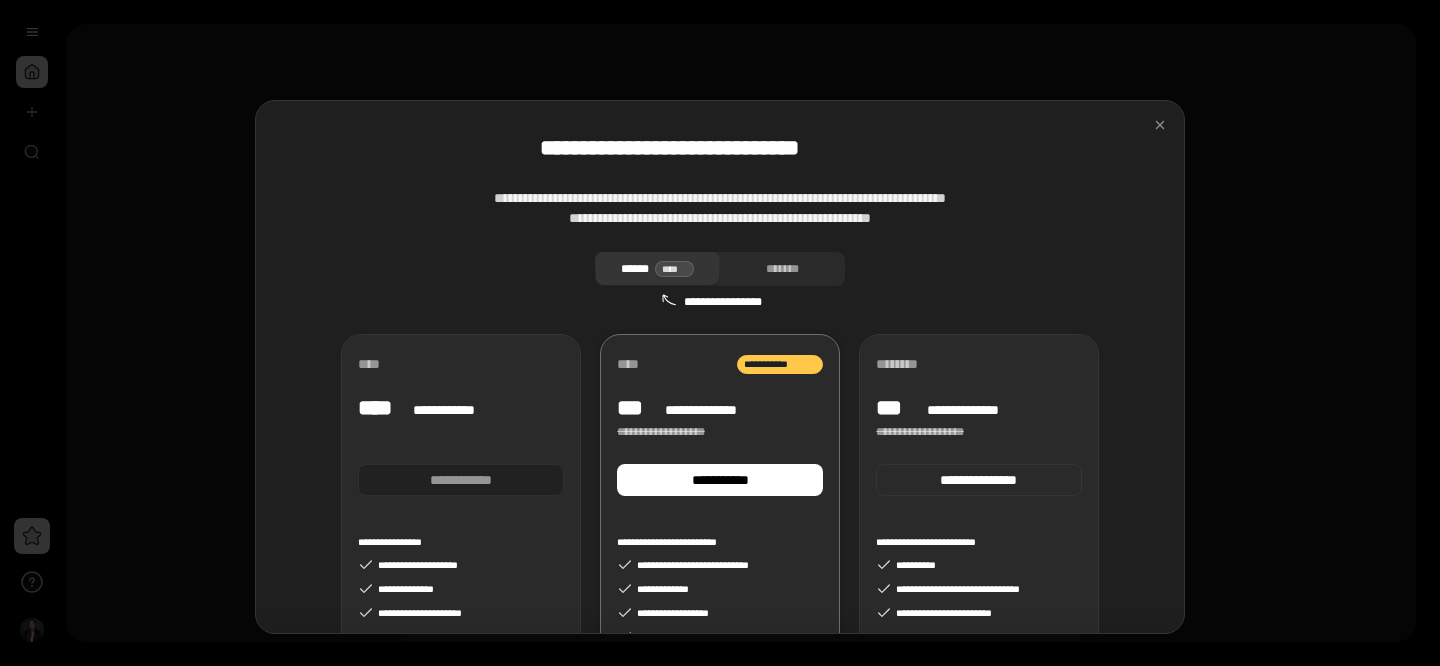 scroll, scrollTop: 0, scrollLeft: 0, axis: both 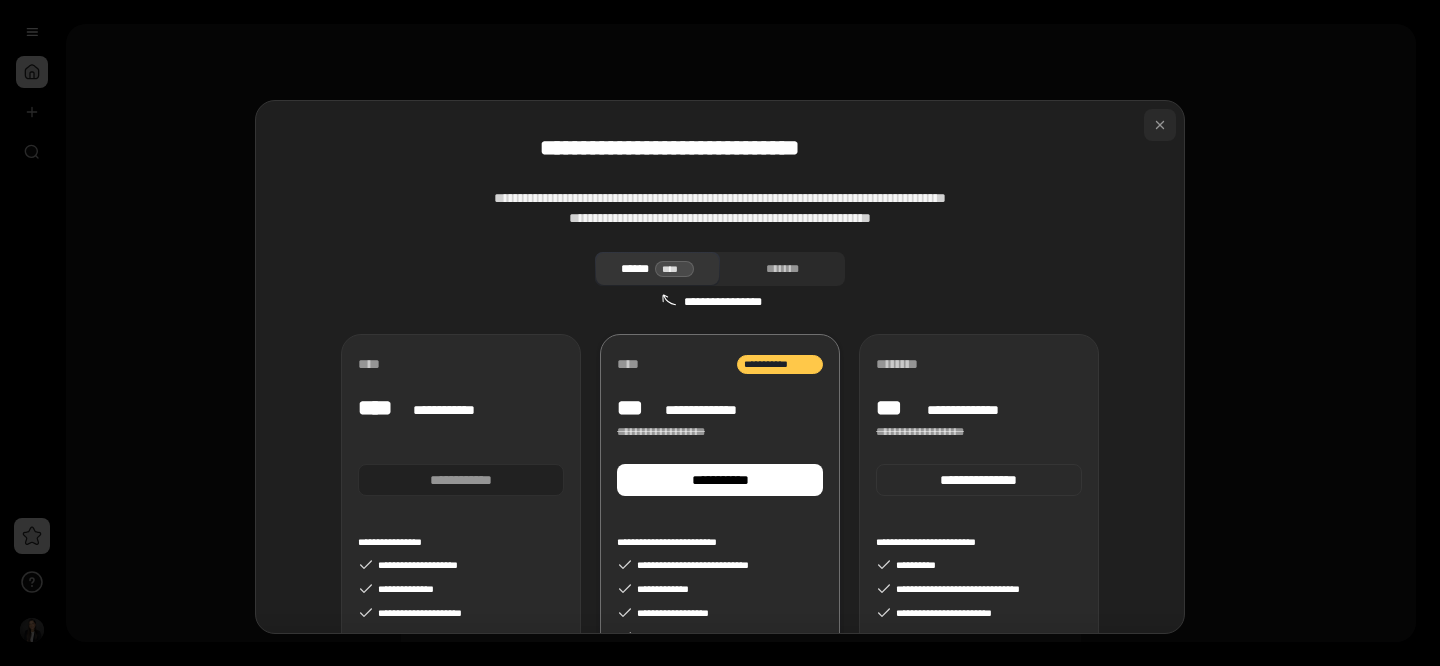 click at bounding box center [1160, 125] 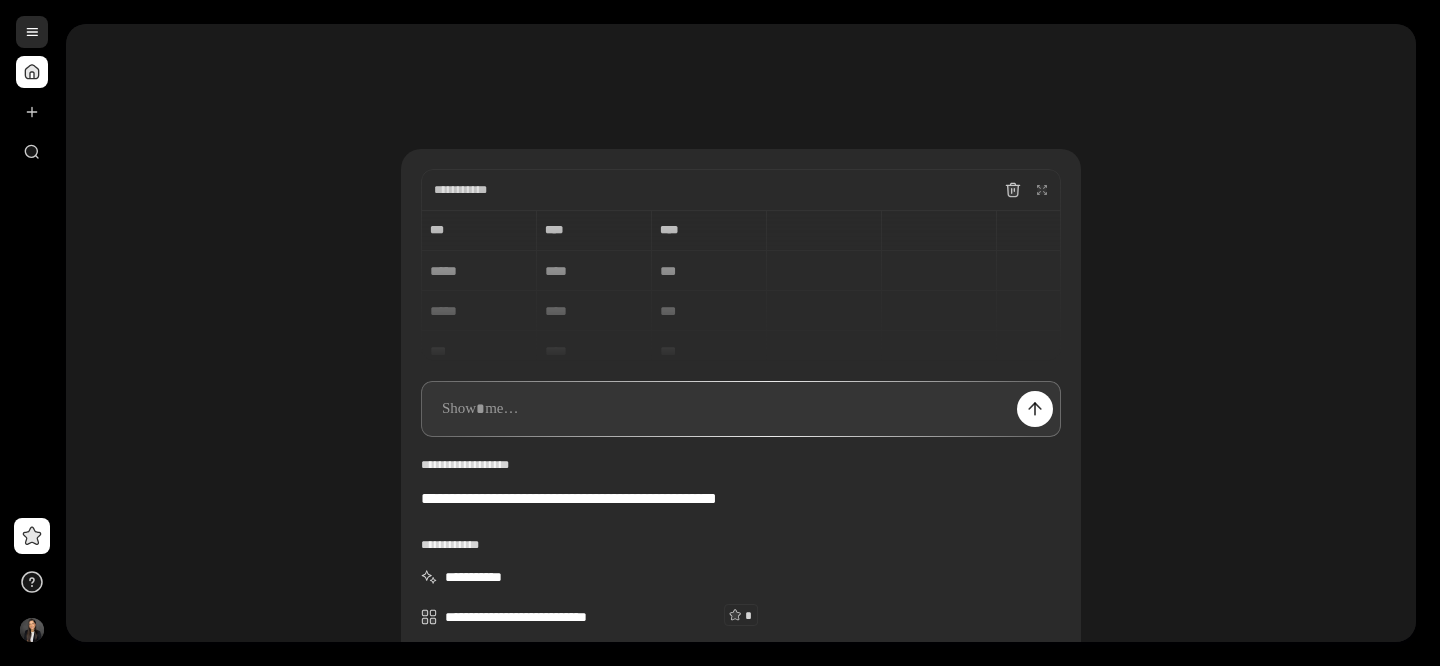 click at bounding box center (32, 32) 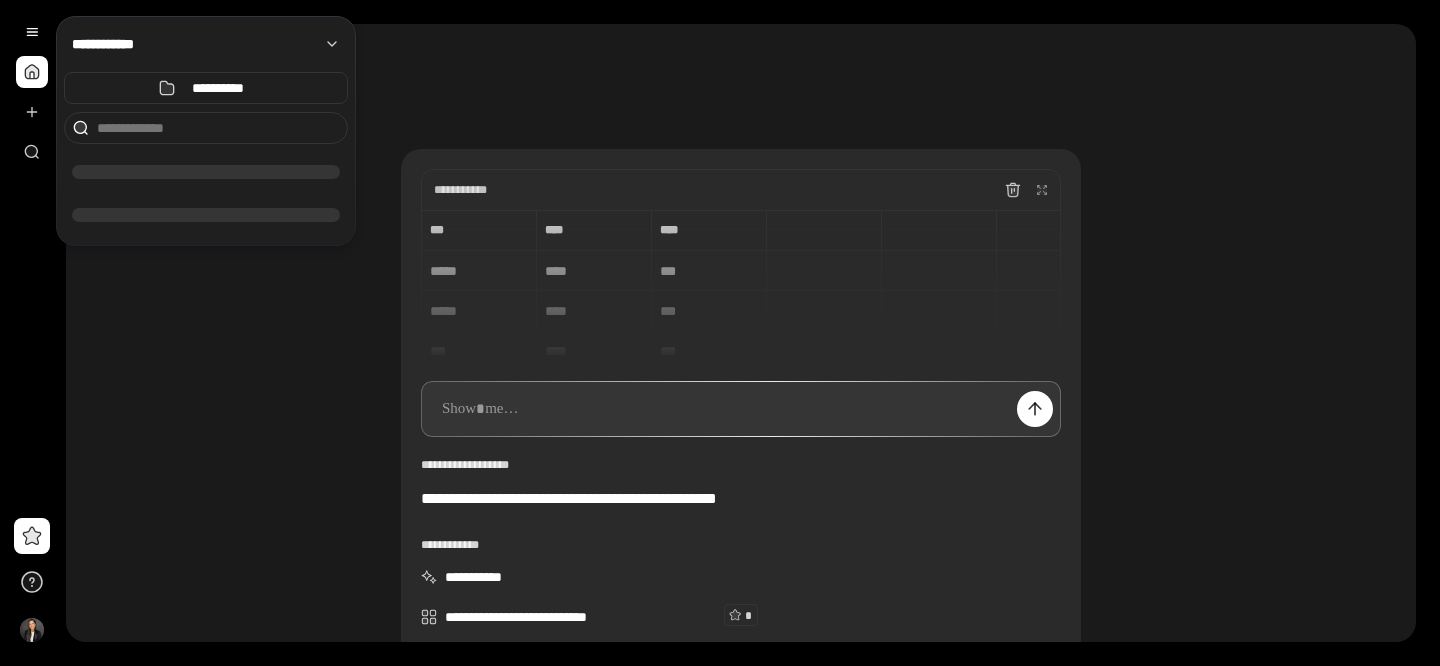 click at bounding box center (32, 72) 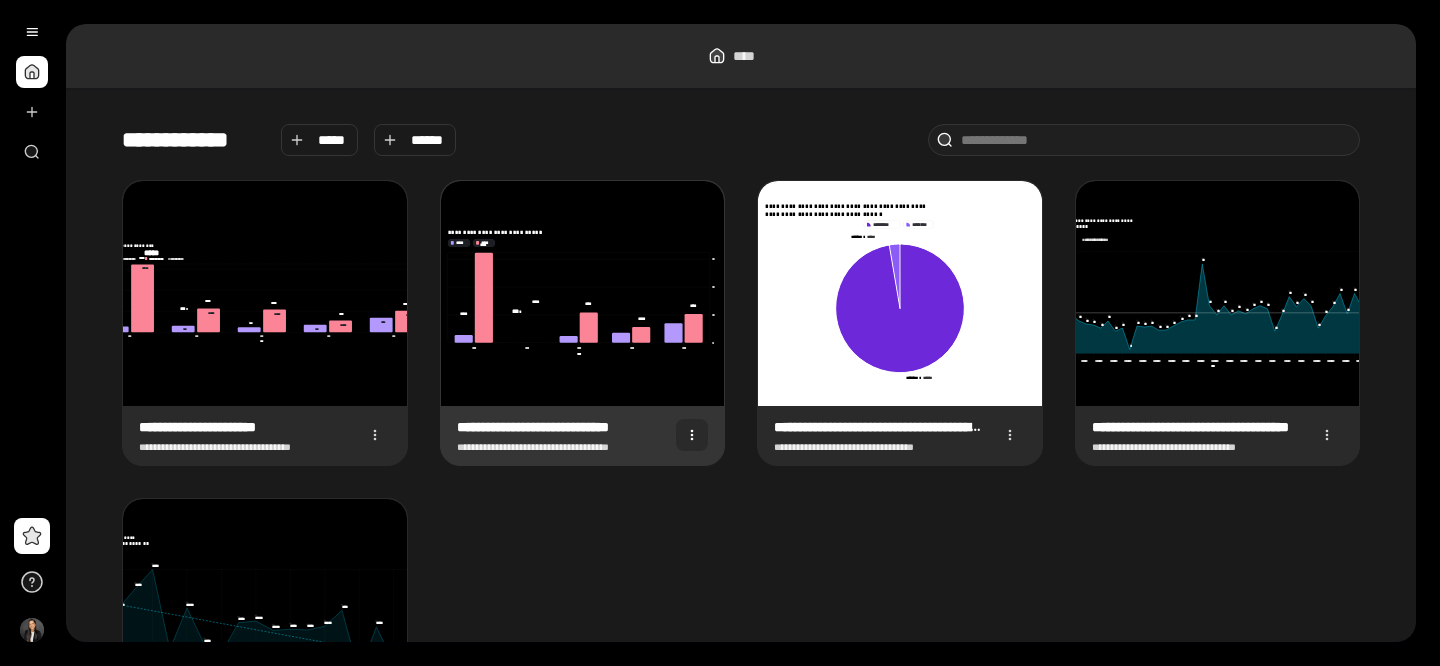 click at bounding box center (692, 435) 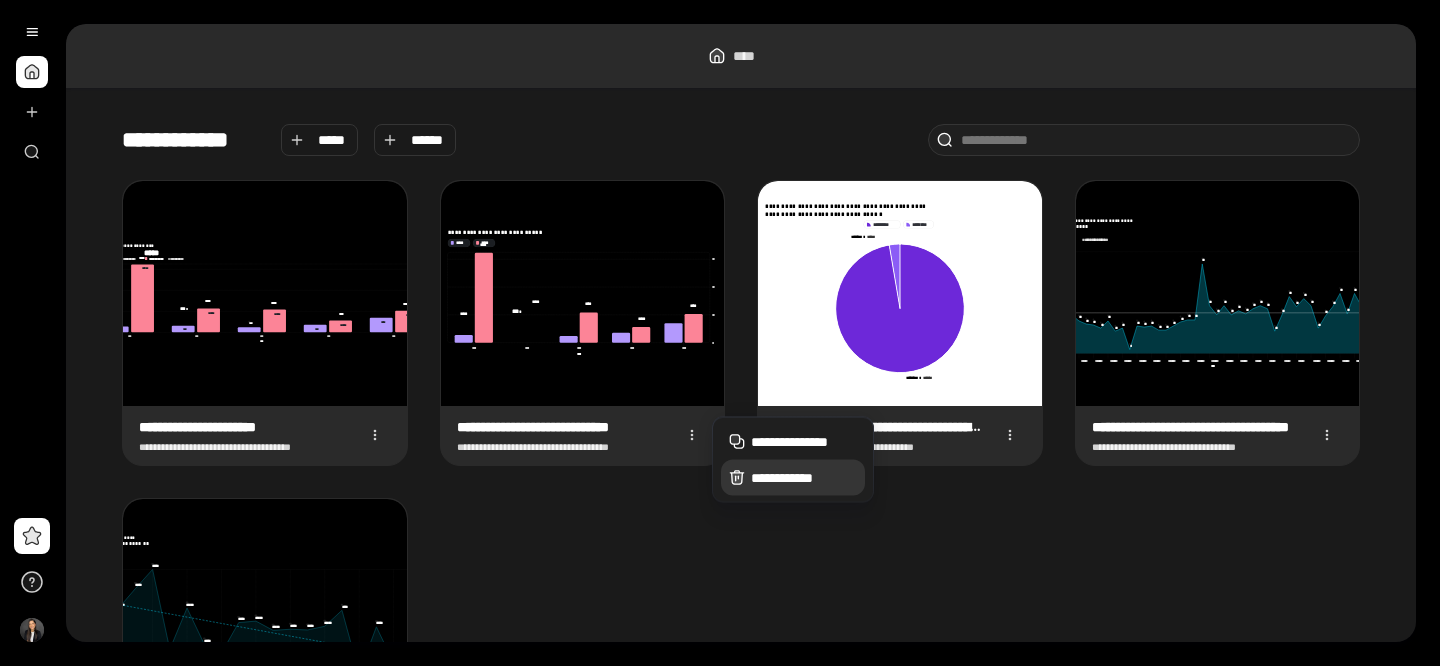 click on "**********" at bounding box center [793, 478] 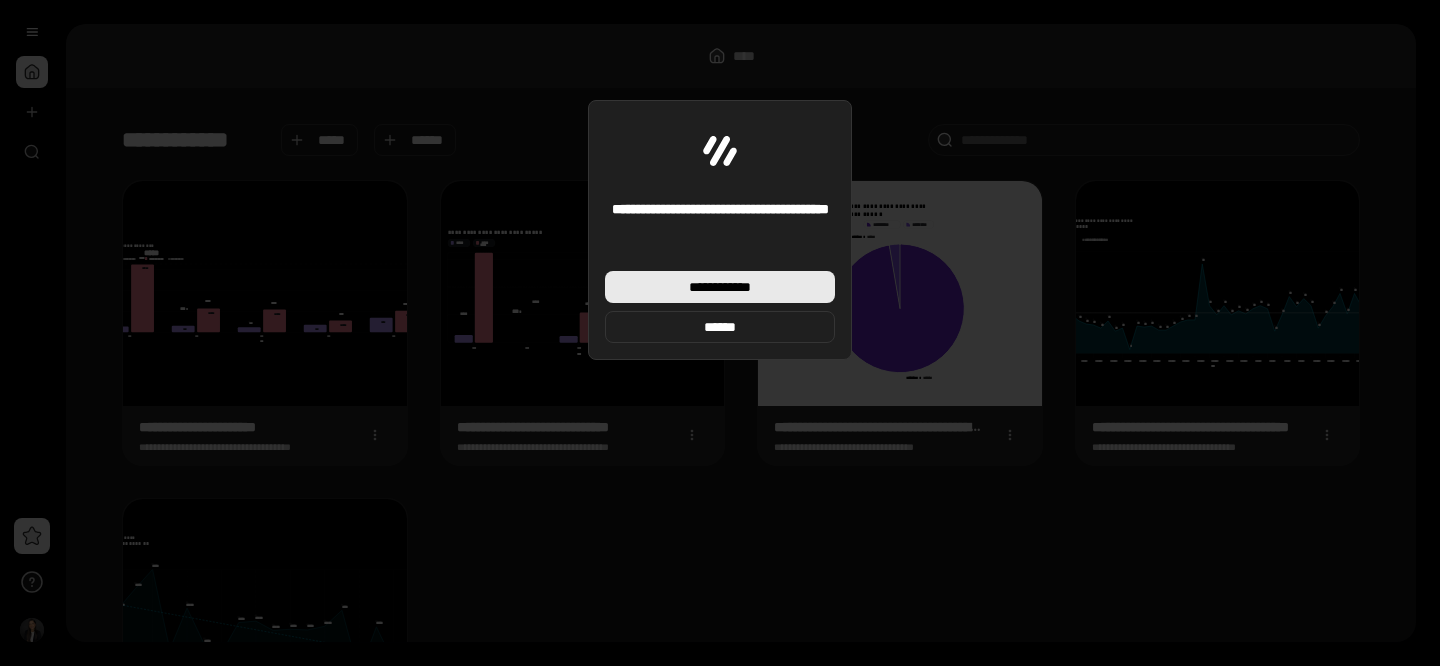 click on "**********" at bounding box center (720, 287) 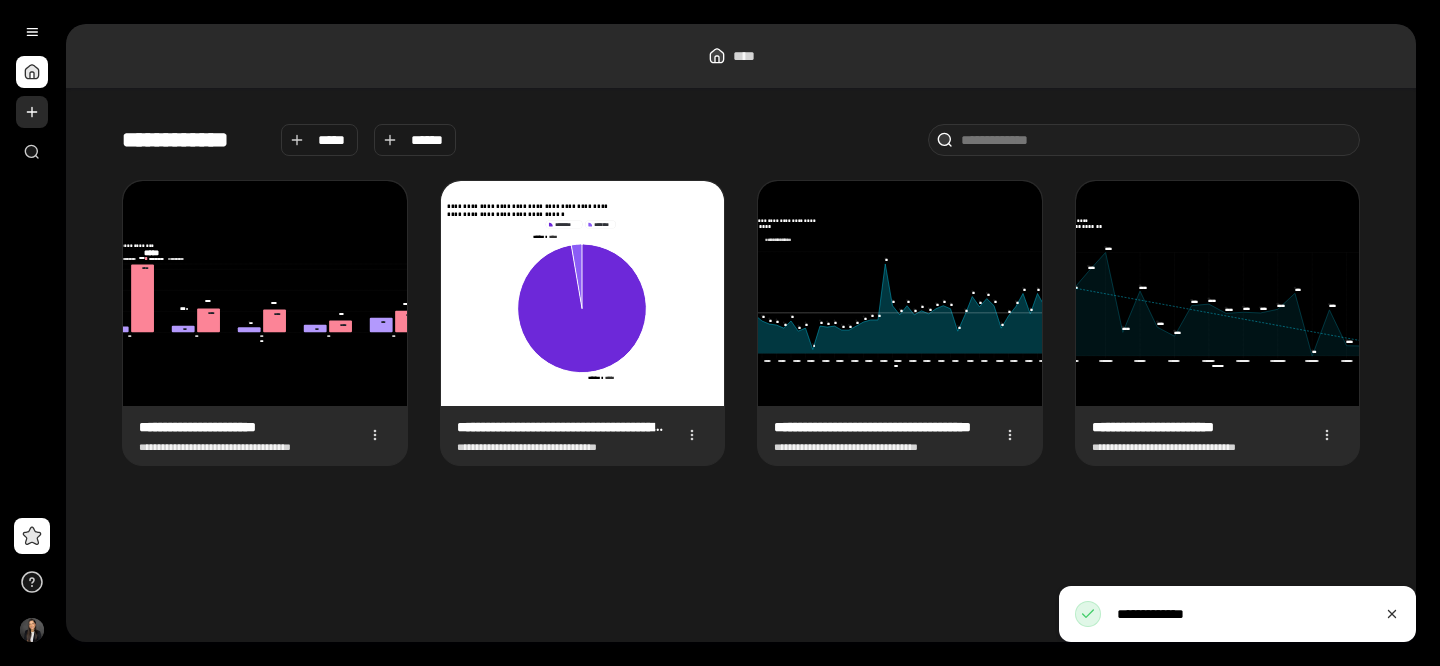 click at bounding box center [32, 112] 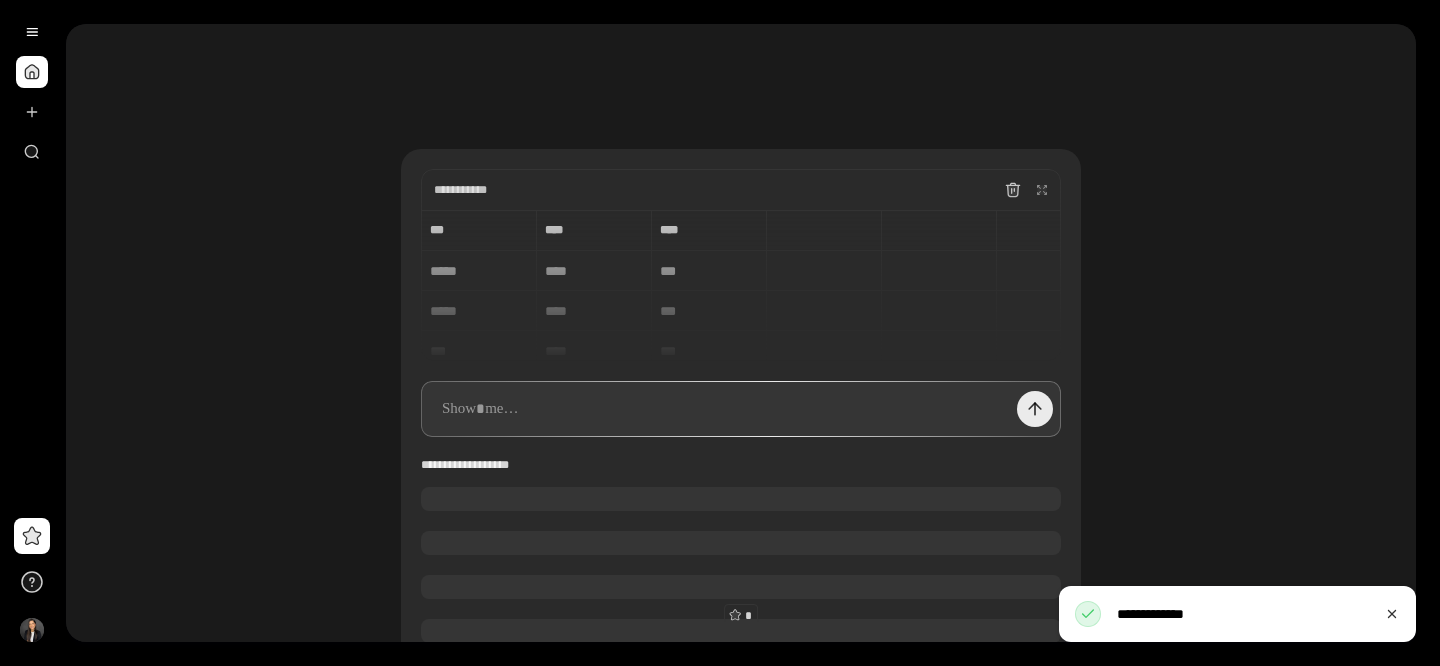 click at bounding box center (1035, 409) 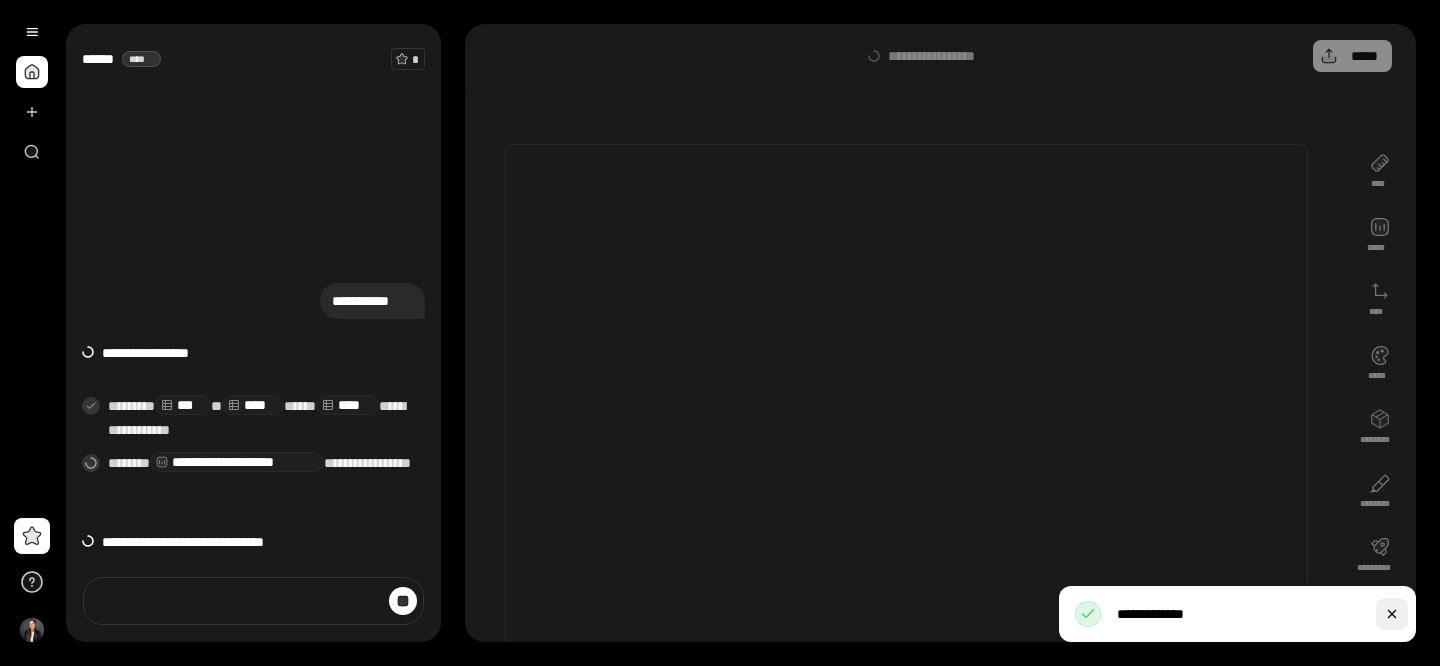 click at bounding box center [1392, 614] 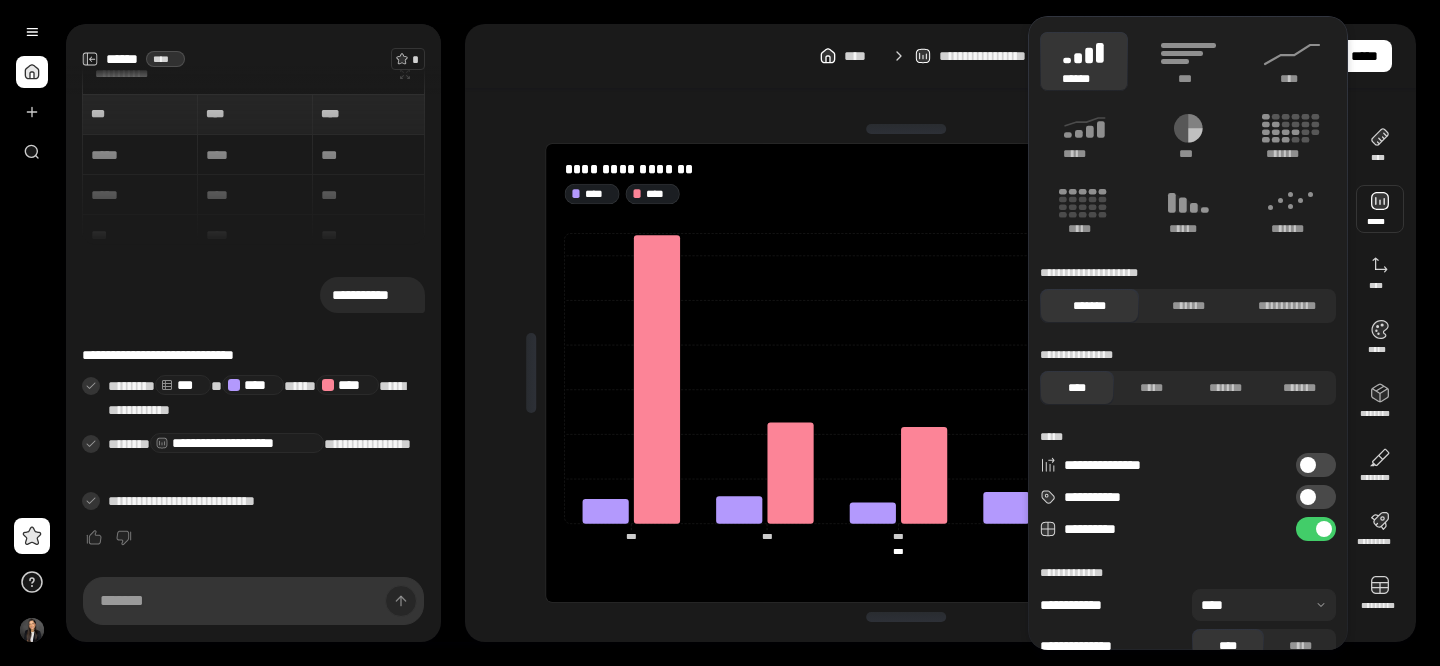 click at bounding box center [1380, 209] 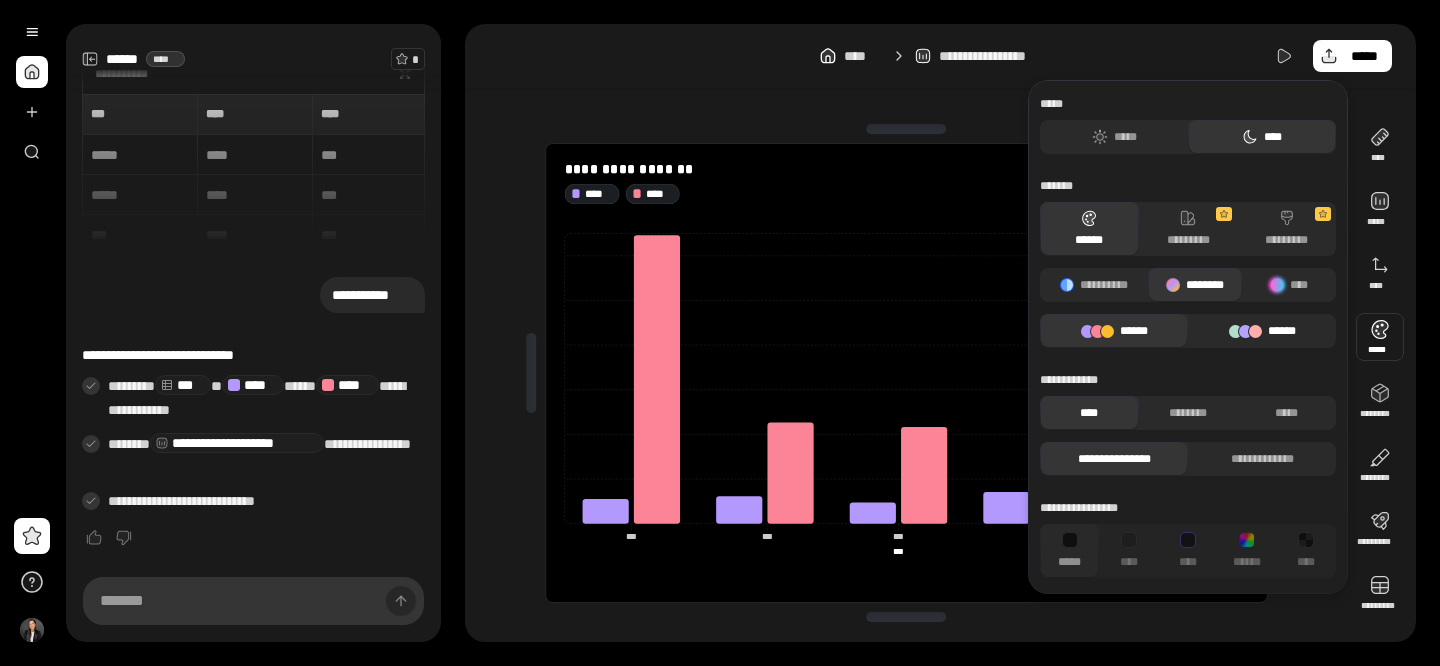 click 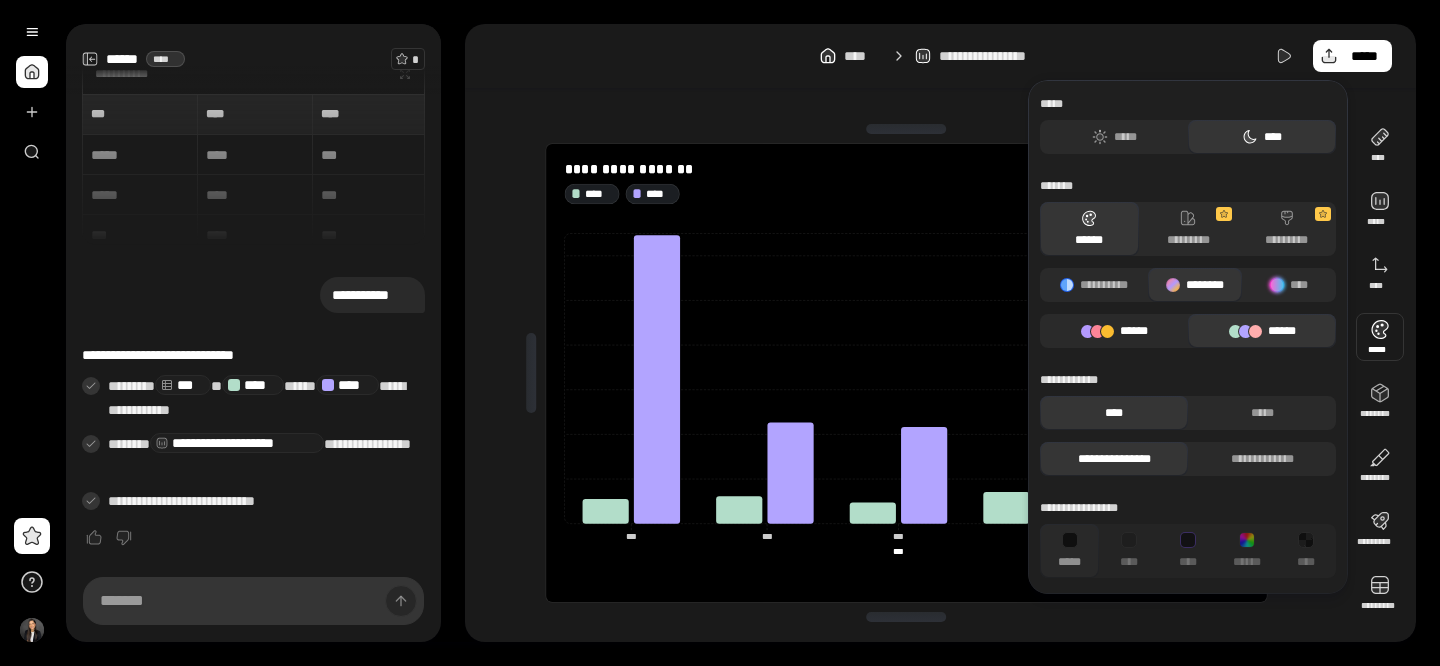 click on "******" at bounding box center (1114, 331) 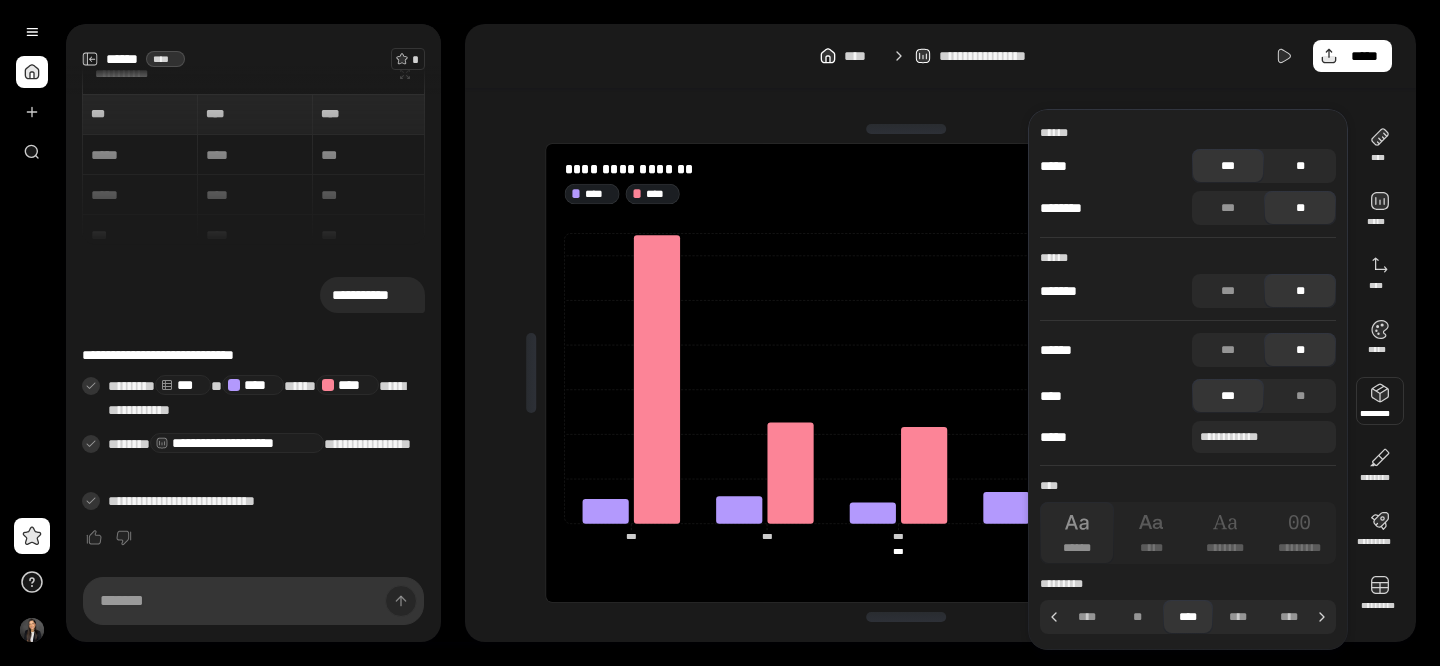 click on "**" at bounding box center (1300, 166) 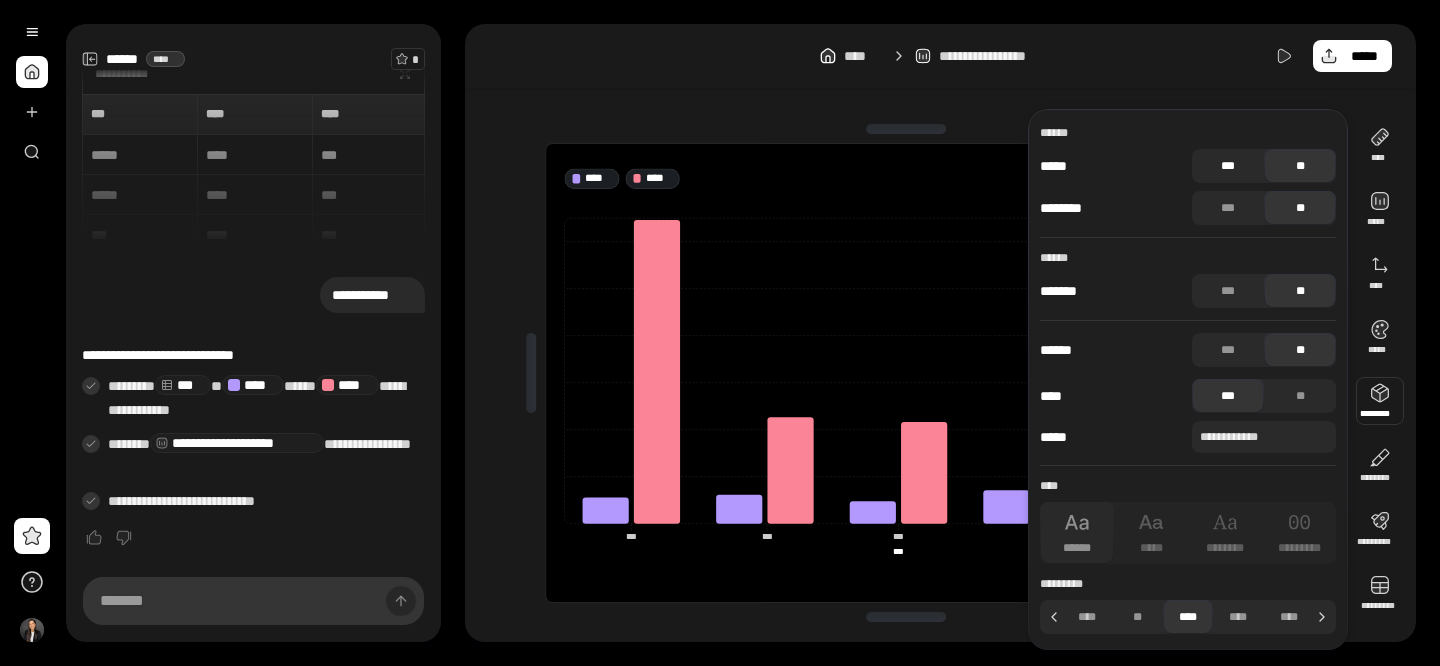click on "***" at bounding box center (1228, 166) 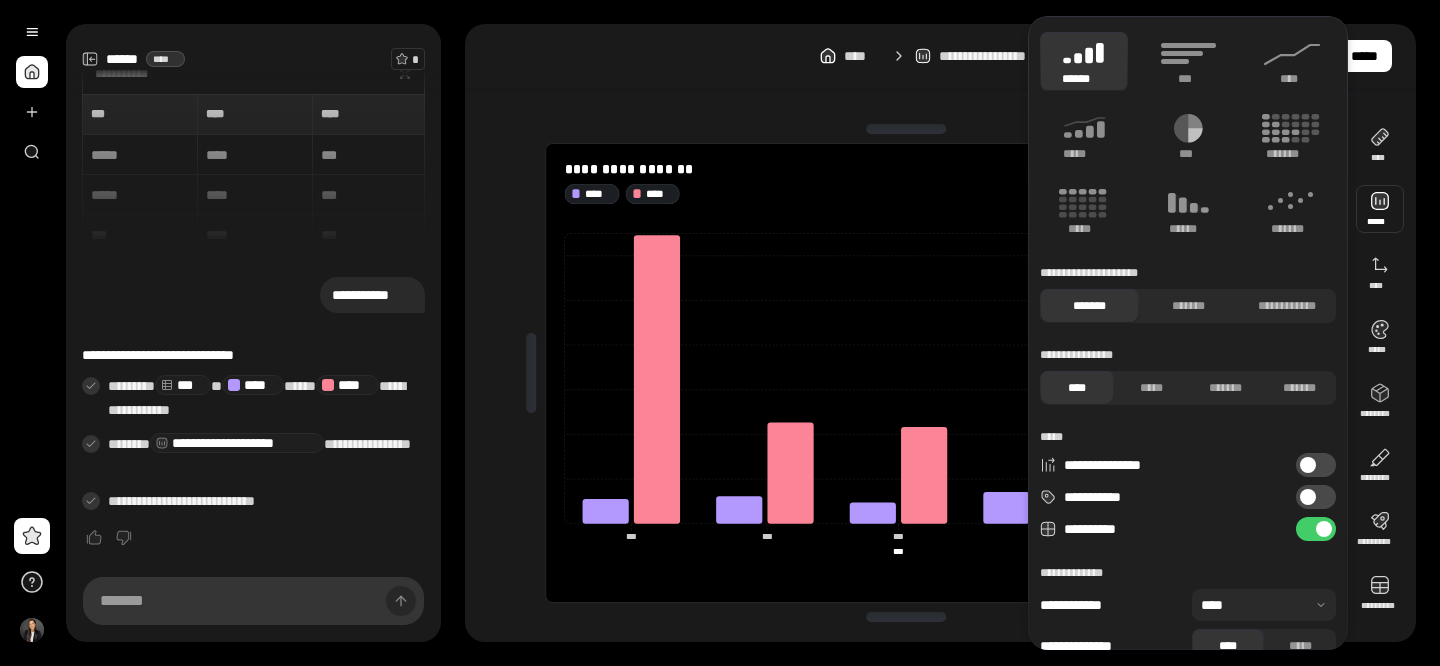 click at bounding box center (1380, 209) 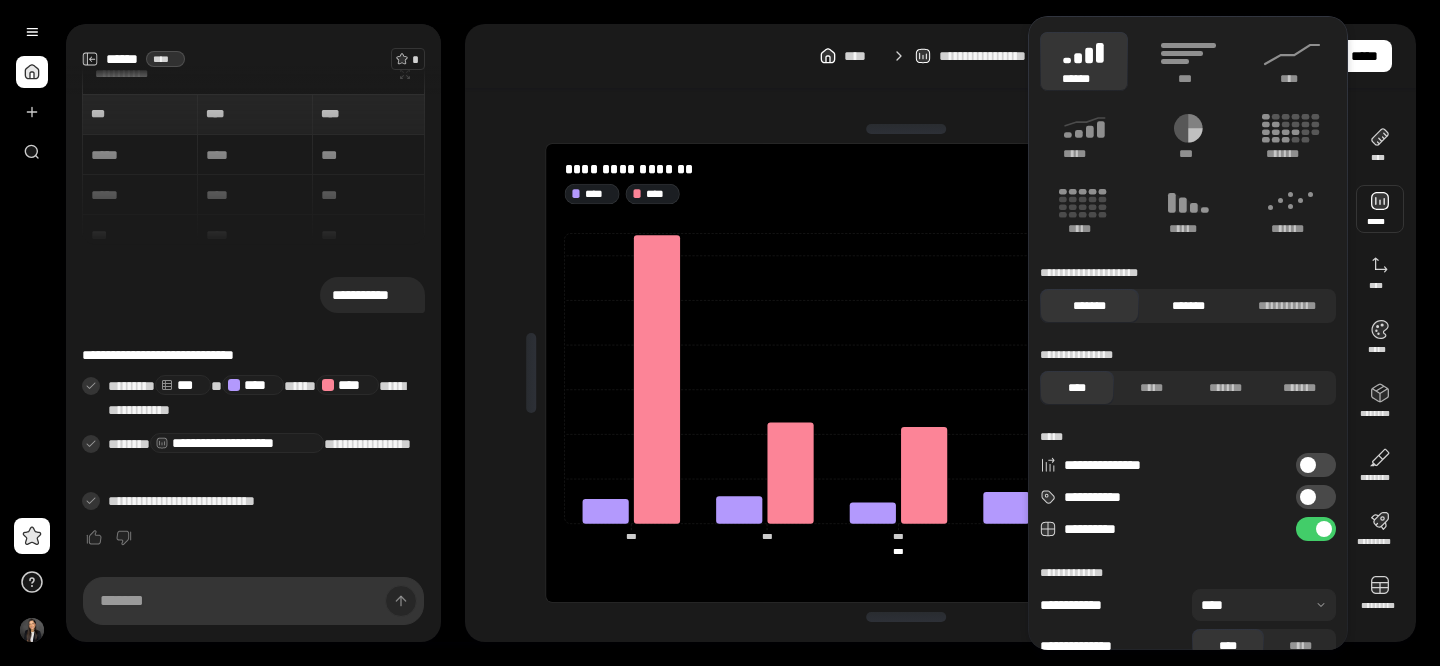 click on "*******" at bounding box center (1188, 306) 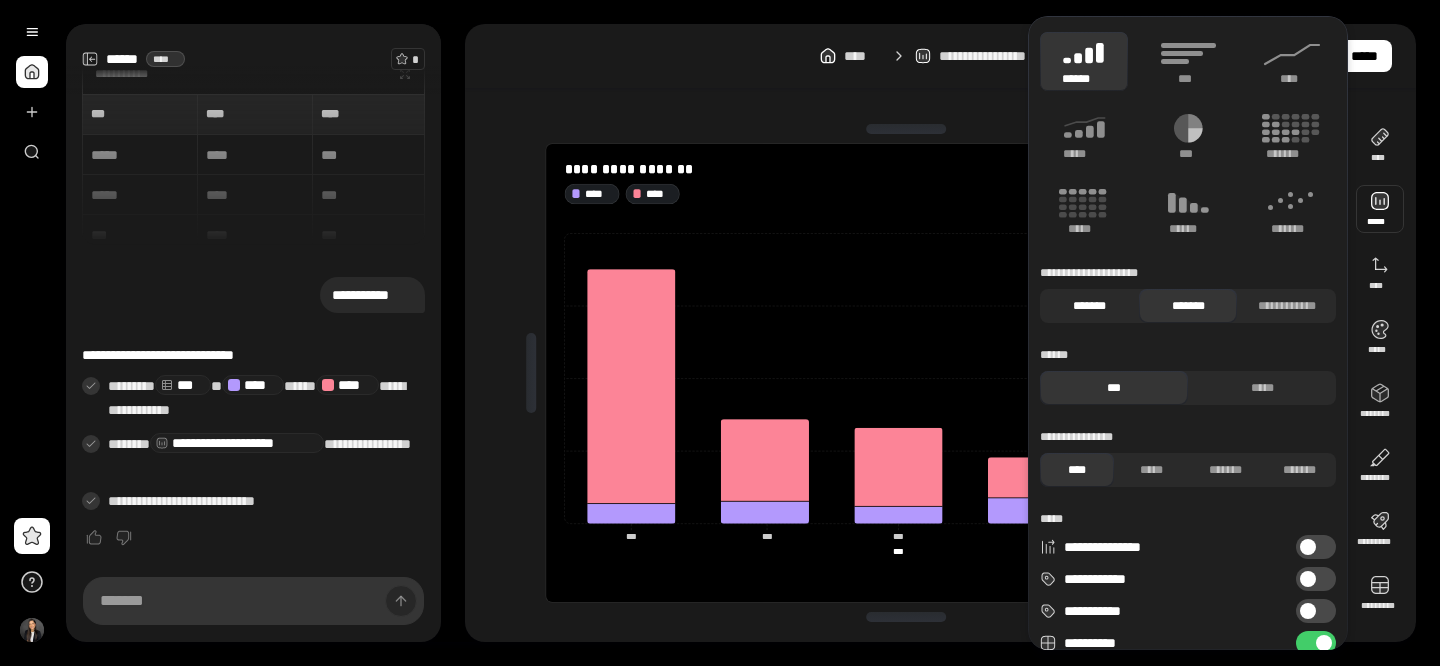 click on "*******" at bounding box center (1089, 306) 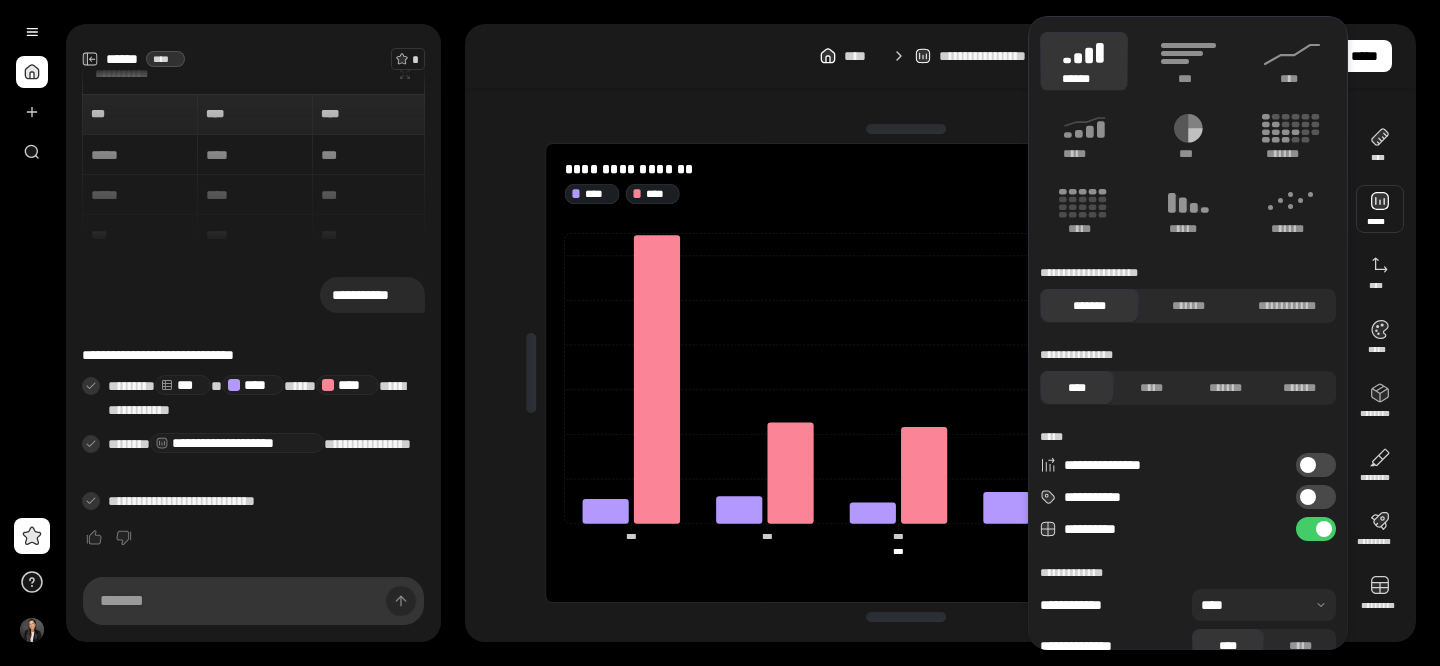 click at bounding box center (1308, 465) 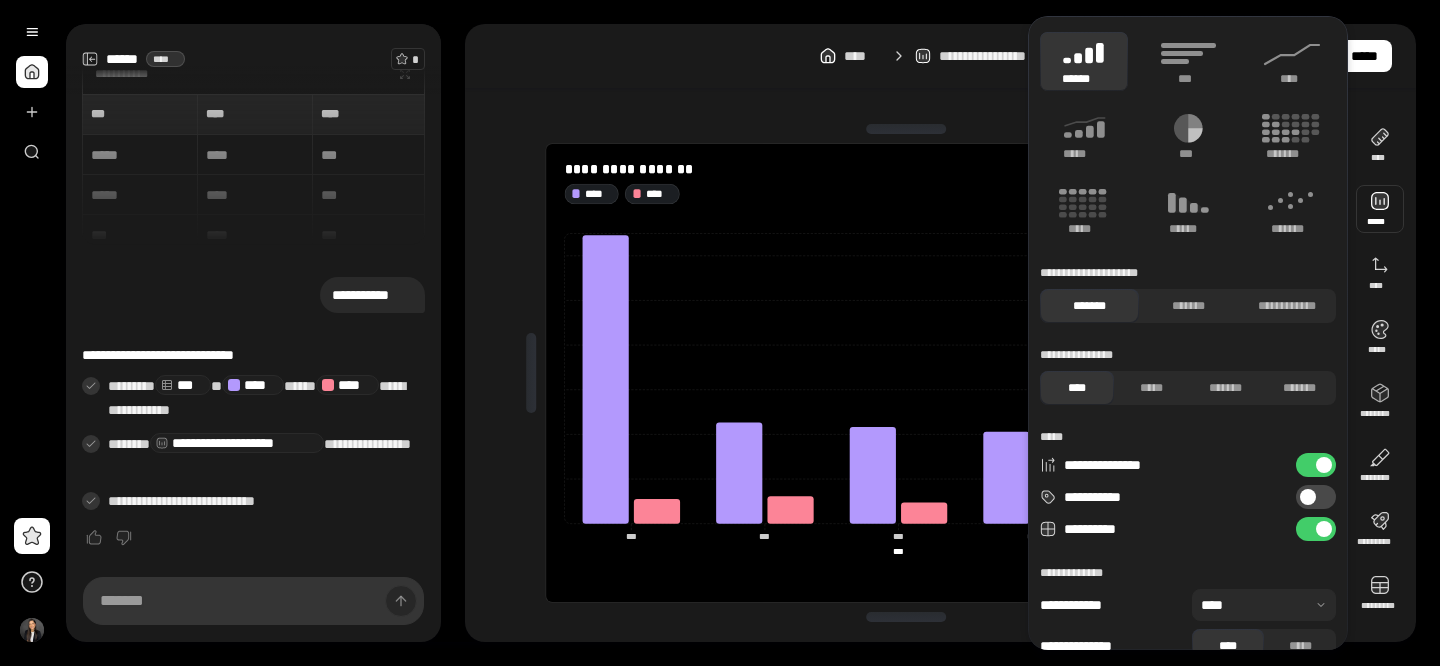 click on "**********" at bounding box center [1316, 465] 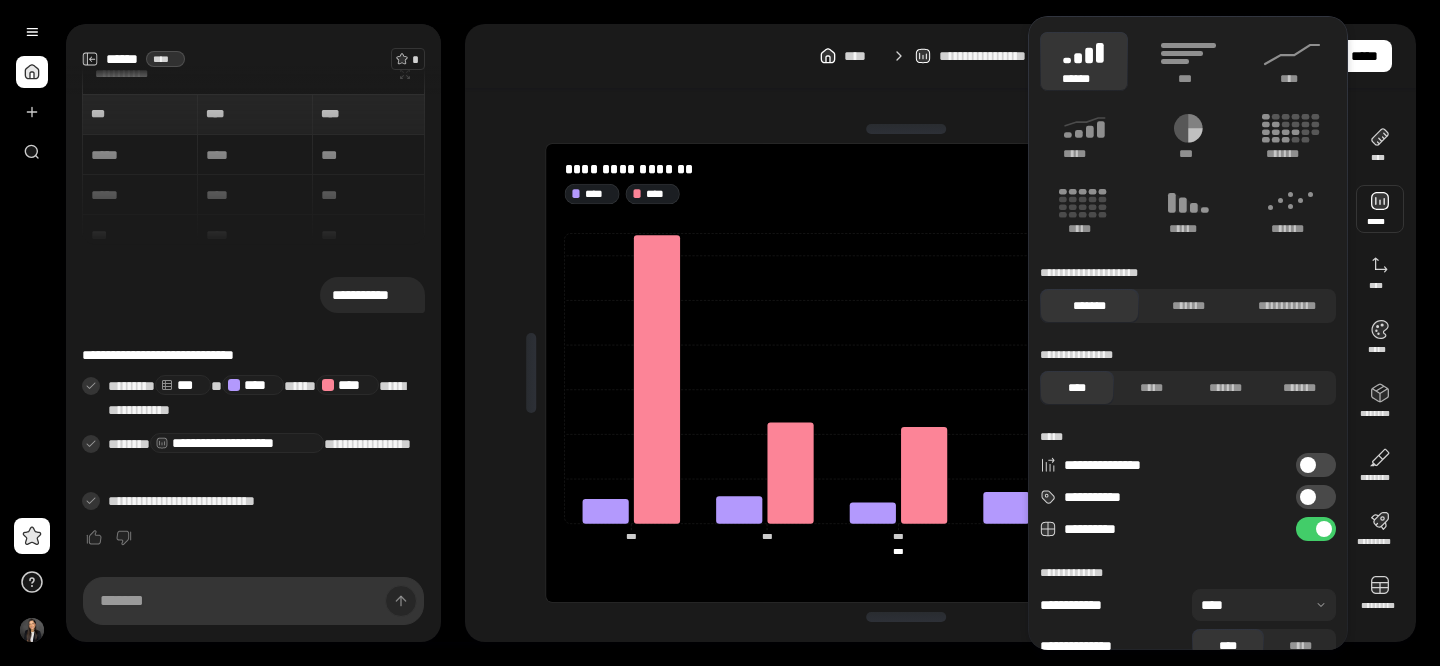click at bounding box center (1308, 497) 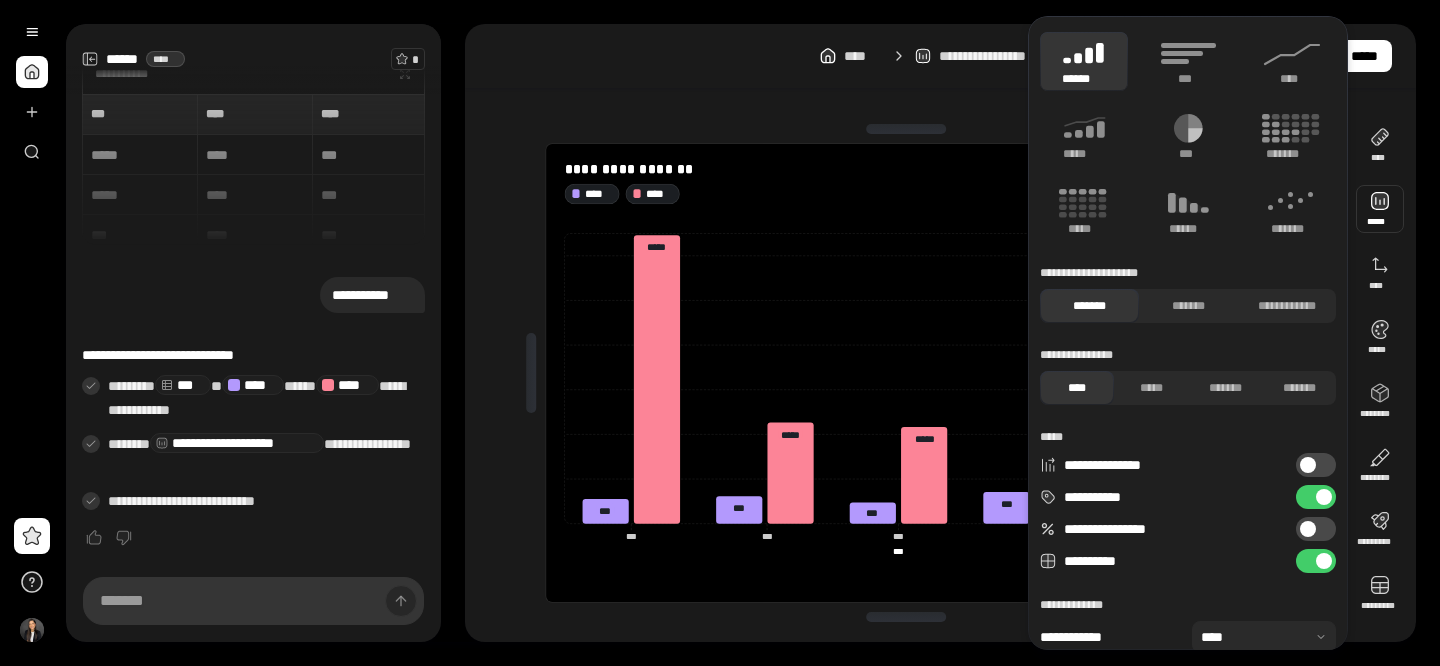 scroll, scrollTop: 61, scrollLeft: 0, axis: vertical 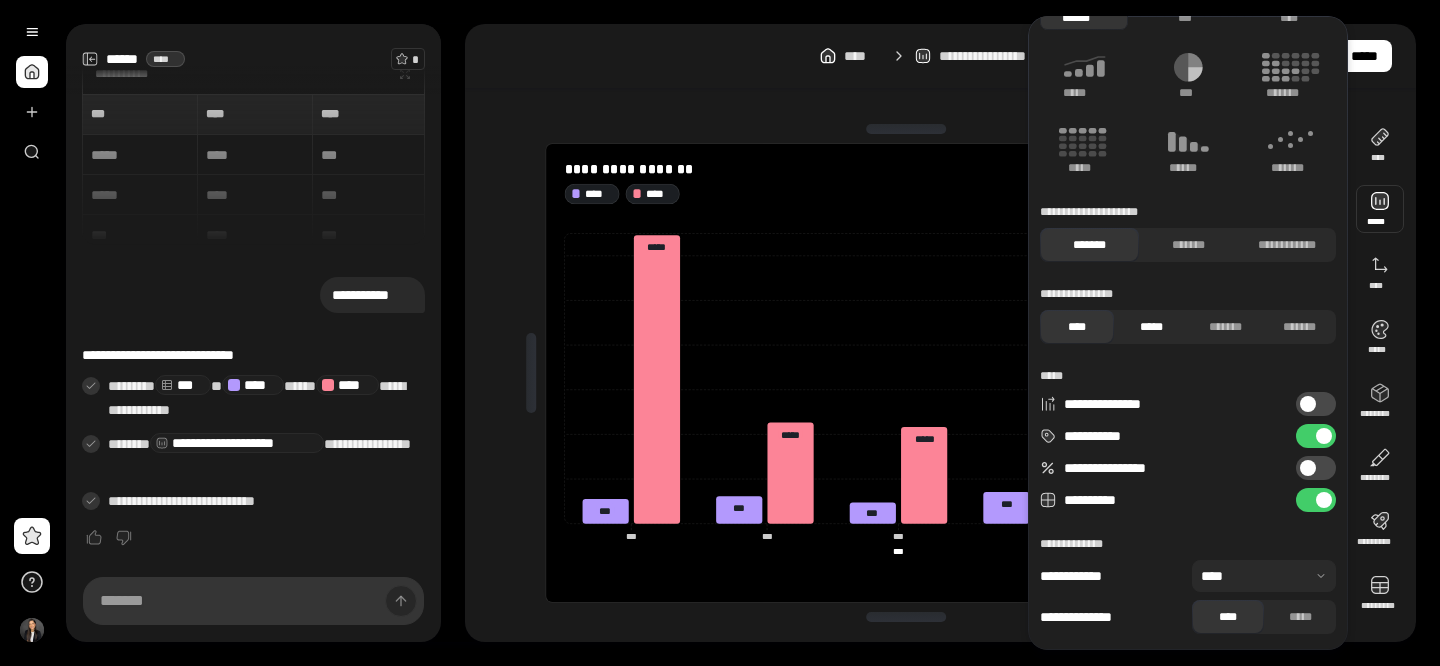 click on "*****" at bounding box center [1151, 327] 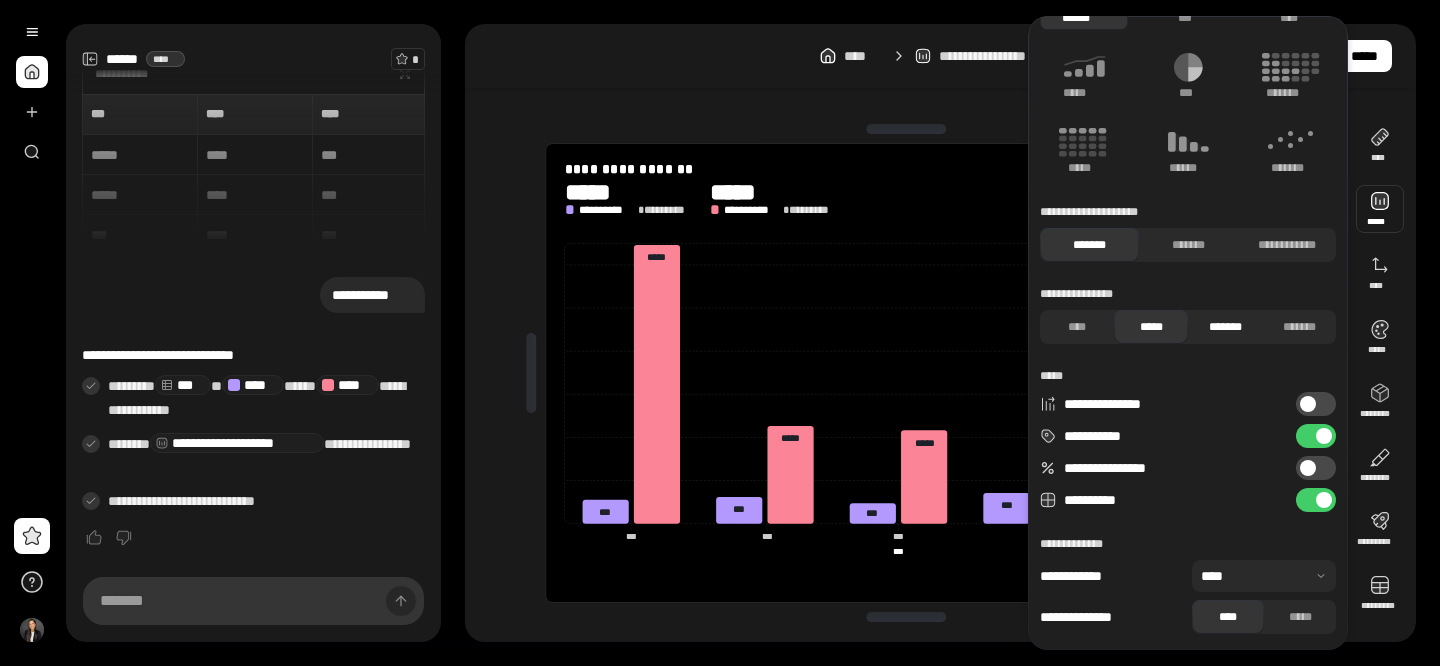 click on "*******" at bounding box center [1225, 327] 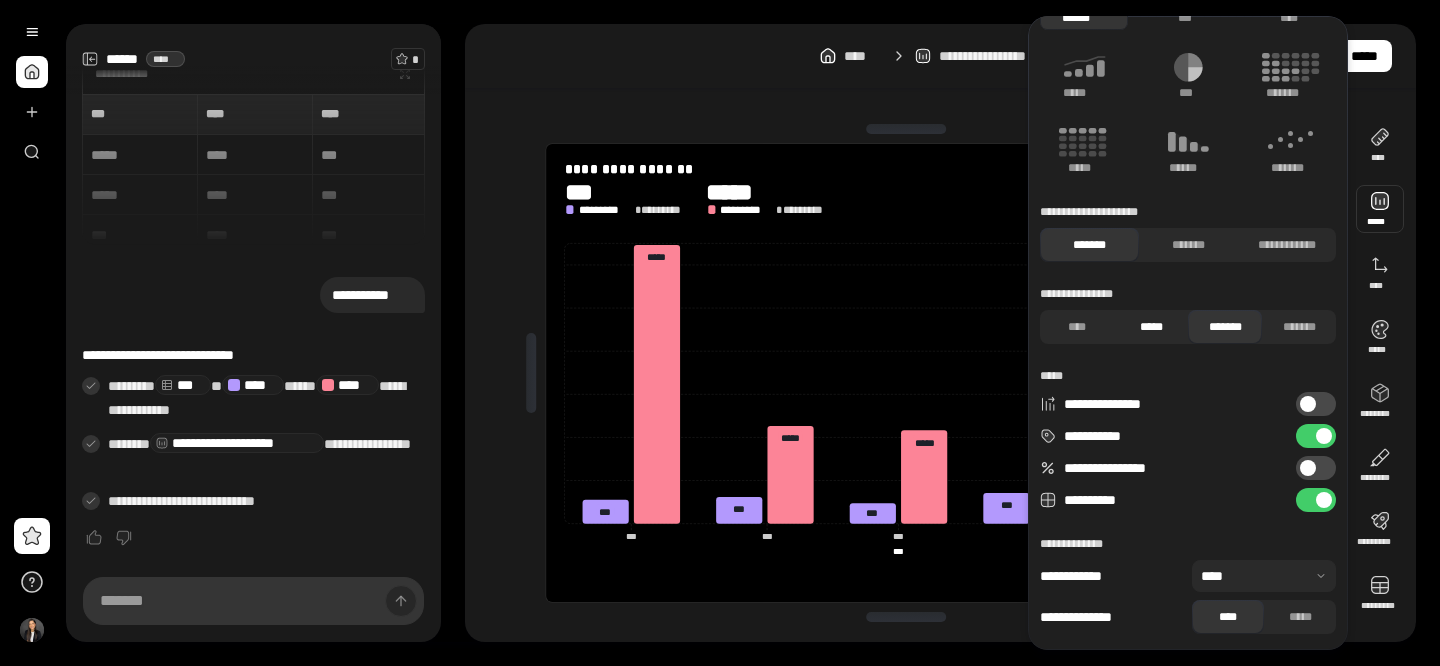 click on "*****" at bounding box center (1151, 327) 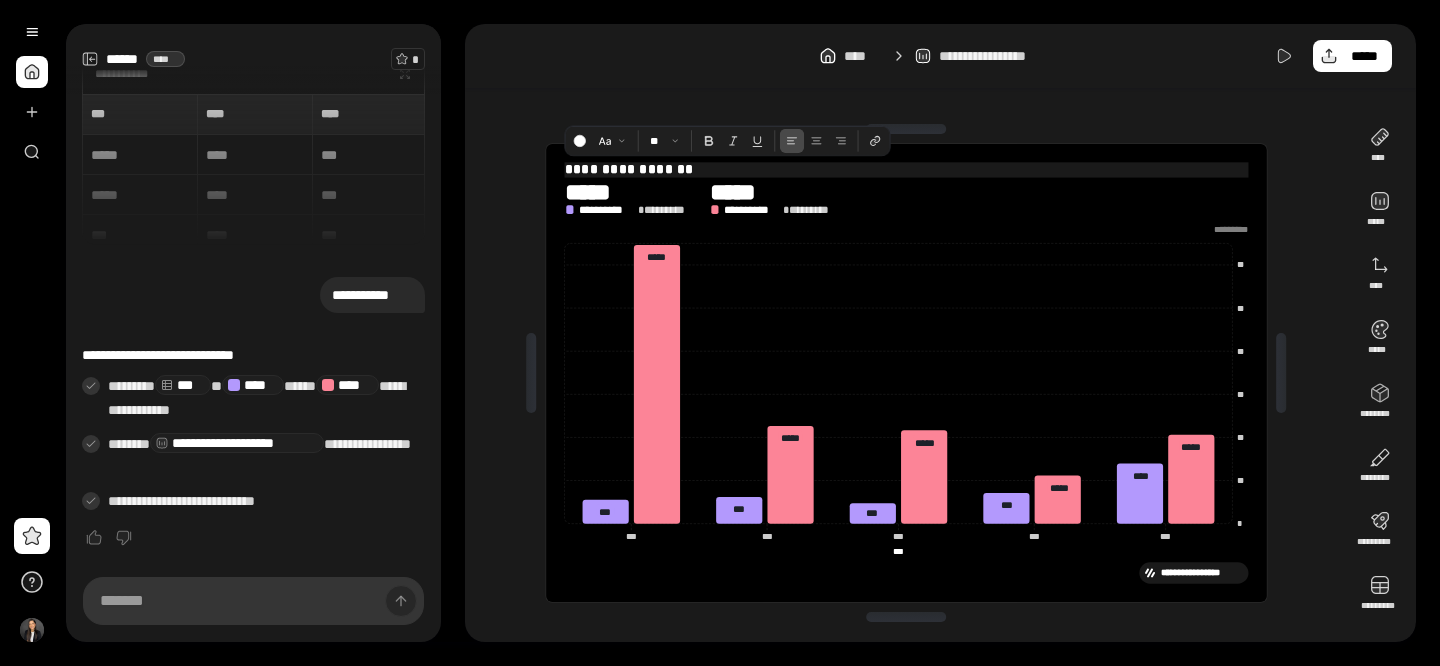 click on "**********" at bounding box center [906, 169] 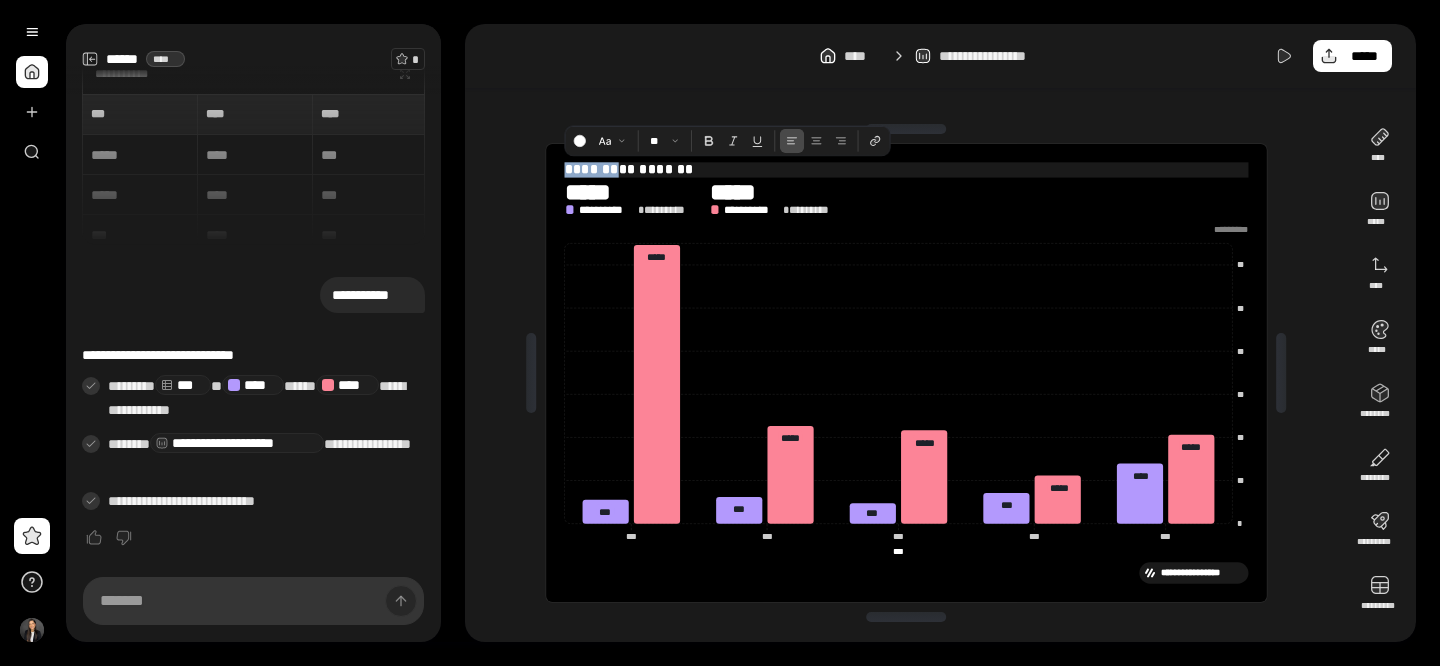 click on "**********" at bounding box center (906, 169) 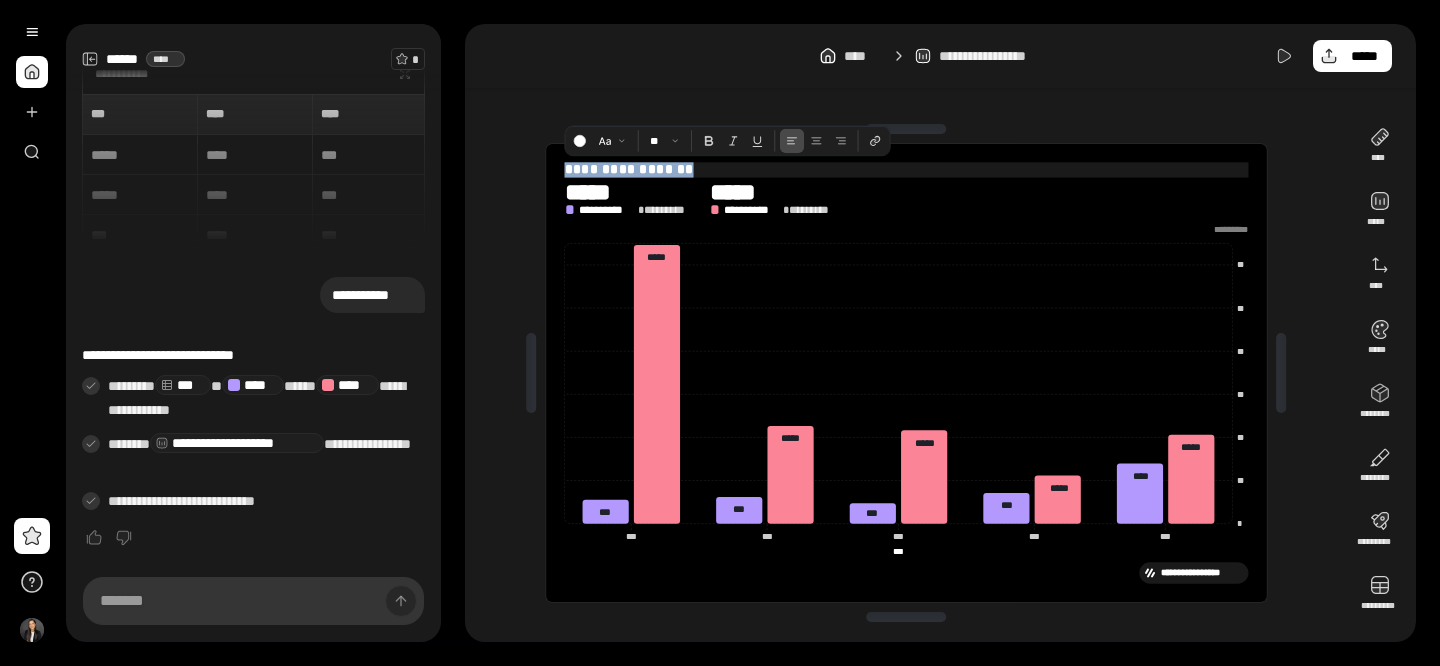 click on "**********" at bounding box center (906, 169) 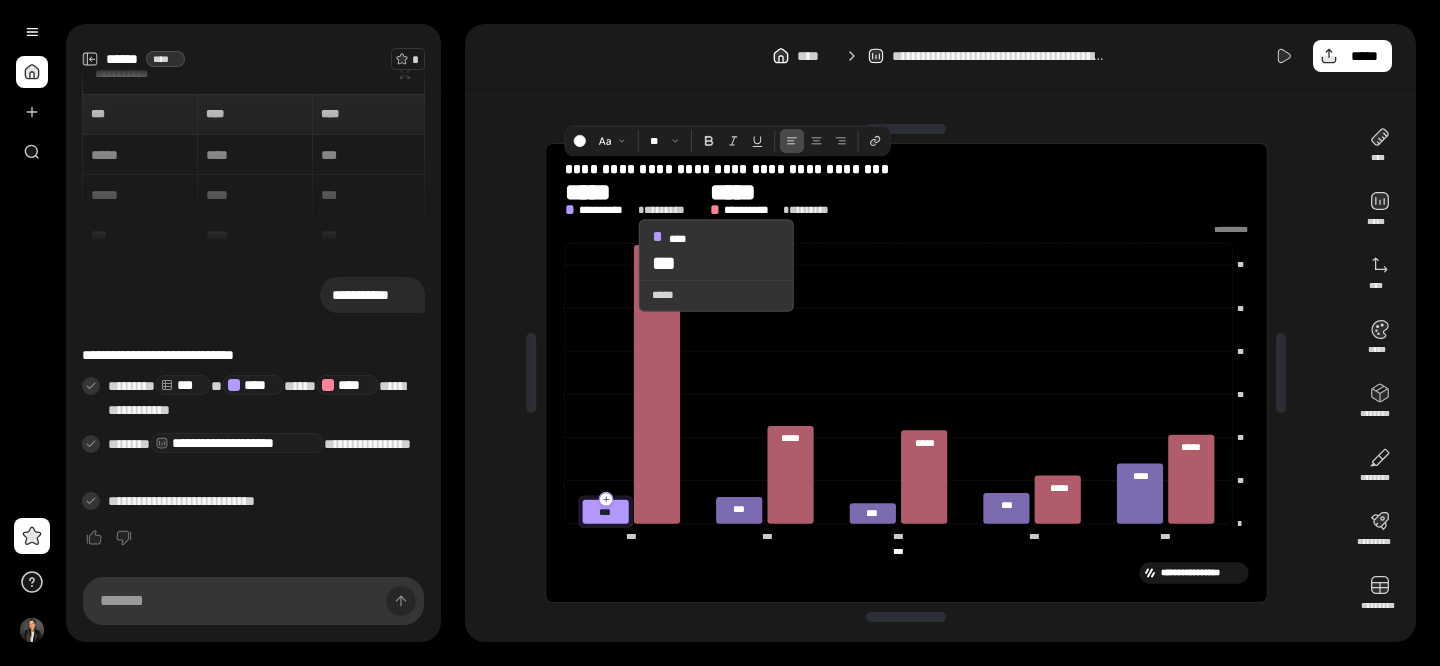 click 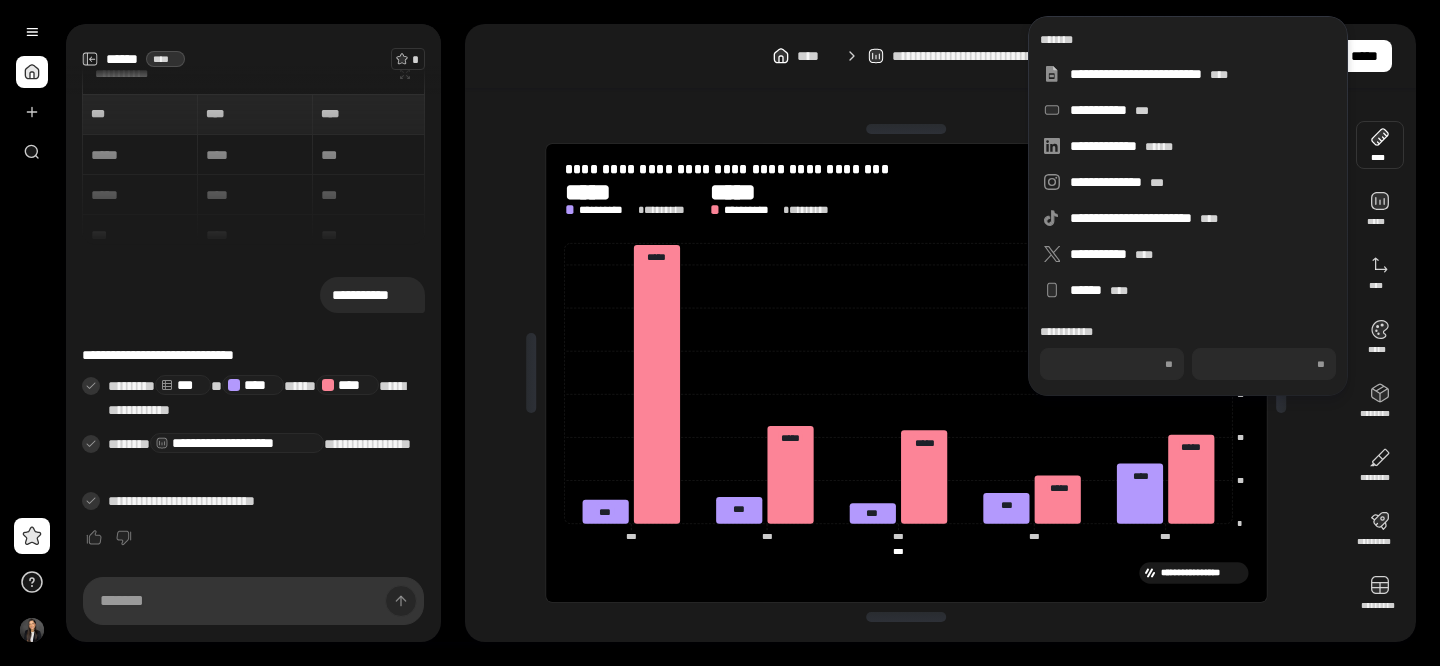 click at bounding box center [1380, 145] 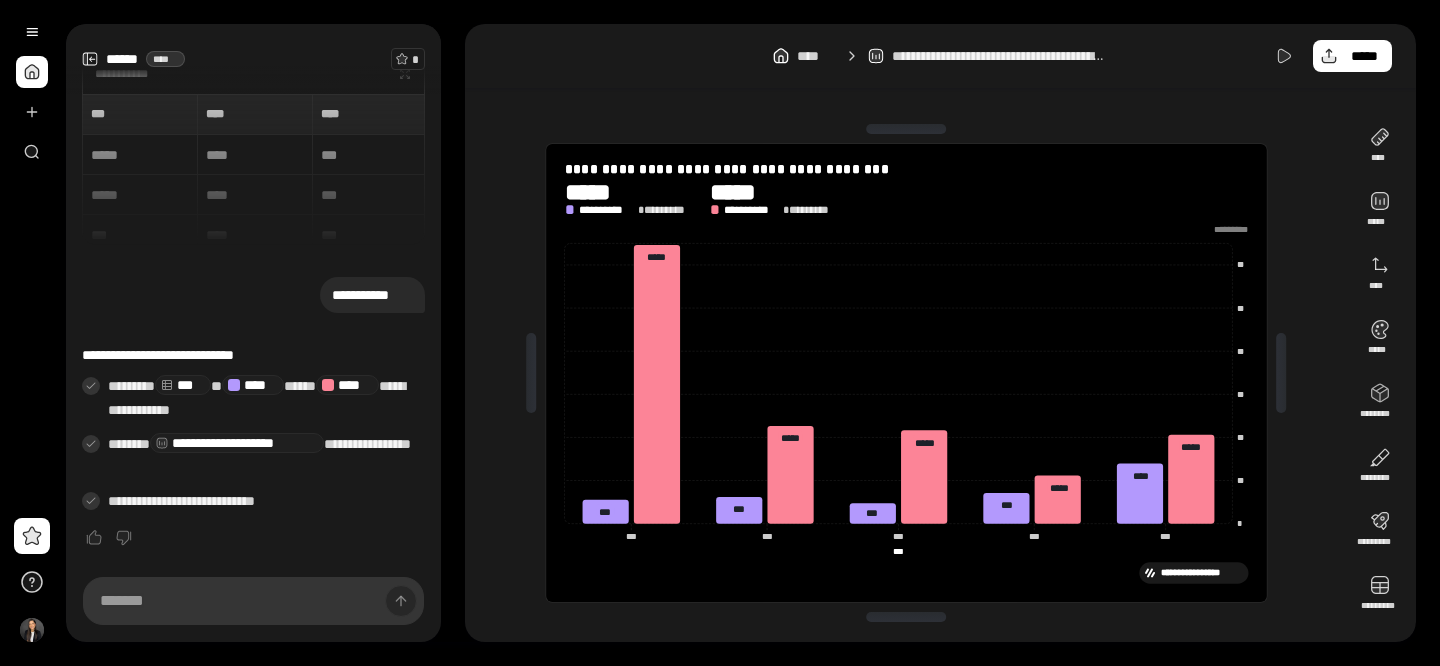 click 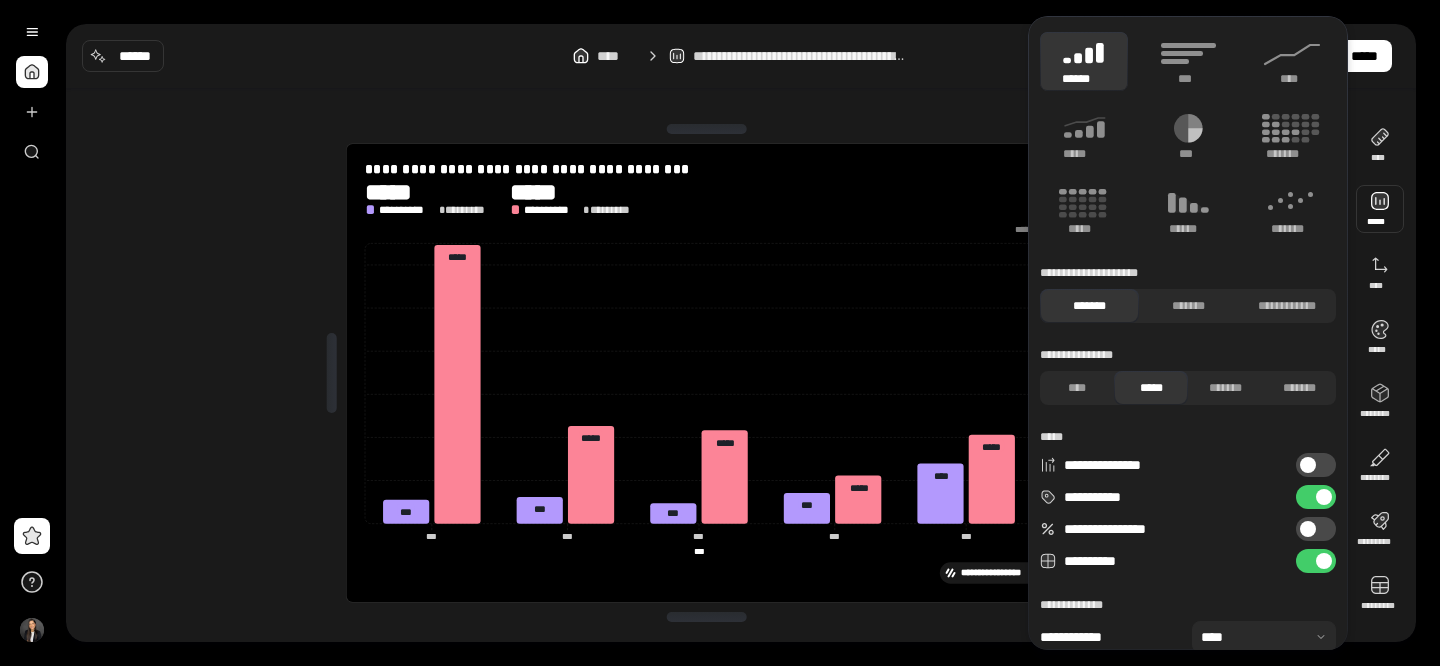 click at bounding box center (1380, 209) 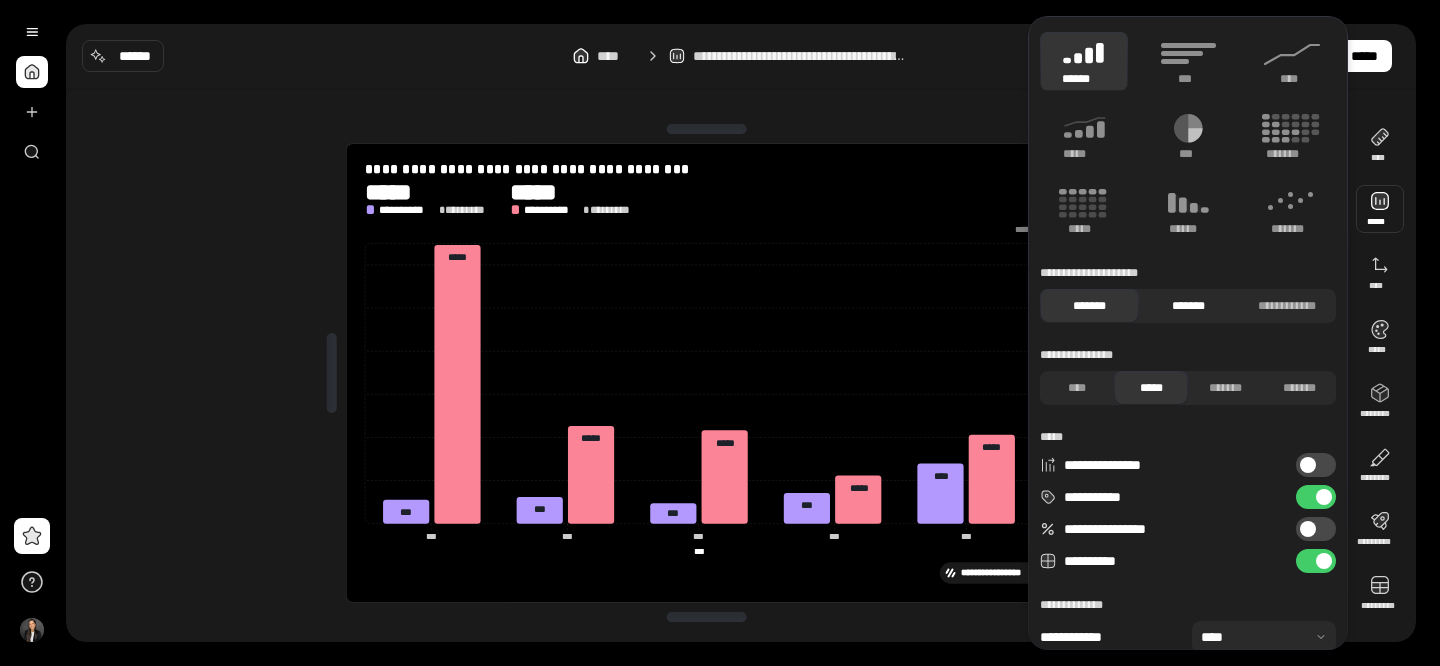 click on "*******" at bounding box center [1188, 306] 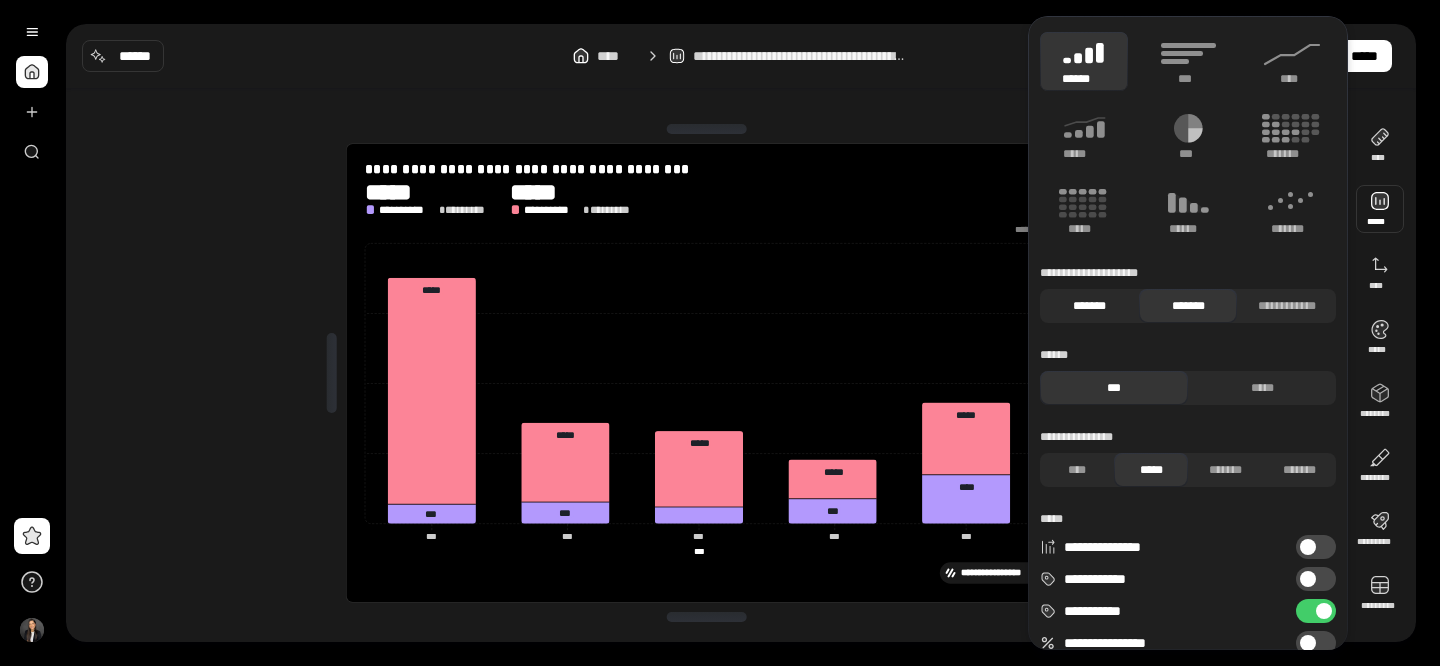 click on "*******" at bounding box center (1089, 306) 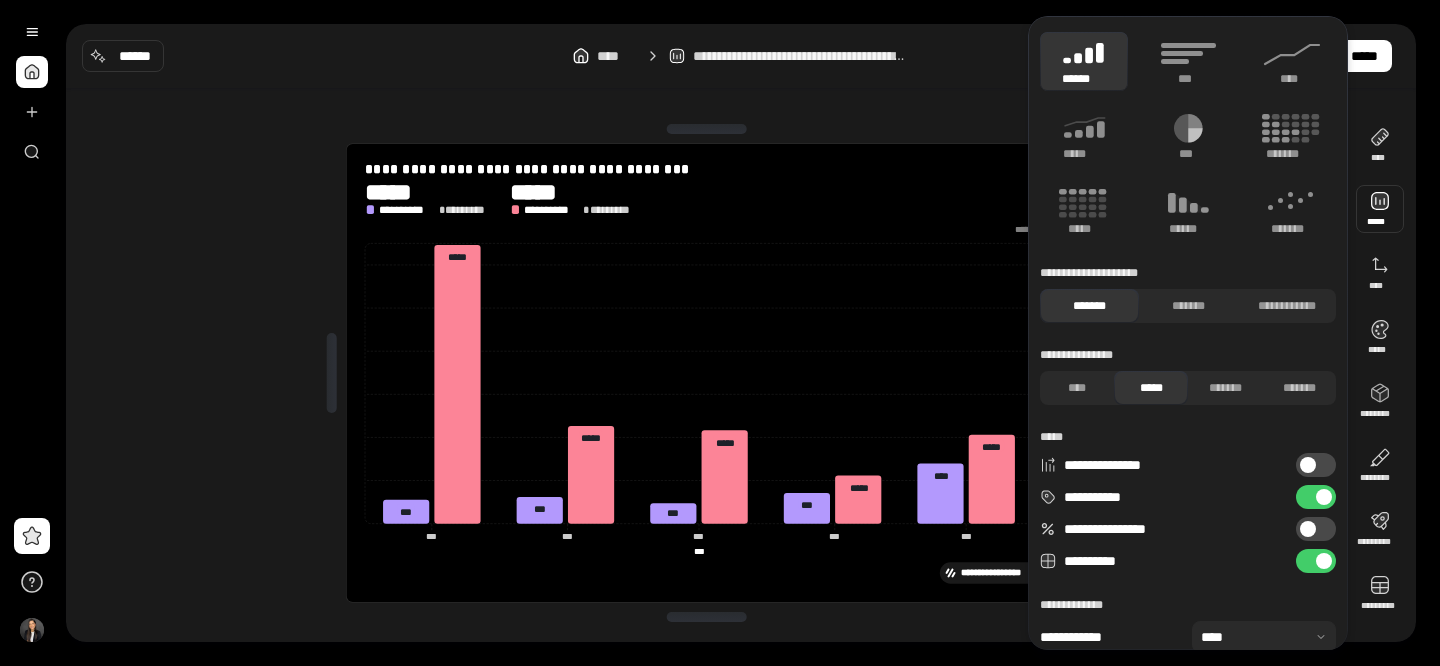 click at bounding box center [1308, 529] 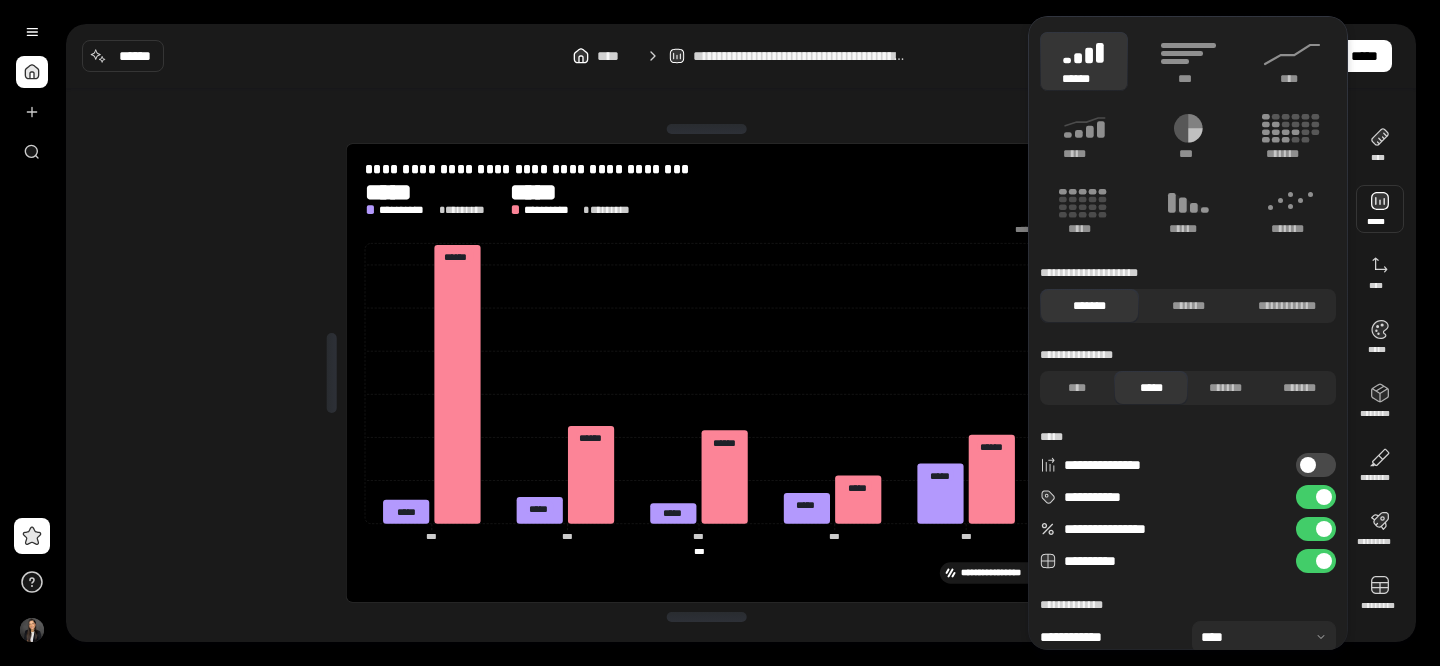 click on "**********" at bounding box center [1316, 529] 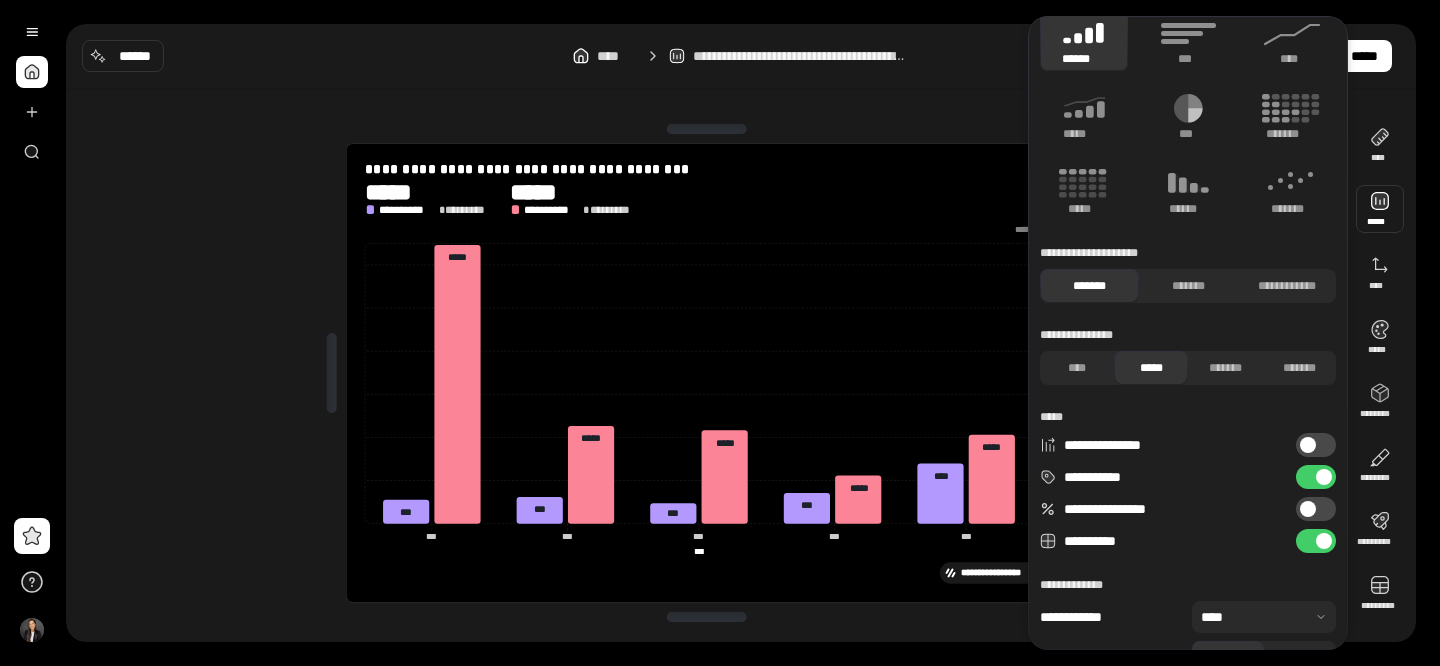 scroll, scrollTop: 61, scrollLeft: 0, axis: vertical 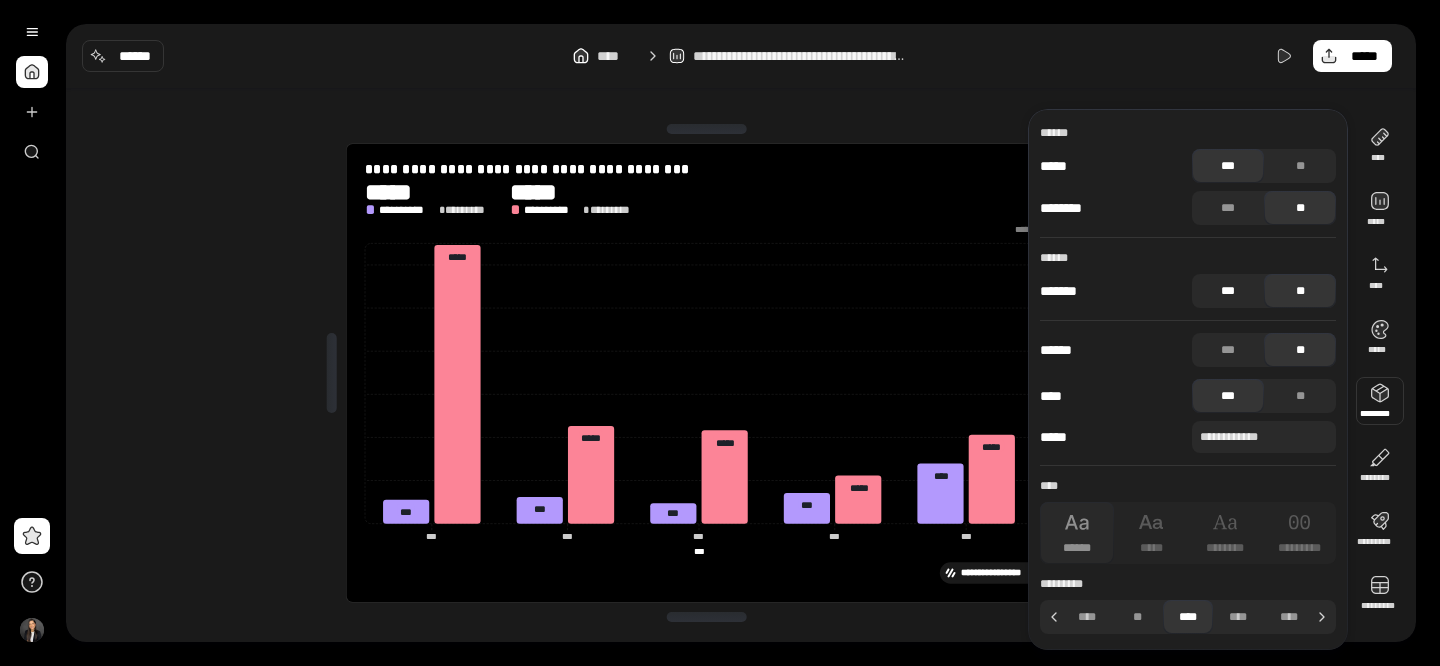 click on "***" at bounding box center (1228, 291) 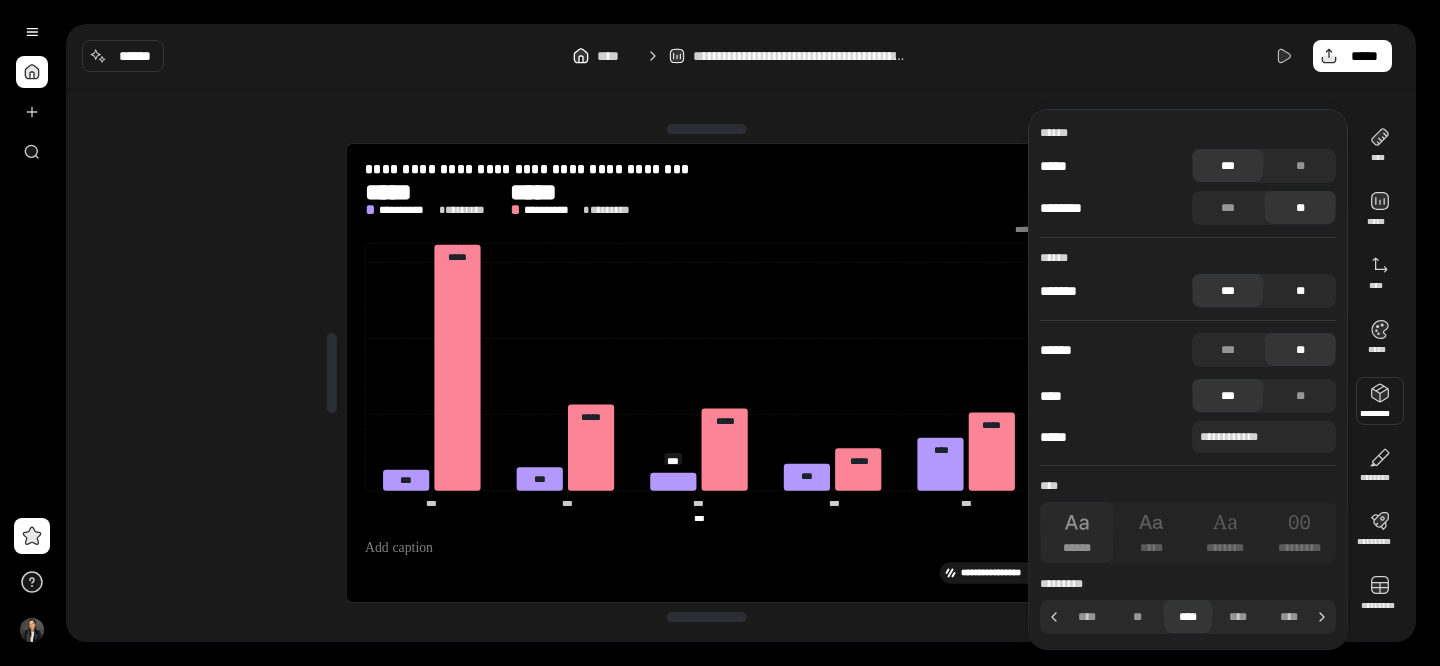 click on "**" at bounding box center [1300, 291] 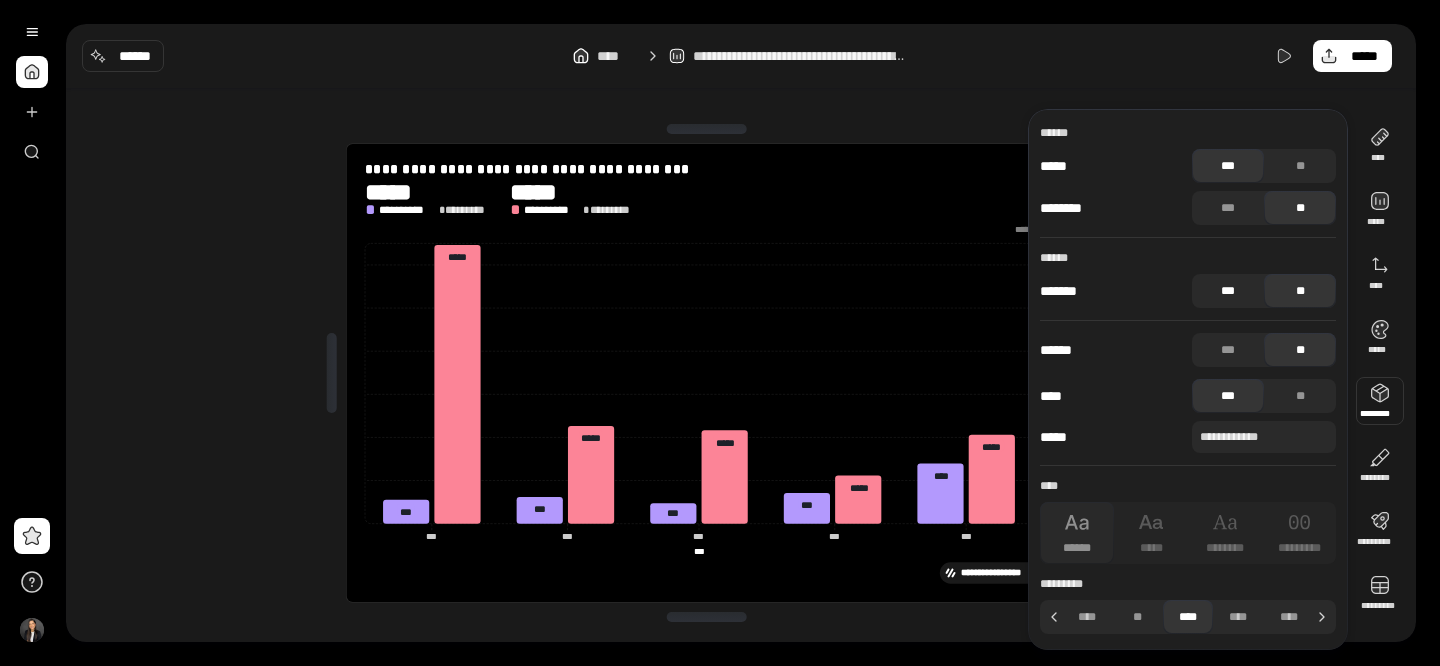 click on "***" at bounding box center (1228, 291) 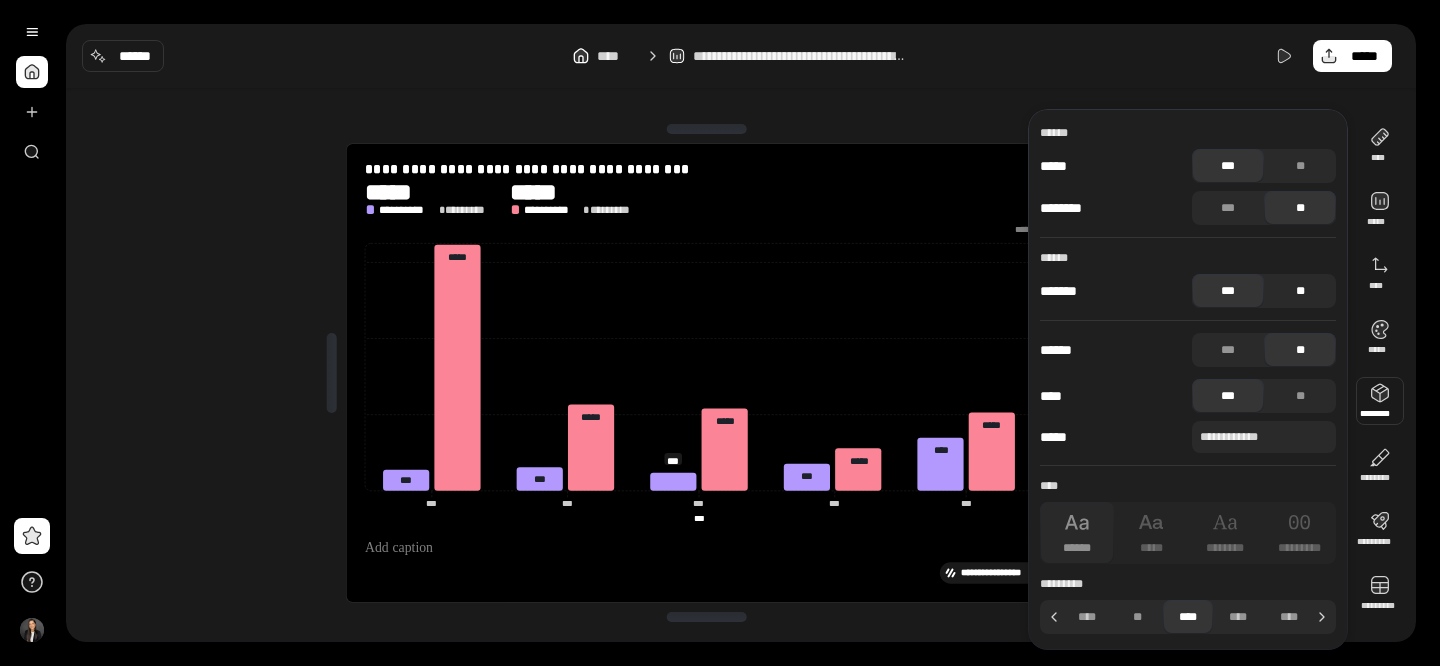 click on "**" at bounding box center [1300, 291] 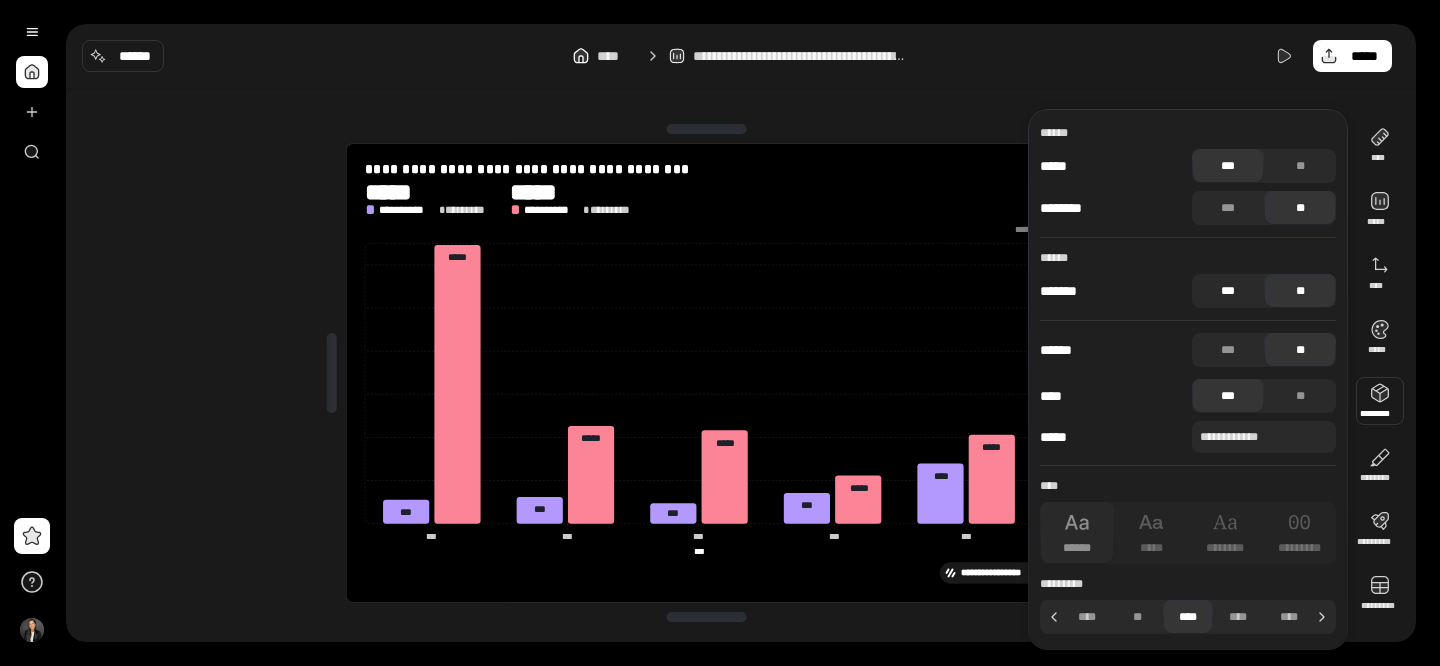 click on "***" at bounding box center [1228, 291] 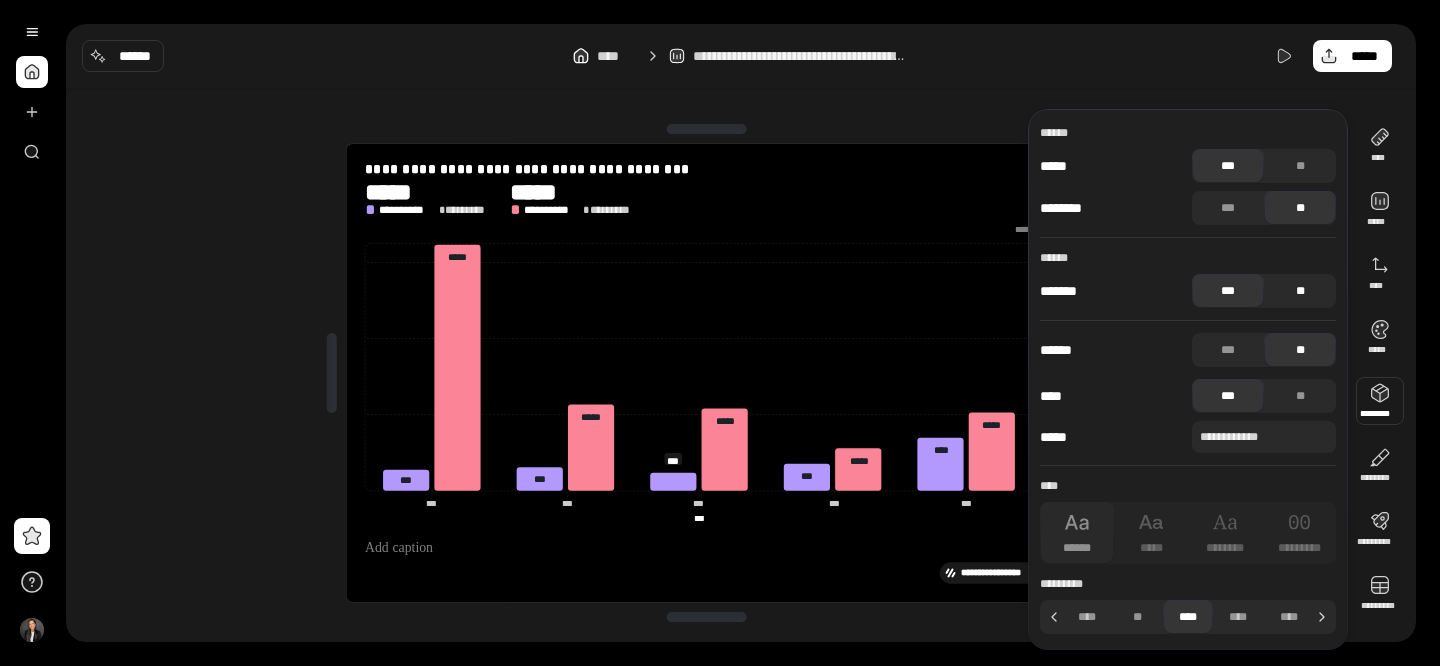 click on "**" at bounding box center (1300, 291) 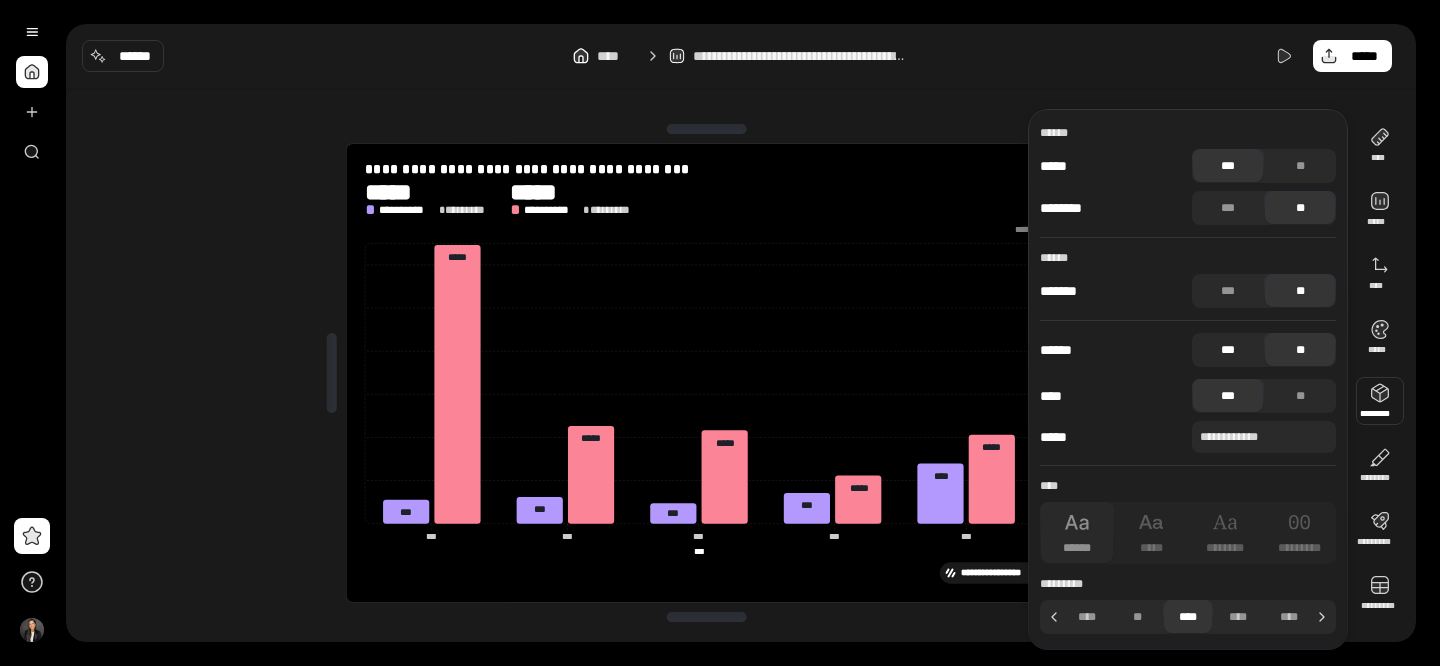 click on "***" at bounding box center (1228, 350) 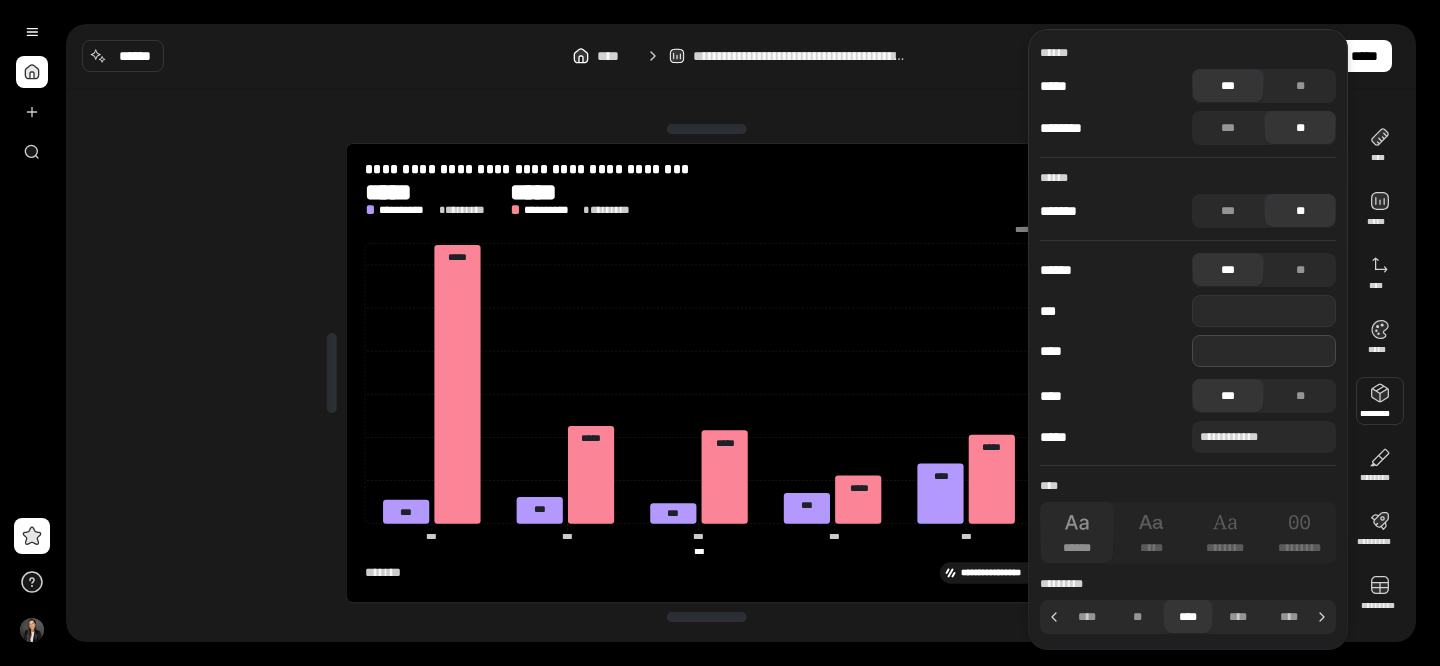 click at bounding box center [1264, 351] 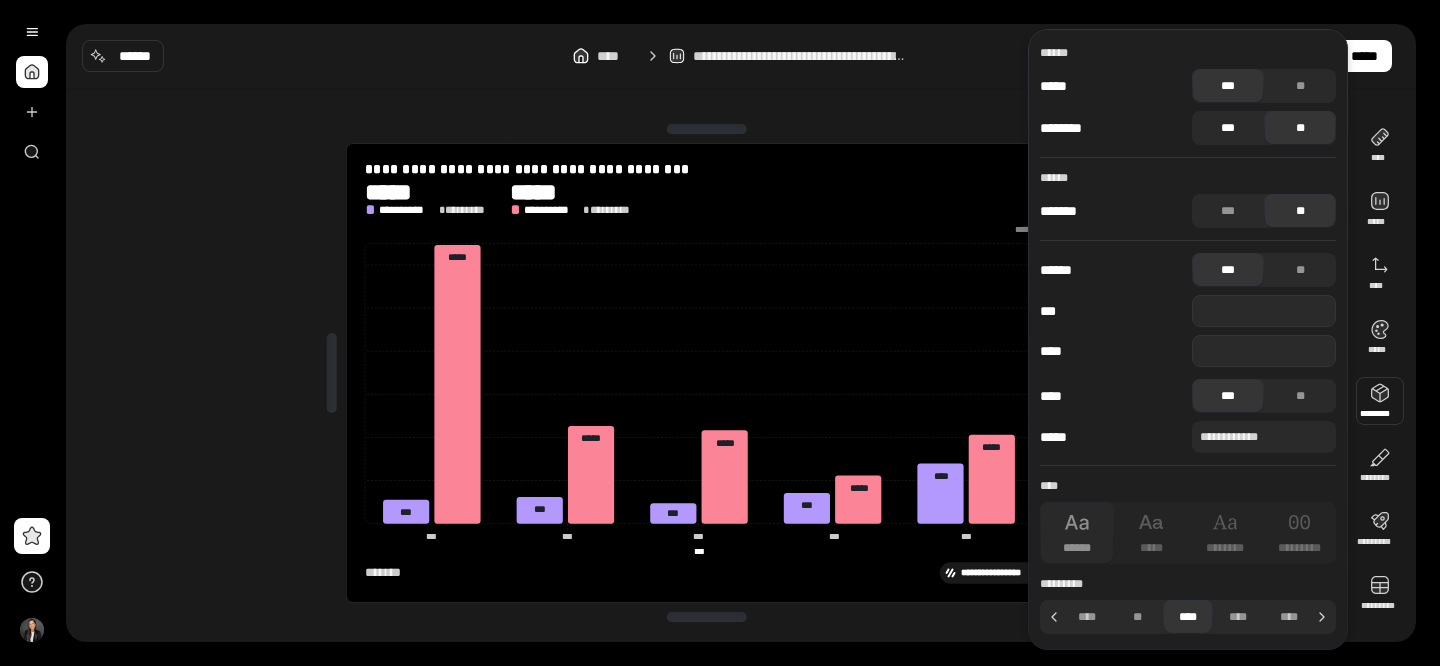 click on "***" at bounding box center [1228, 128] 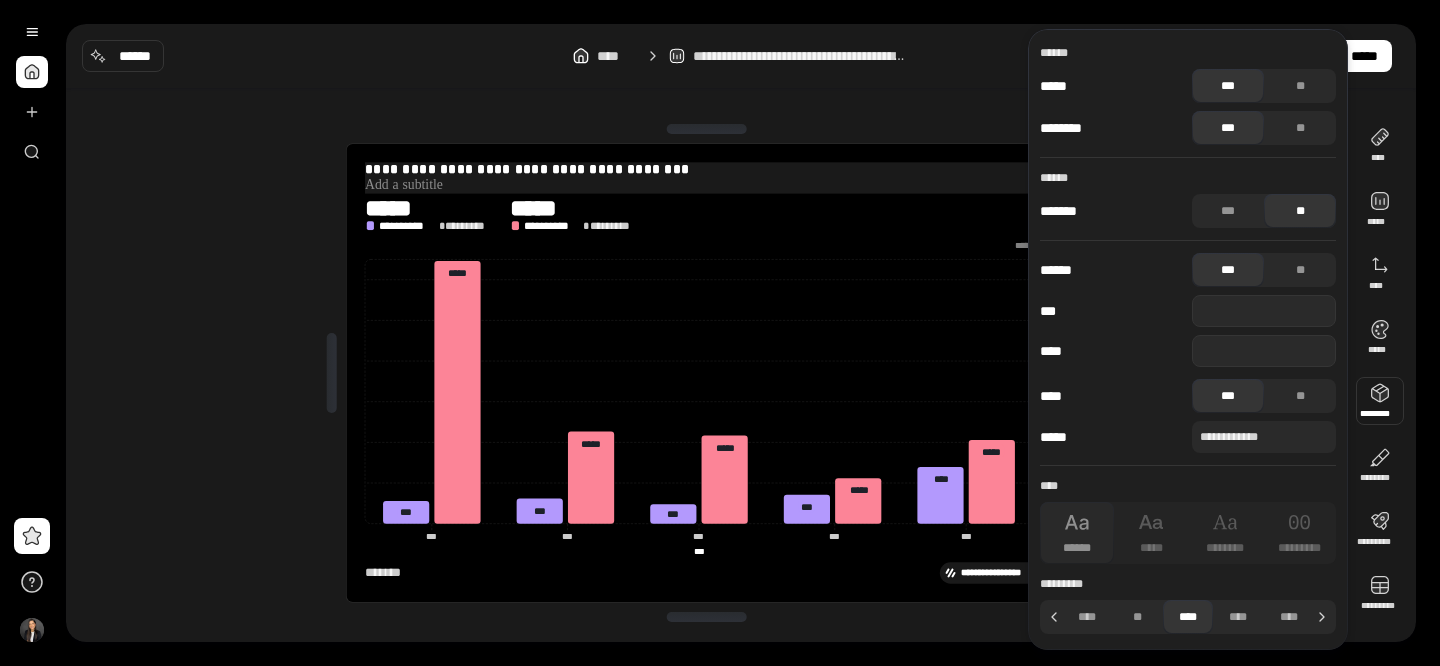 click at bounding box center (707, 185) 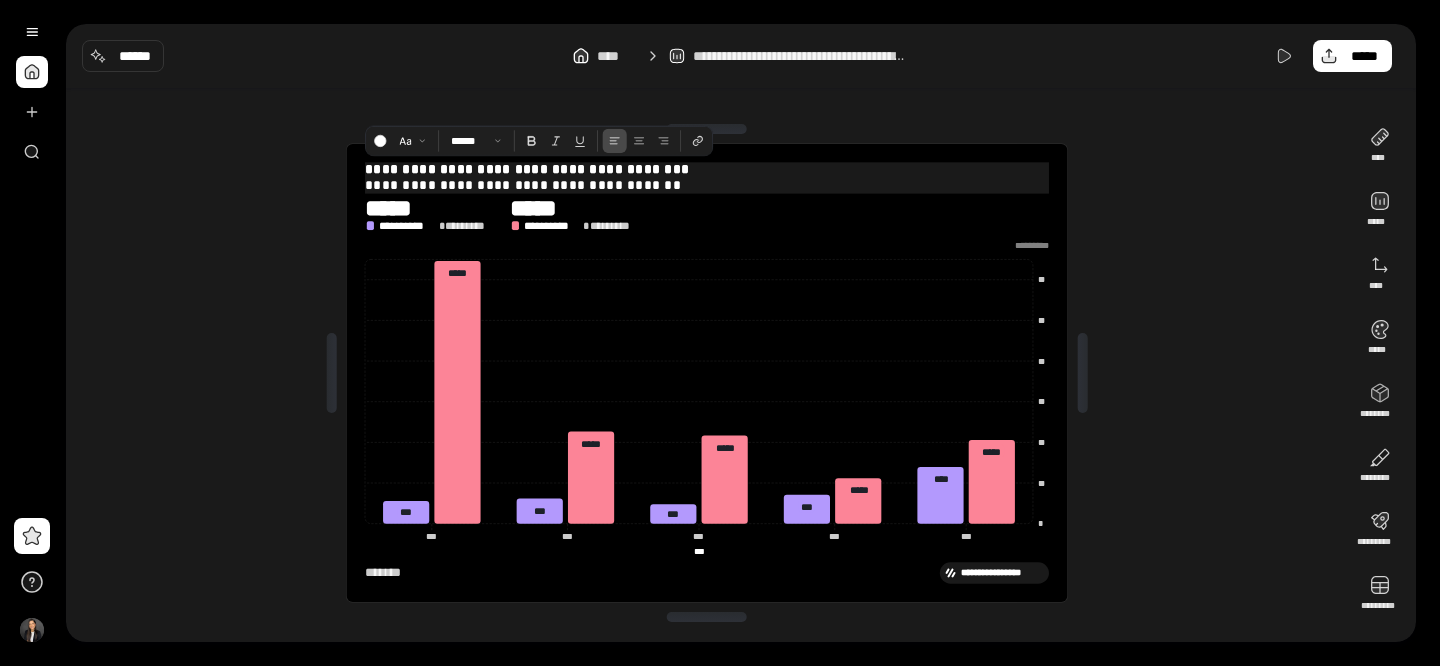 click on "**********" at bounding box center (707, 185) 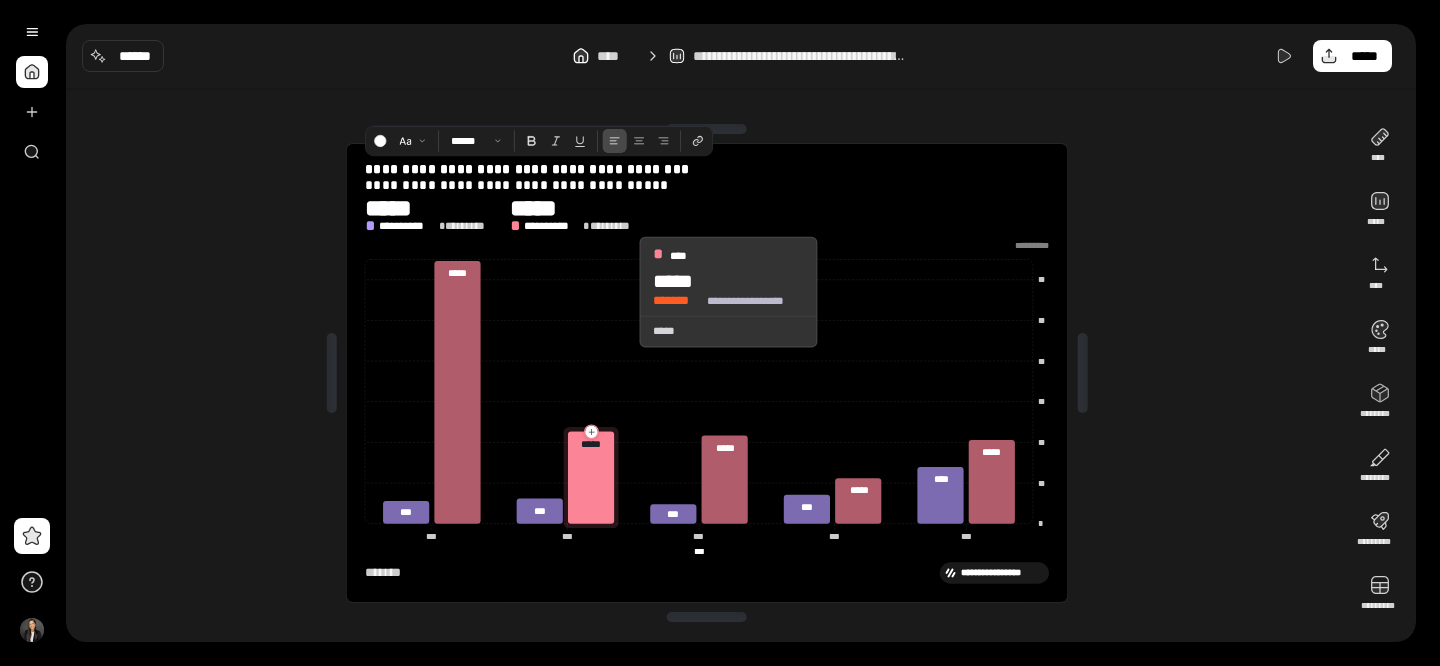 click 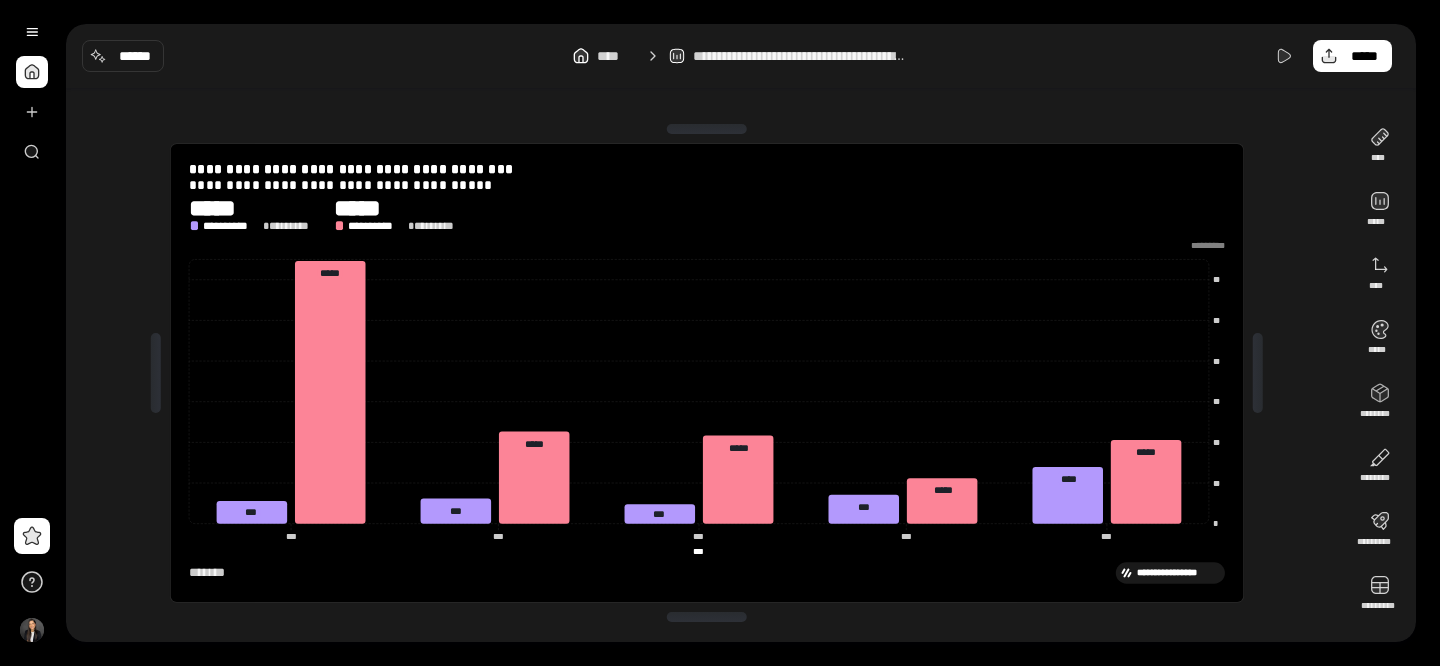 click at bounding box center [1258, 373] 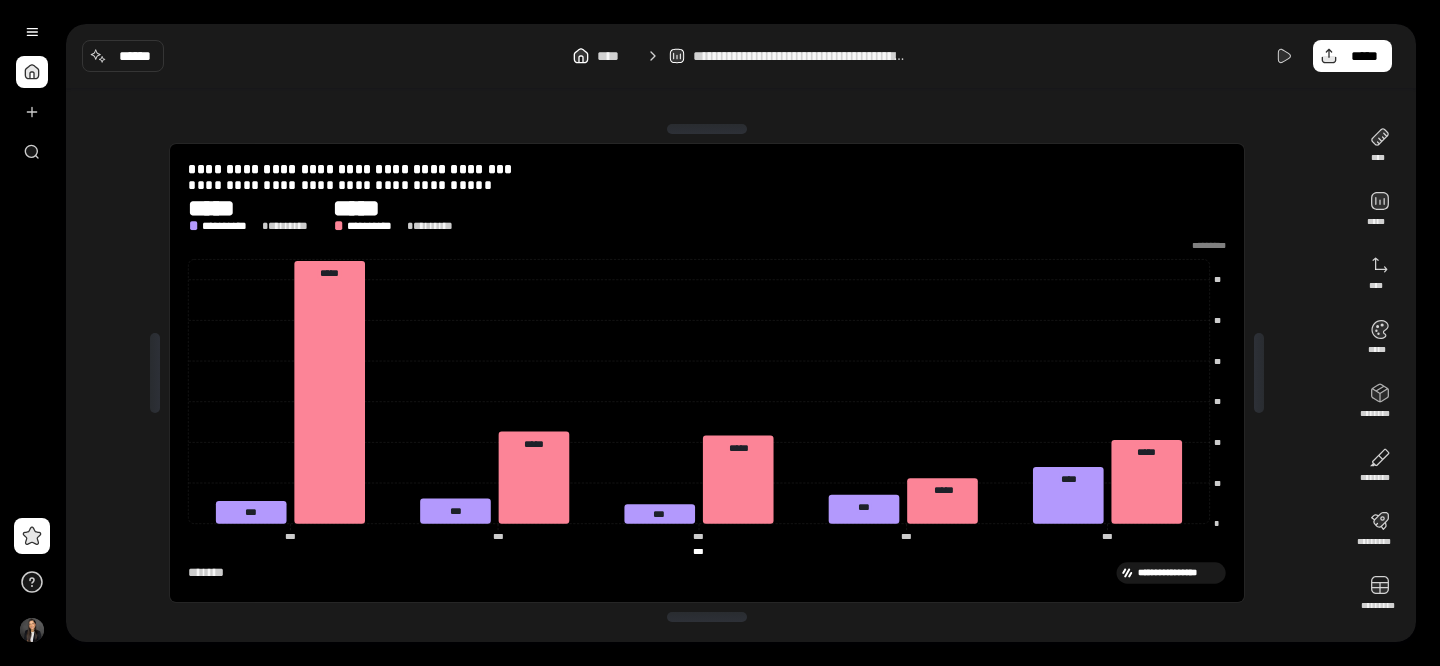 click on "**********" at bounding box center (741, 333) 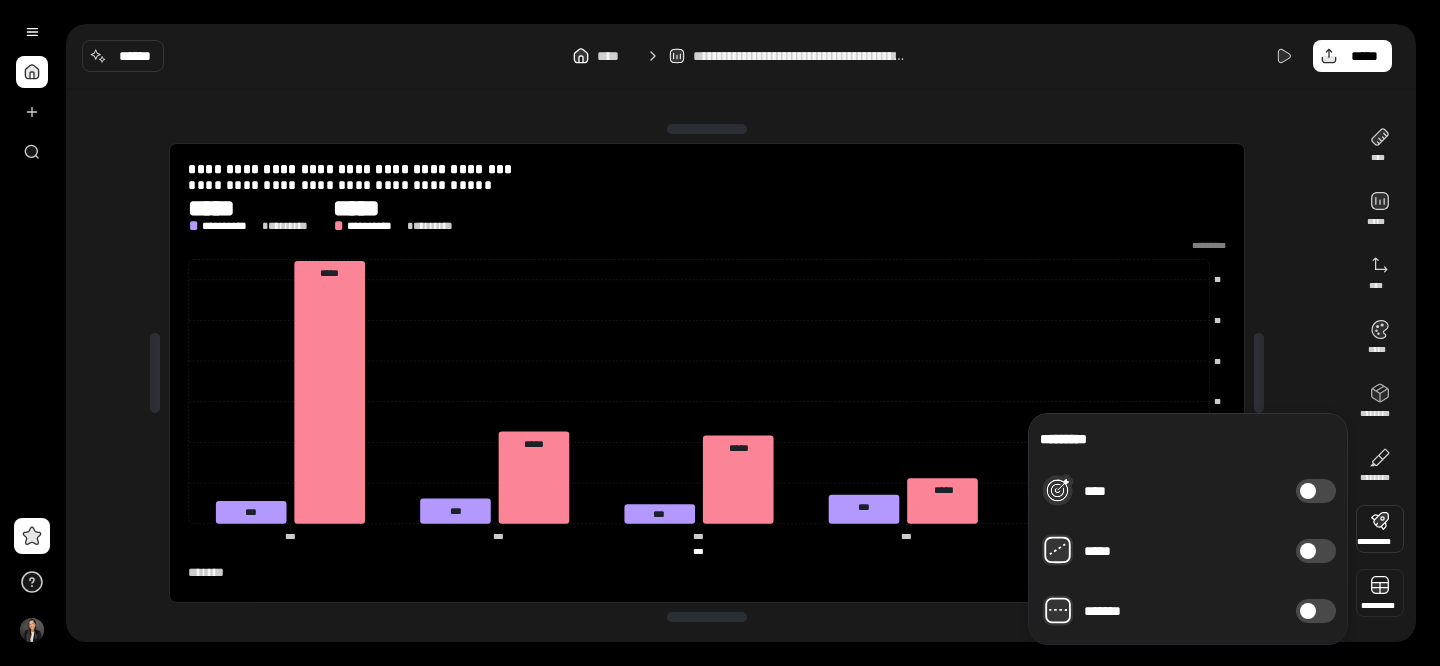 click at bounding box center [1380, 593] 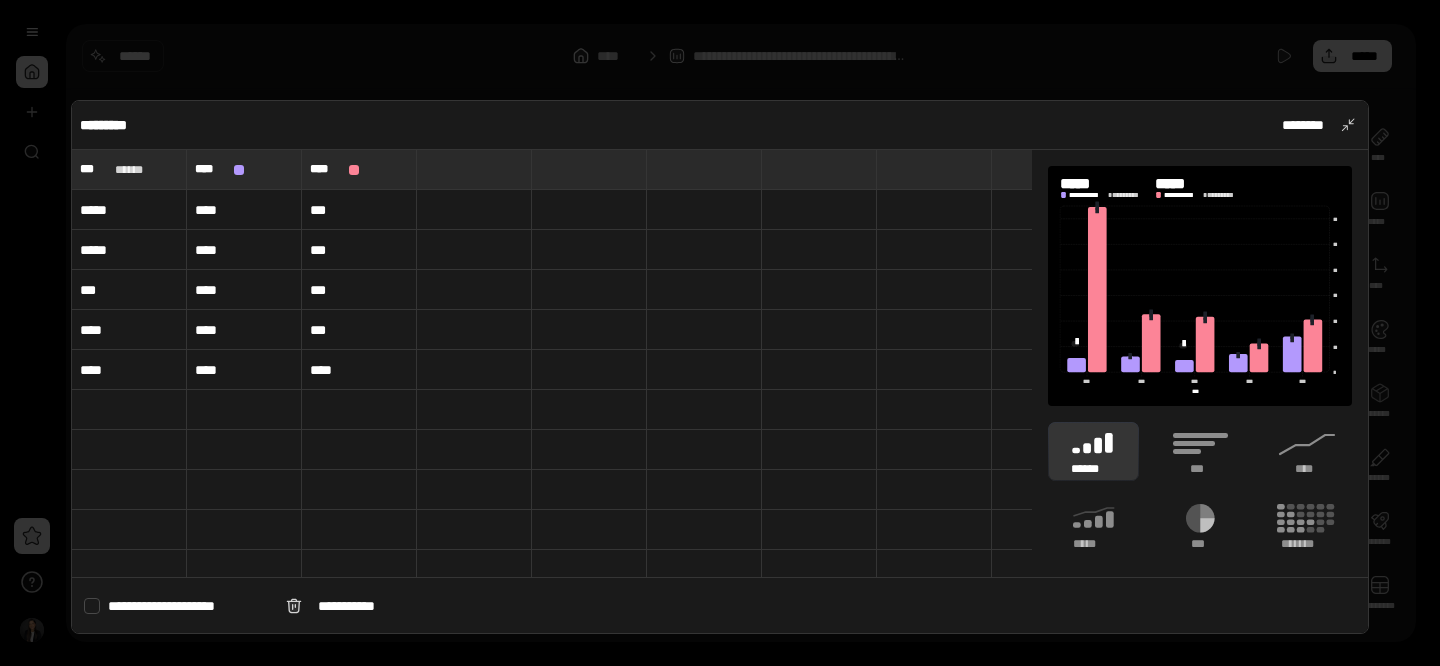 click at bounding box center (244, 410) 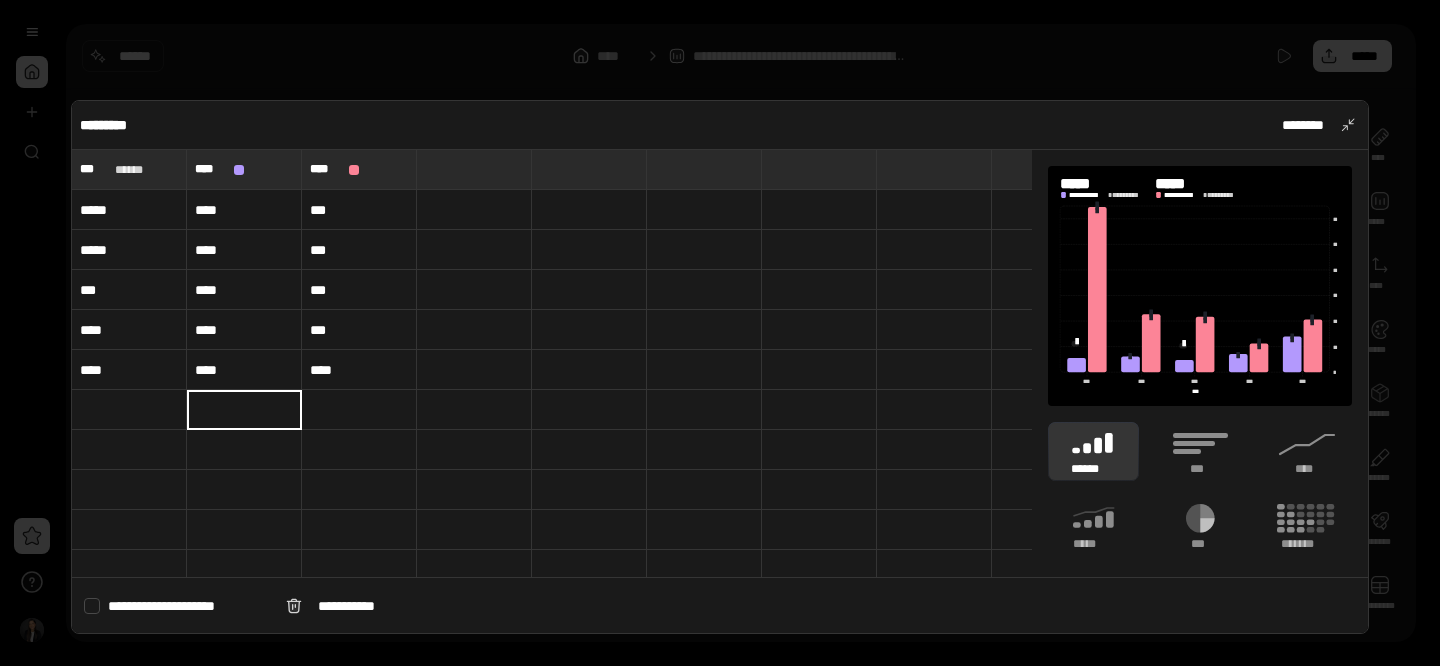click at bounding box center (129, 410) 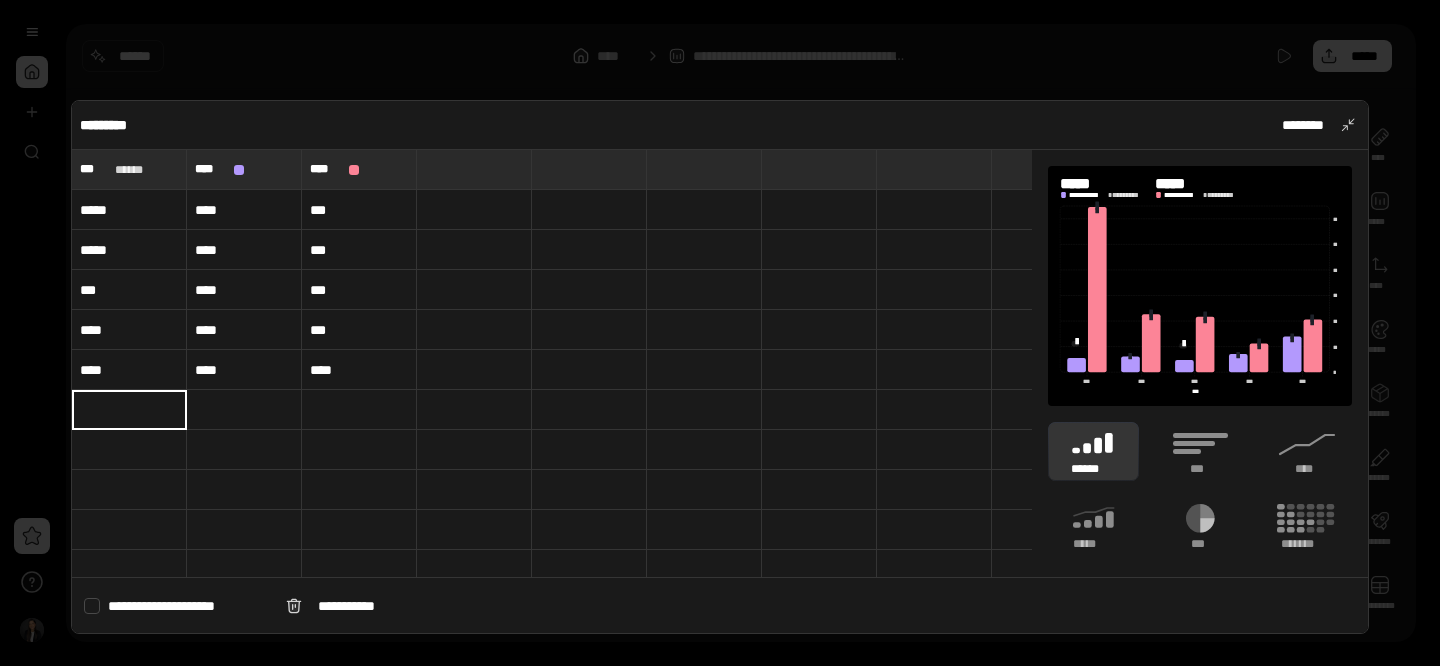 click at bounding box center (474, 169) 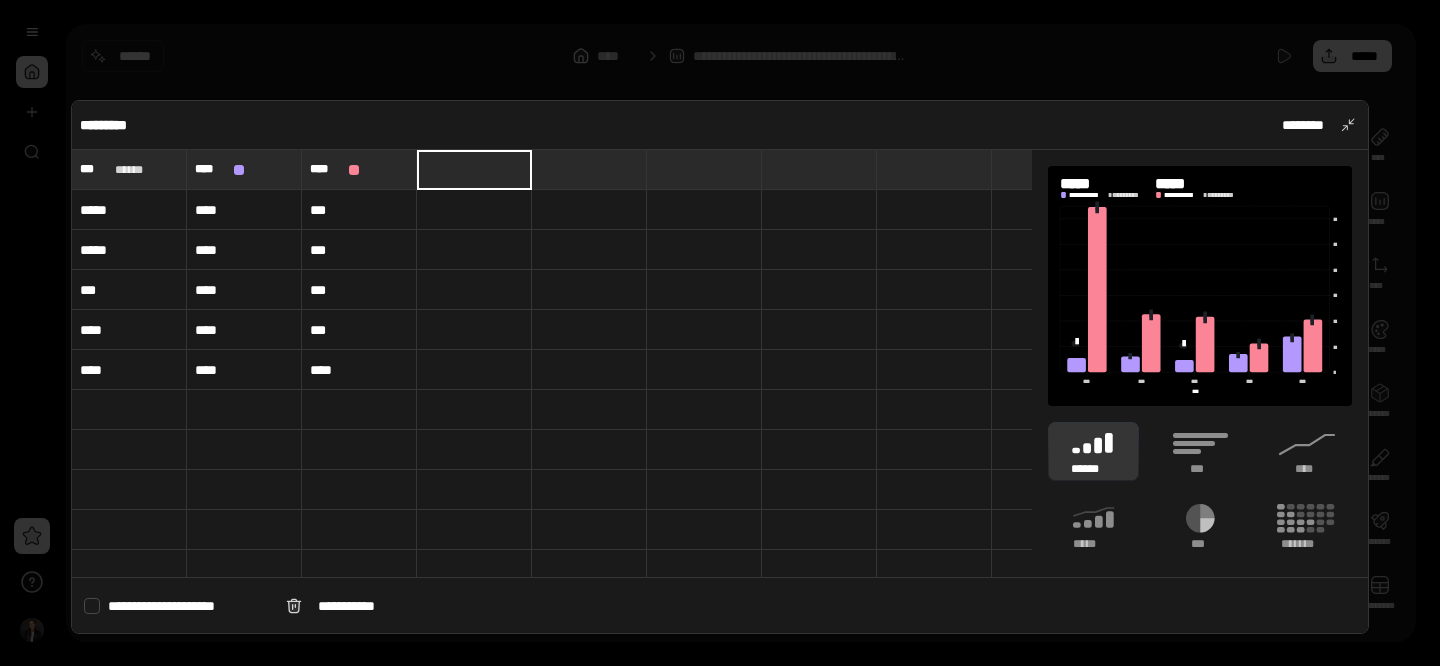 click on "**********" at bounding box center (177, 606) 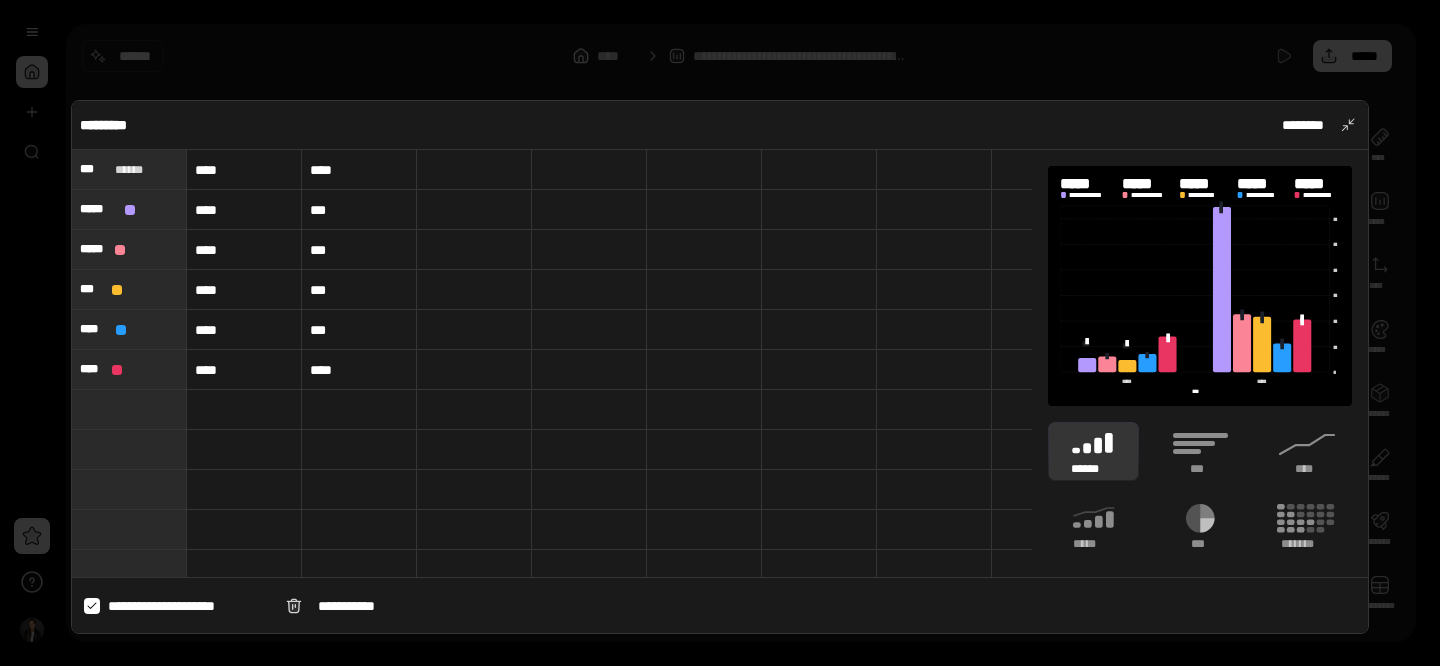 click on "**********" at bounding box center (177, 606) 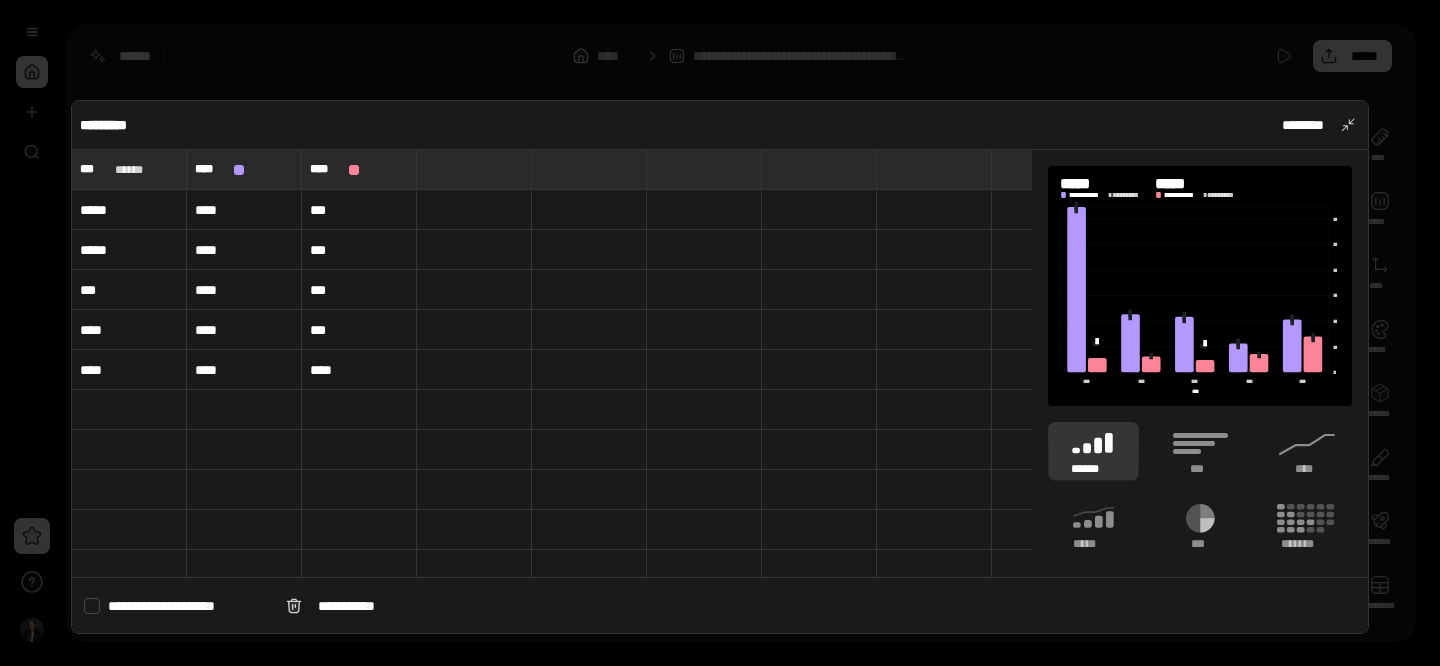 click at bounding box center [720, 333] 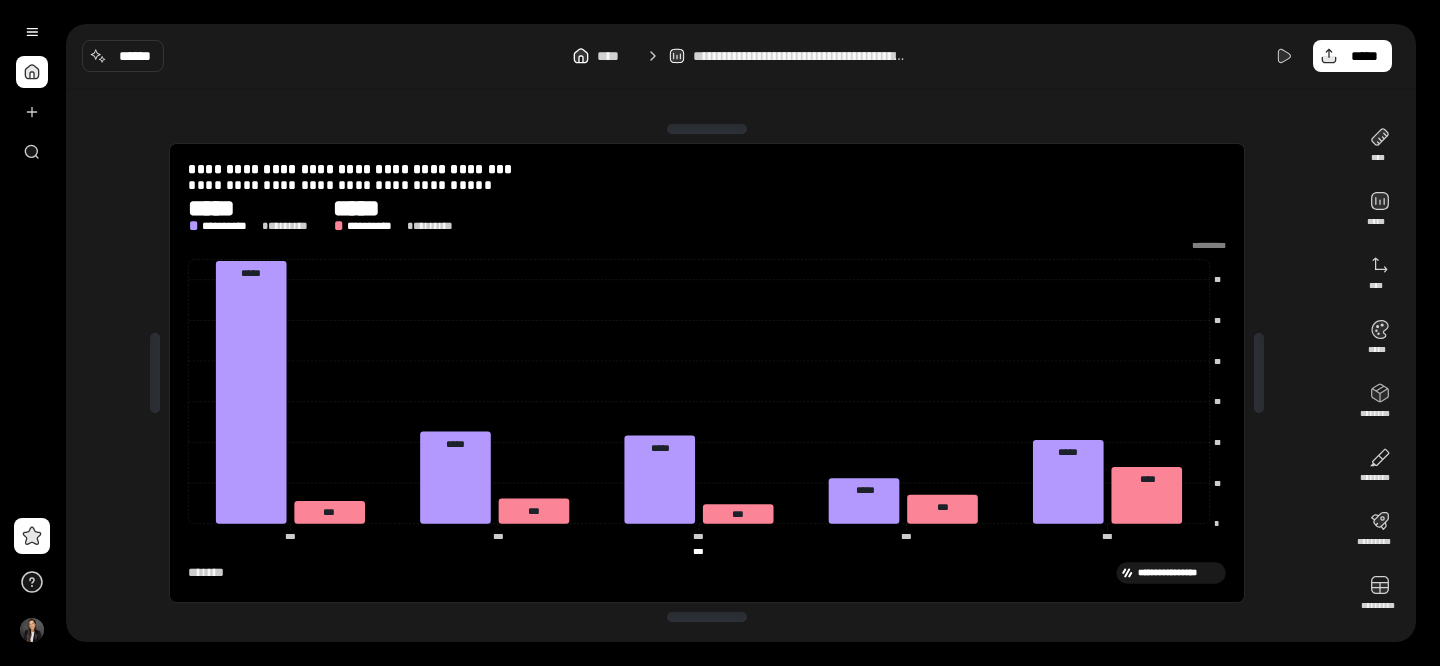 click on "**" at bounding box center [32, 333] 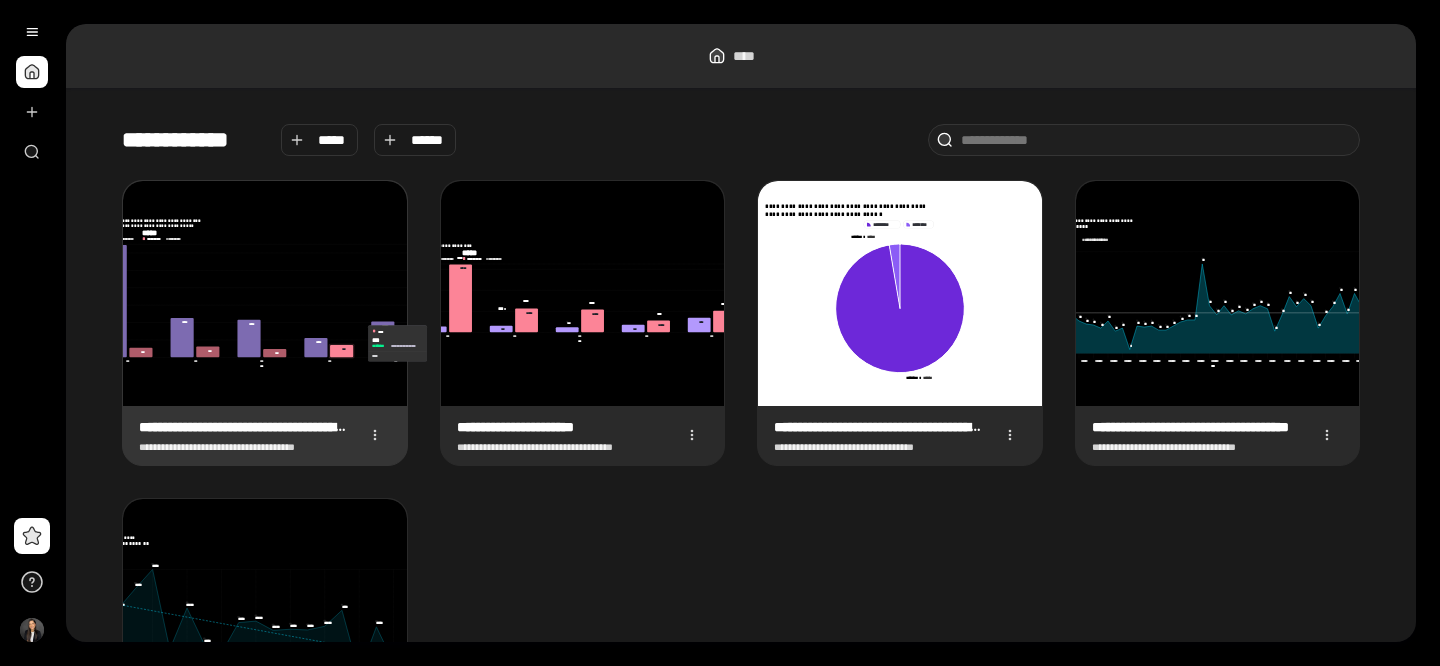 click 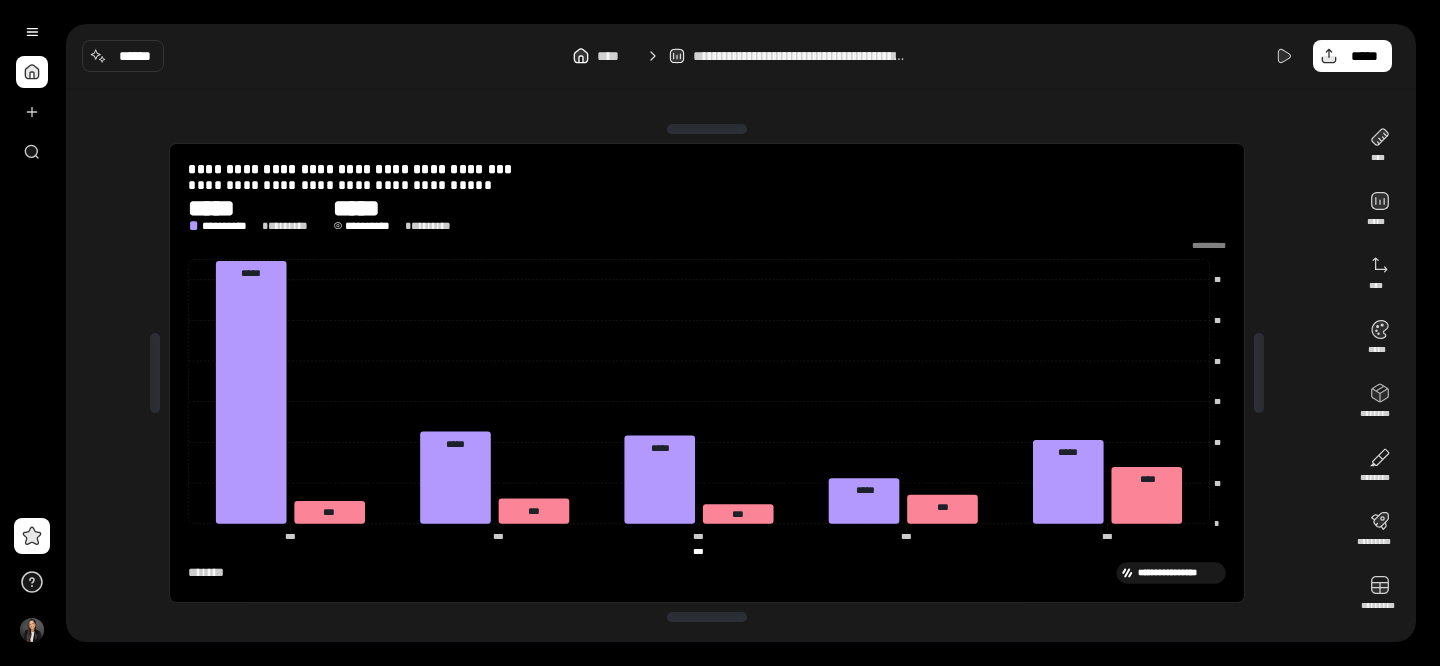 click on "**" at bounding box center [32, 333] 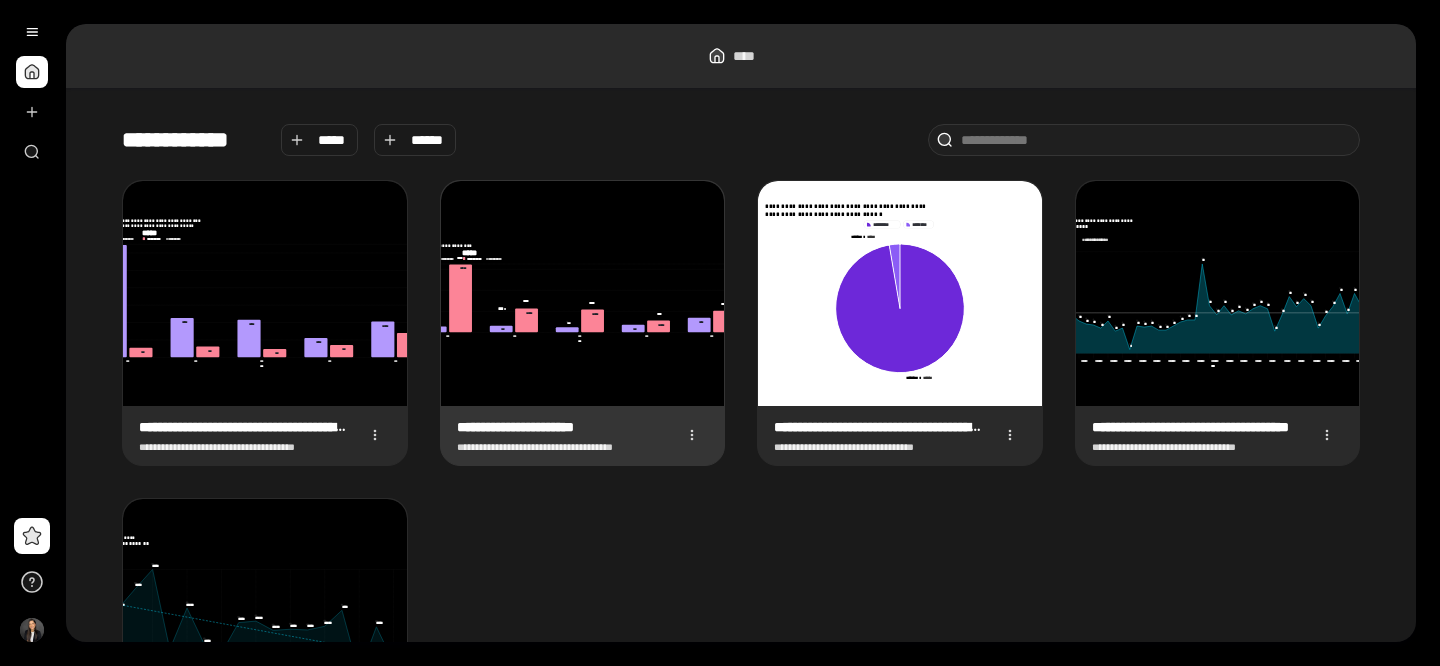 click on "**********" at bounding box center [582, 255] 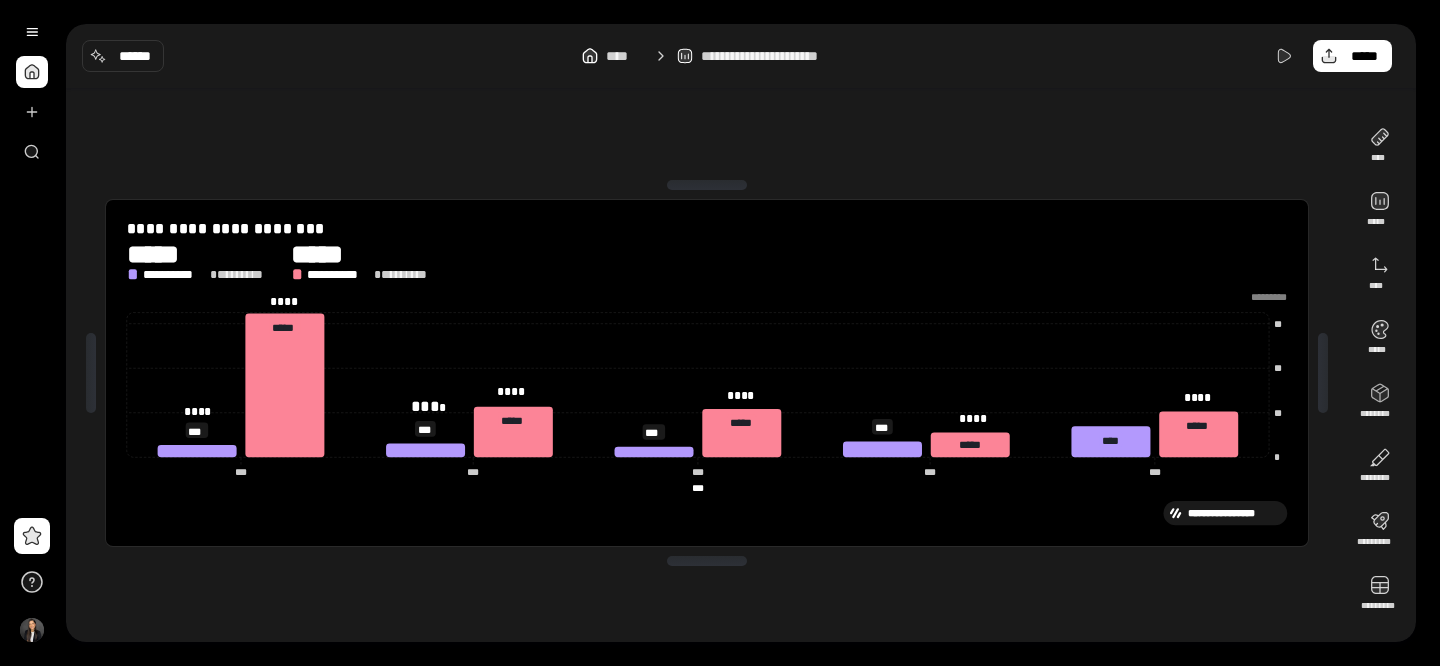 click at bounding box center (32, 72) 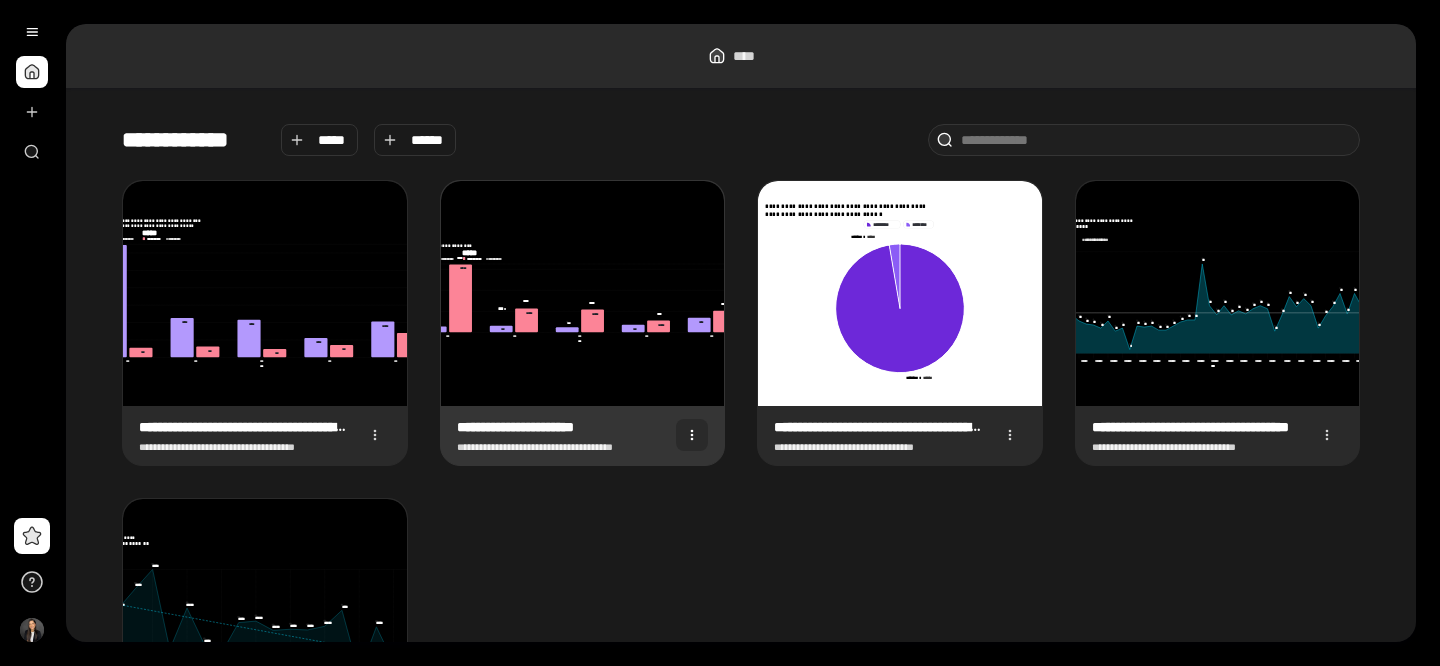 click at bounding box center (692, 435) 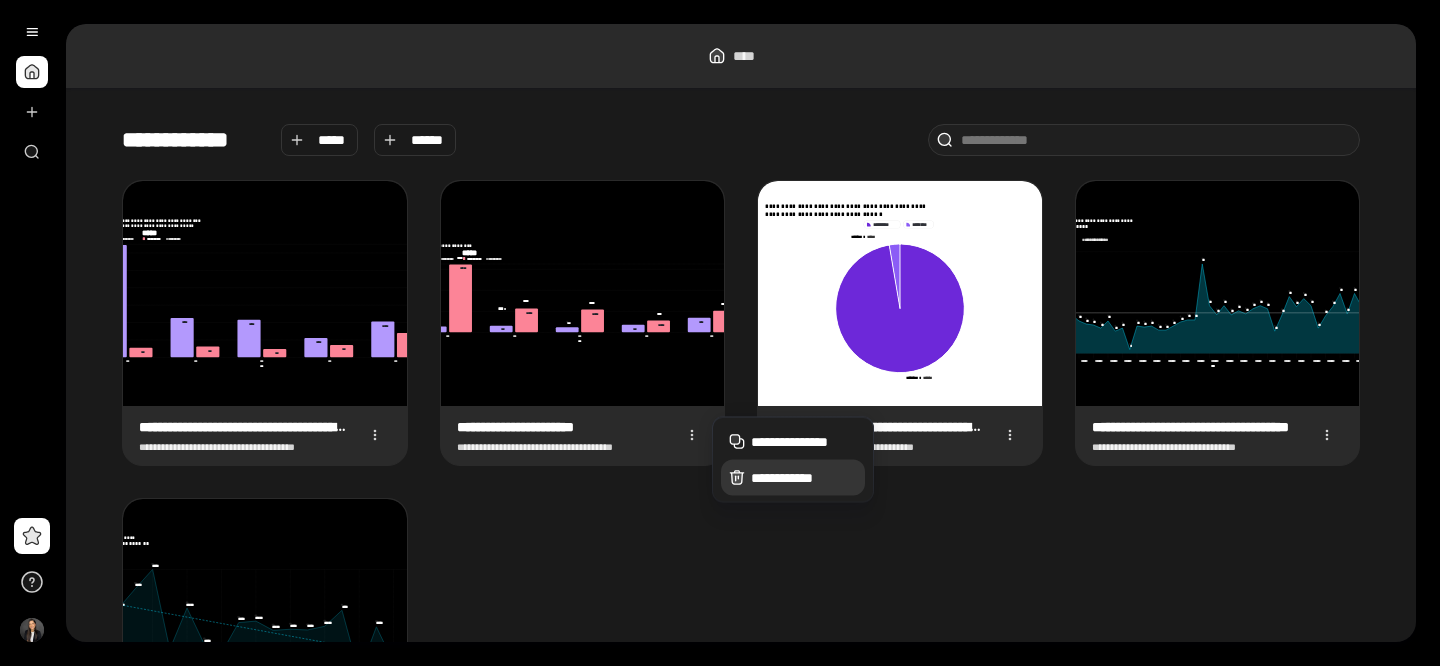 click on "**********" at bounding box center [793, 478] 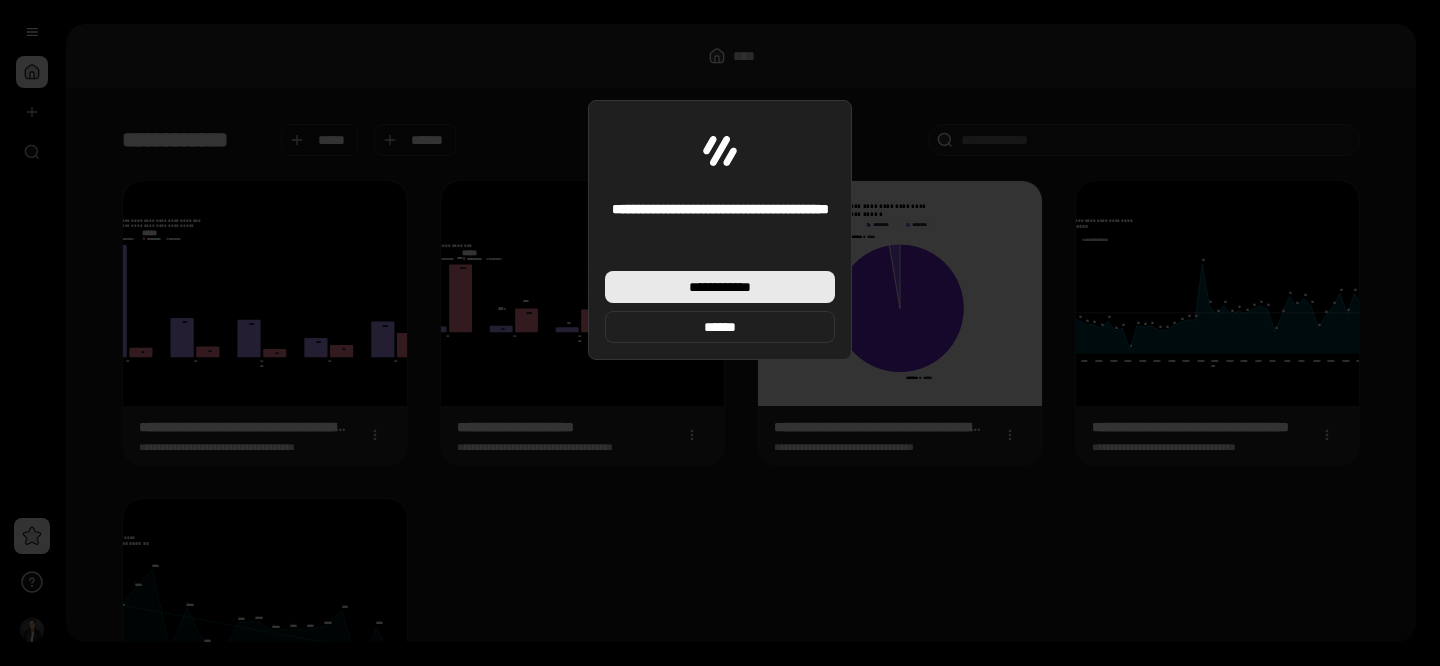 click on "**********" at bounding box center [720, 287] 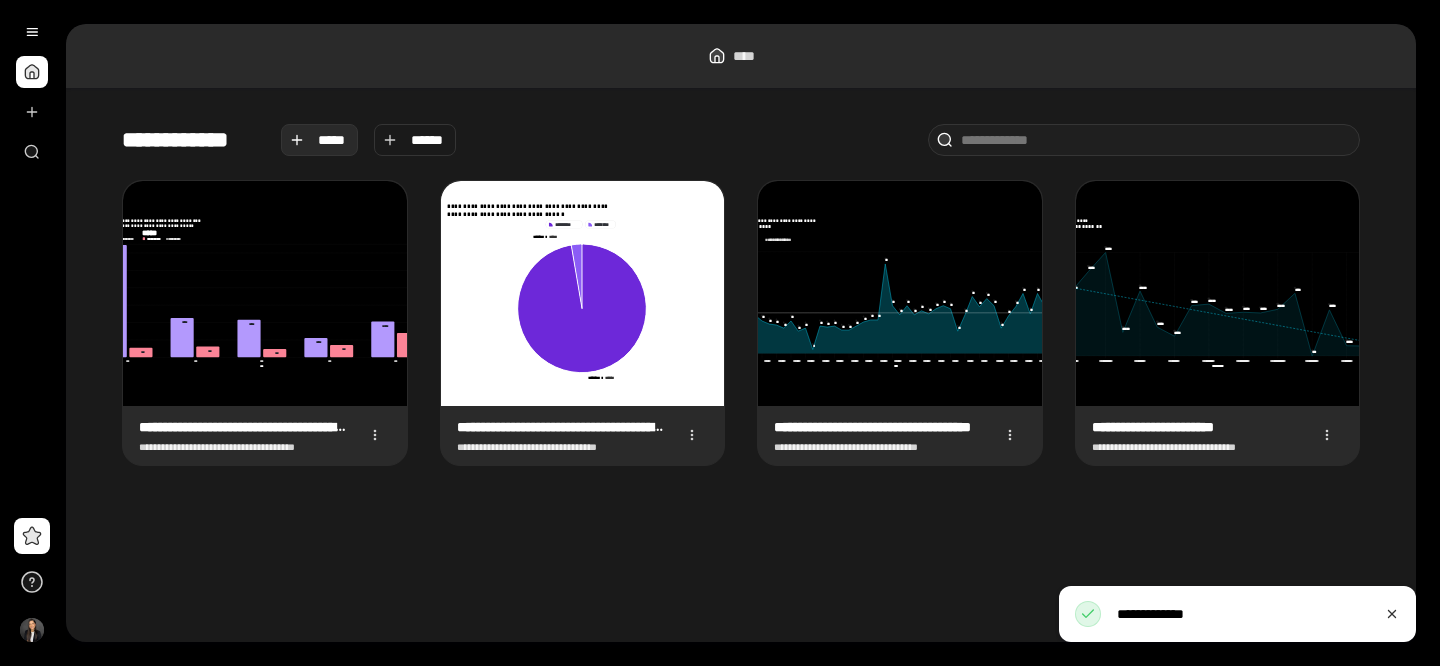 click on "*****" at bounding box center [320, 140] 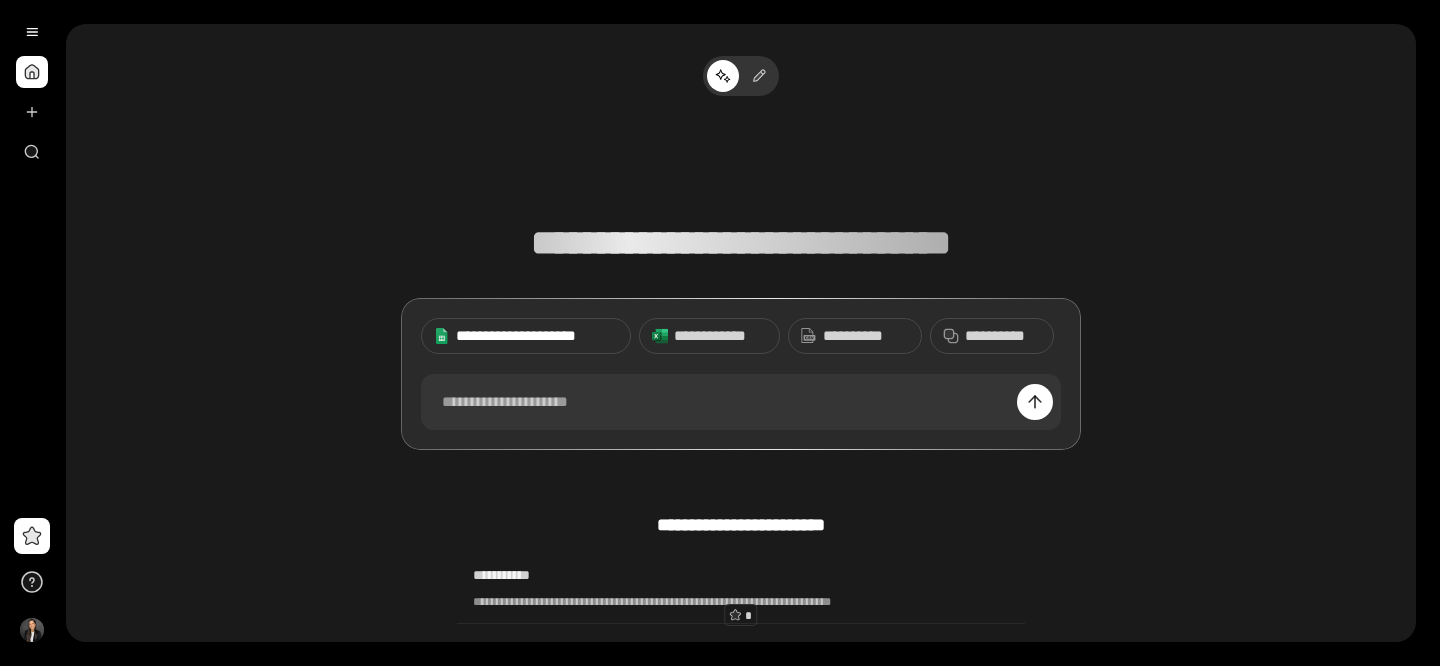 click on "**********" at bounding box center [526, 336] 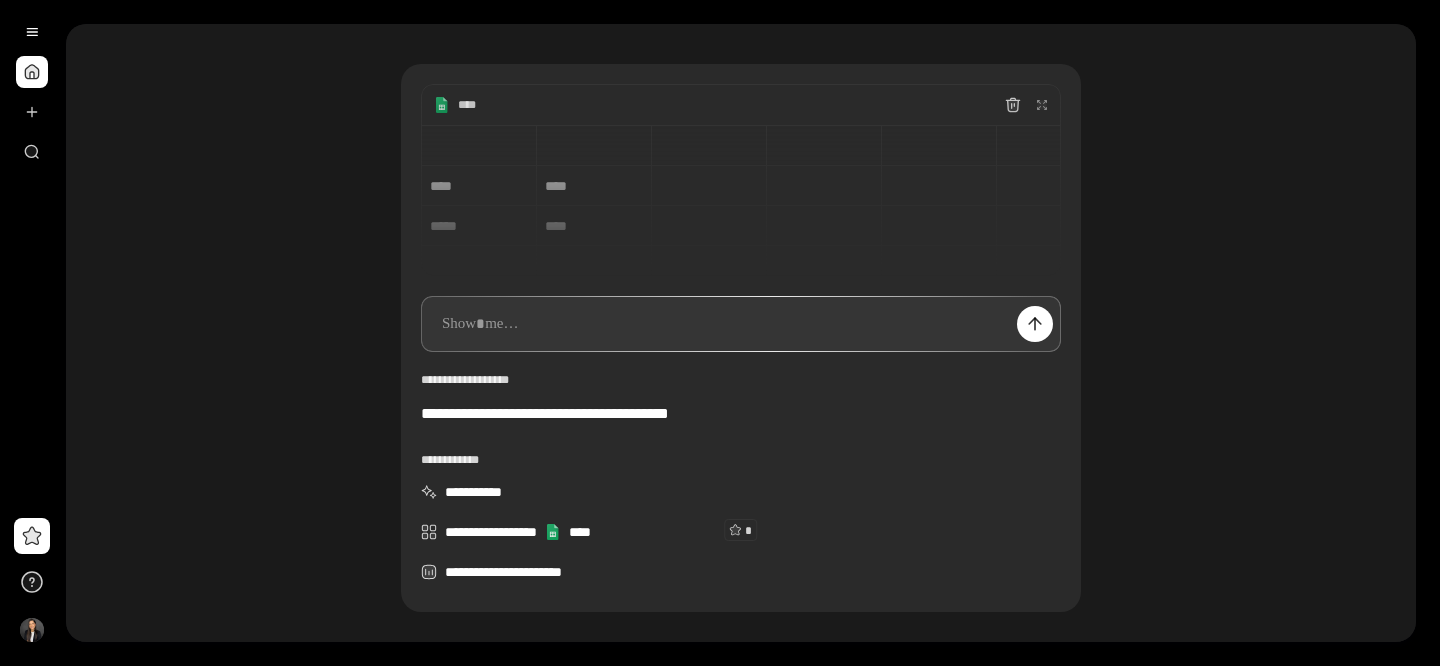 scroll, scrollTop: 86, scrollLeft: 0, axis: vertical 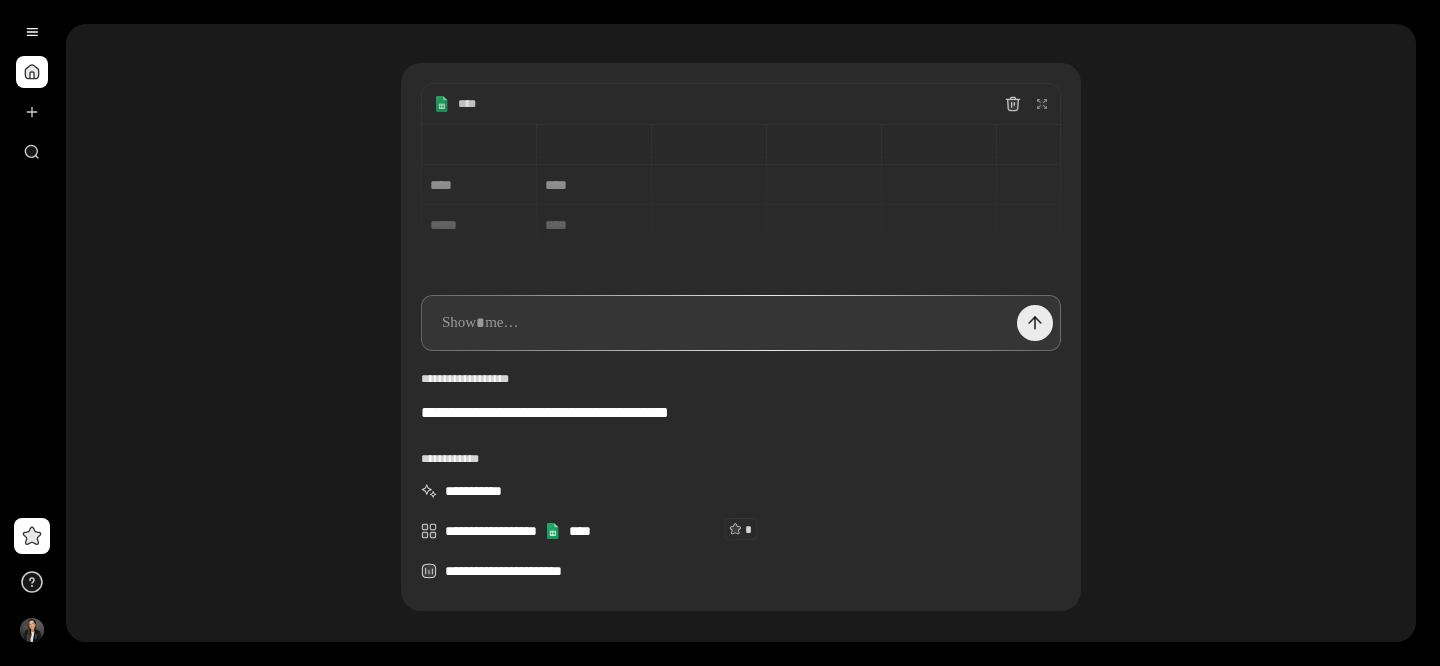 click at bounding box center [1035, 323] 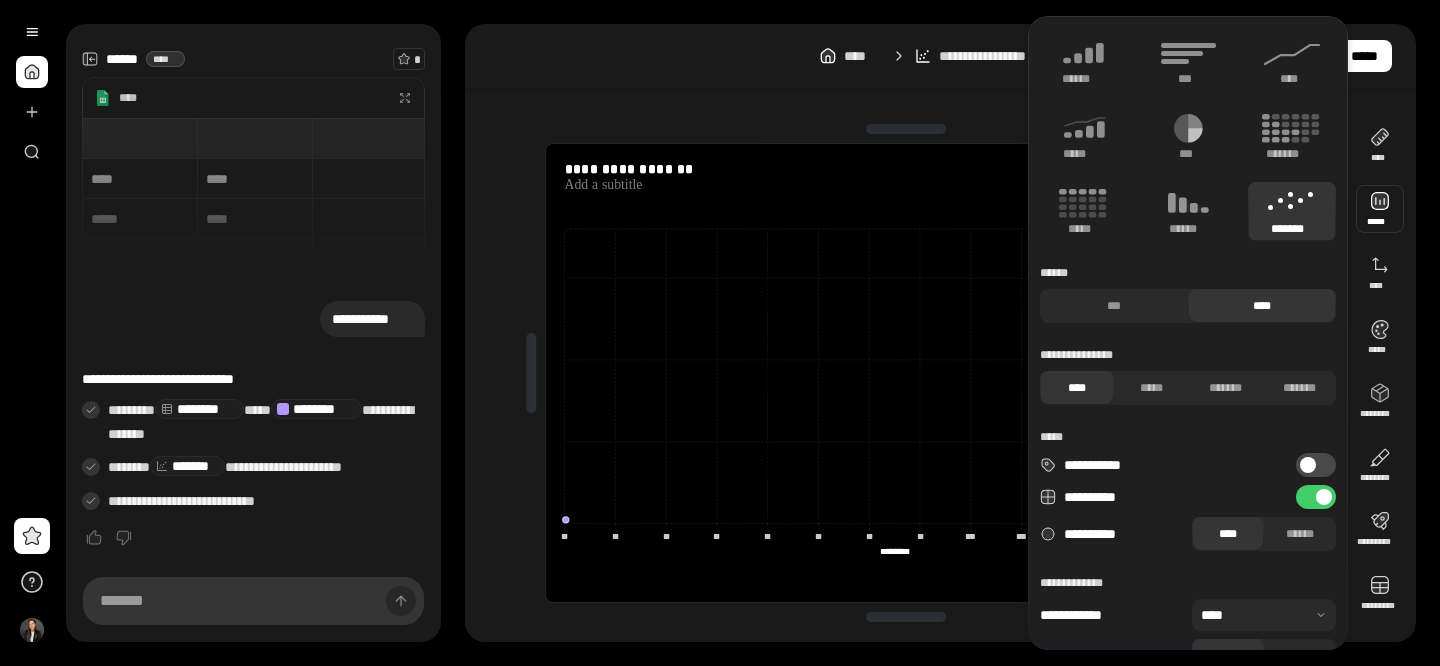 click at bounding box center (1380, 209) 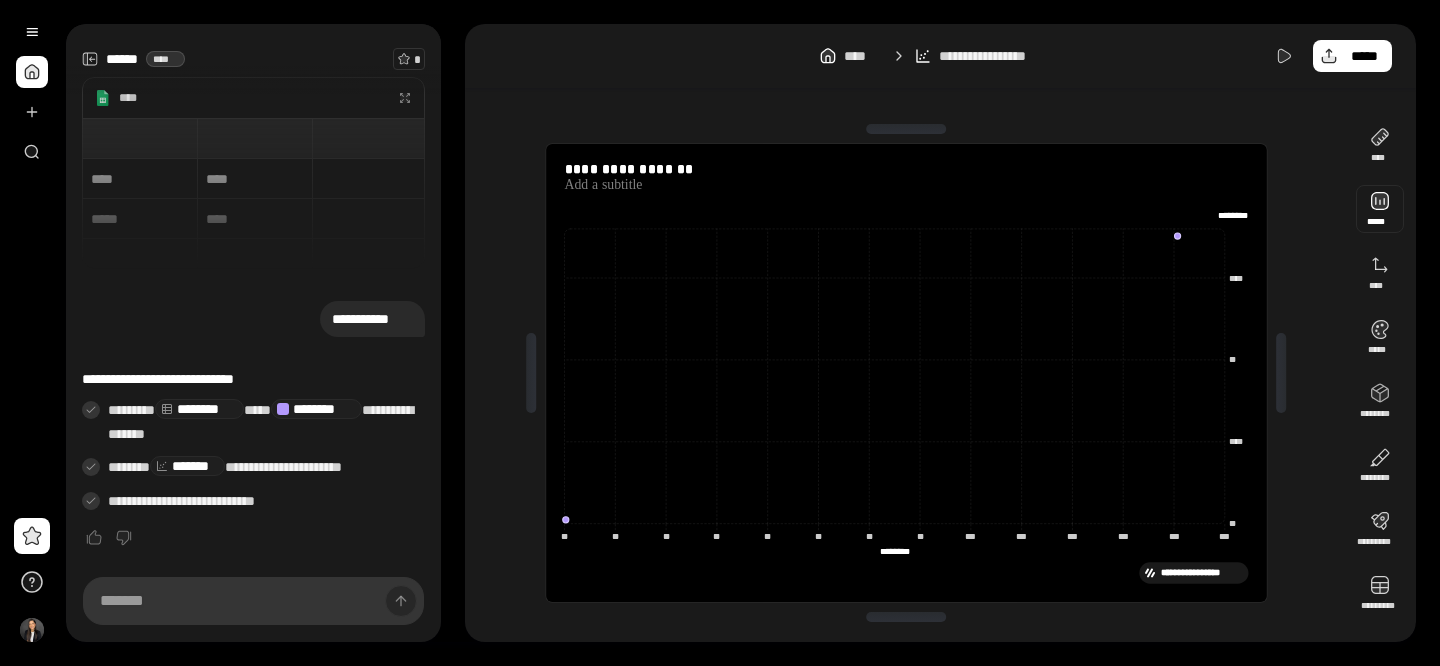 click at bounding box center [1380, 209] 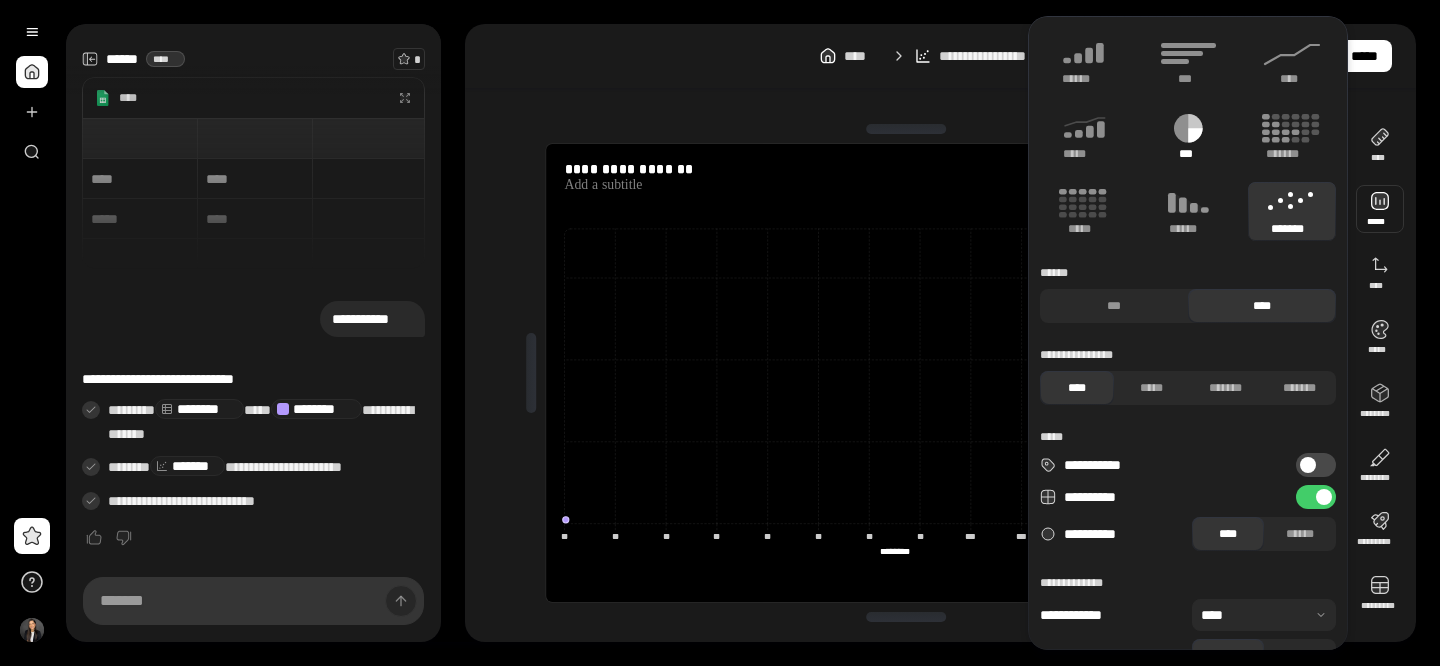 click on "***" at bounding box center (1188, 136) 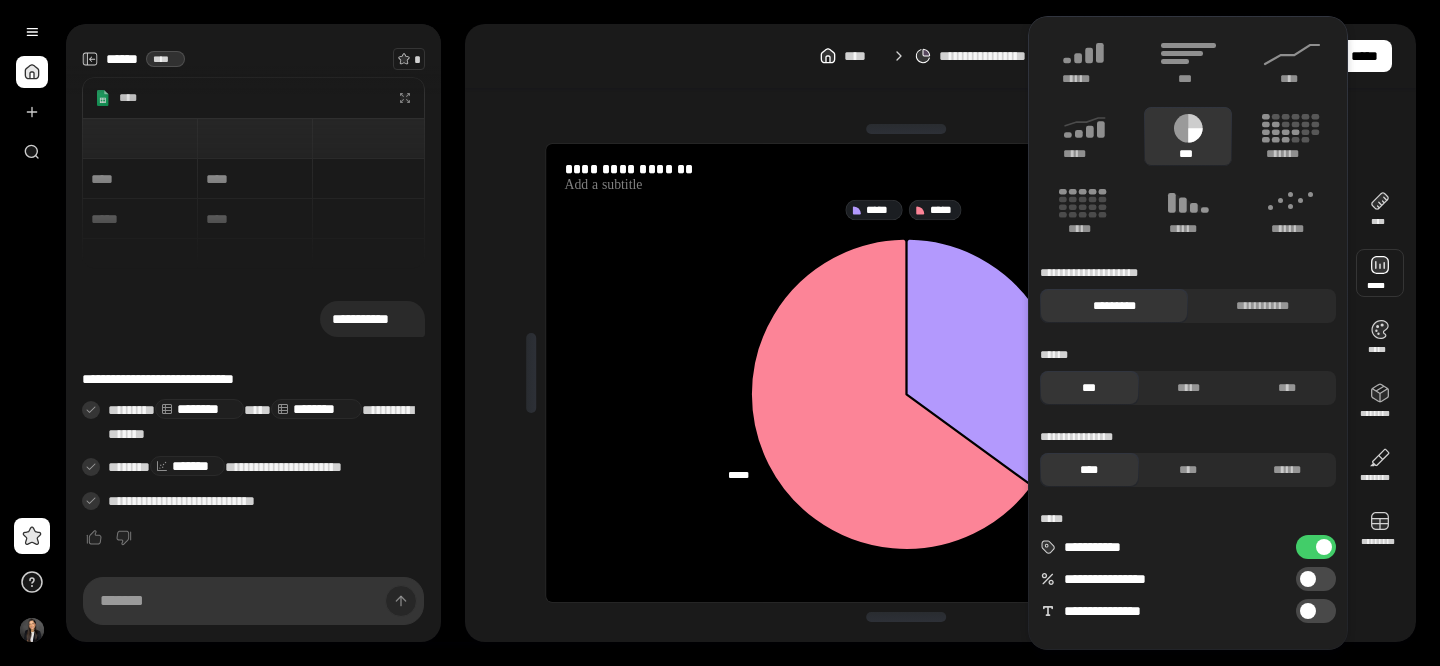 click on "**********" at bounding box center [906, 372] 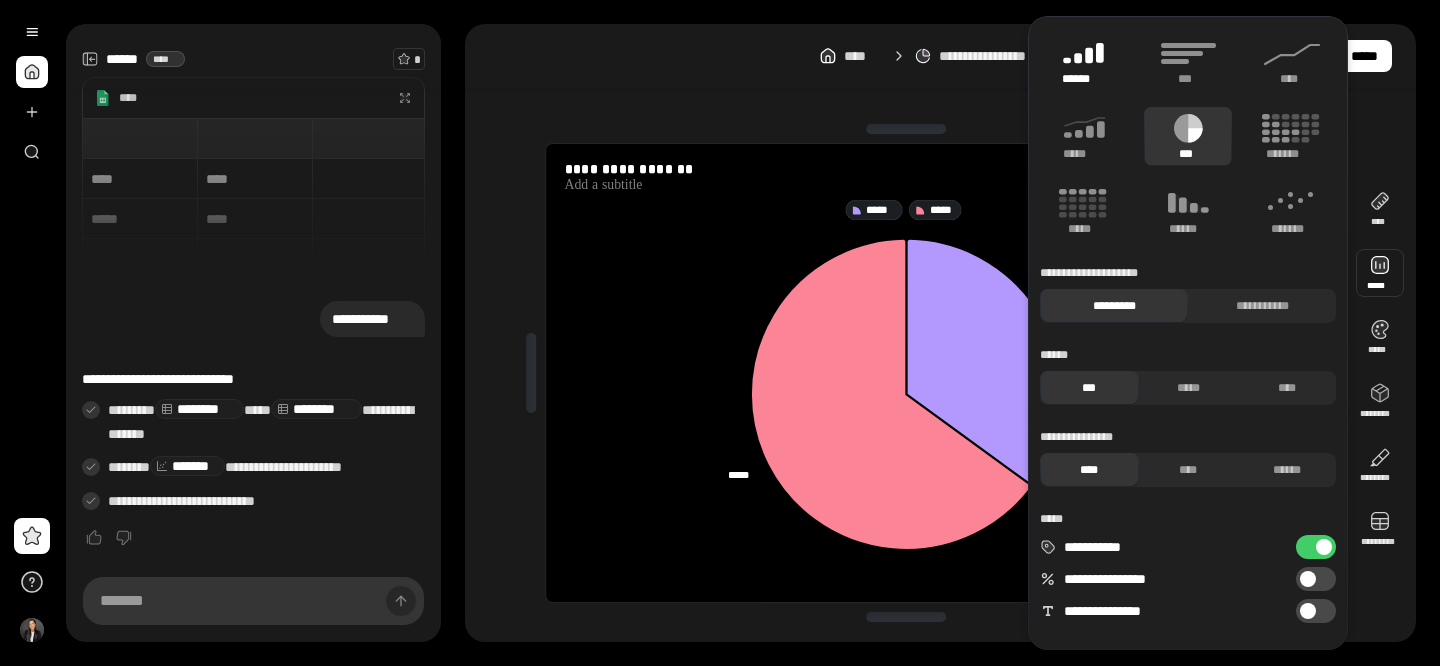 click 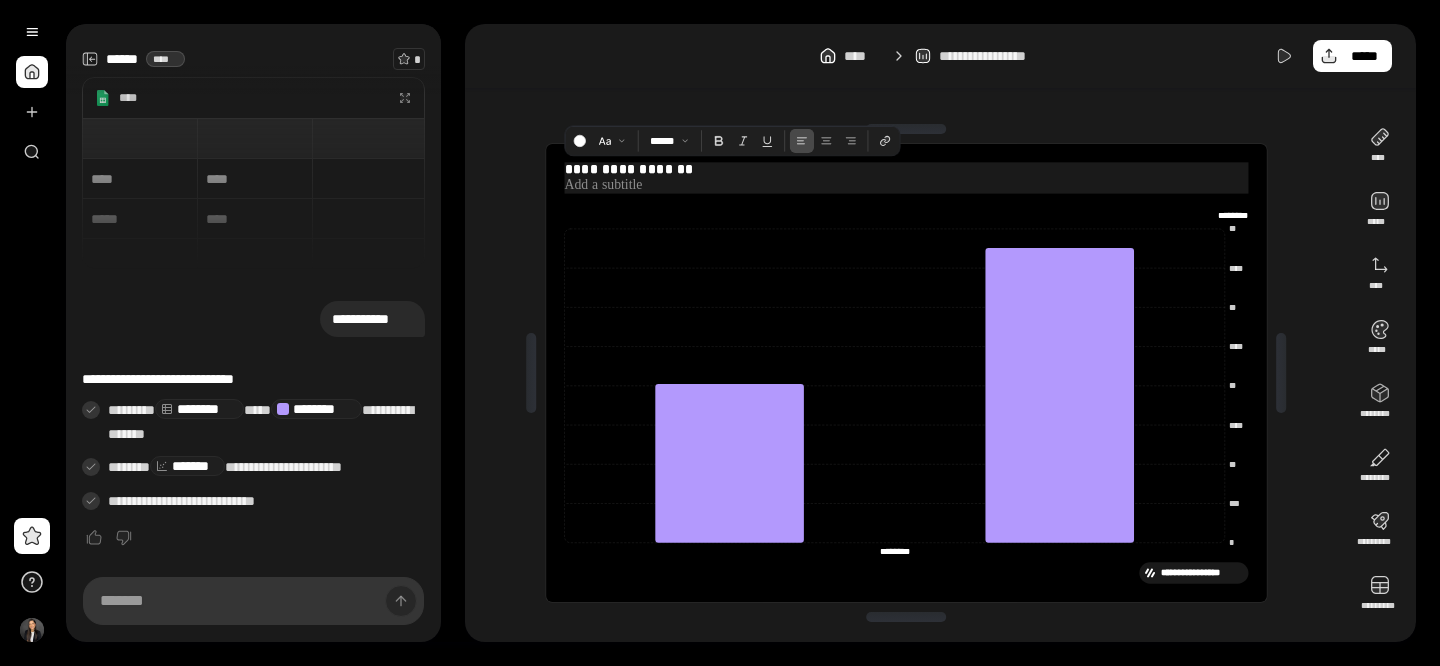 click at bounding box center [906, 185] 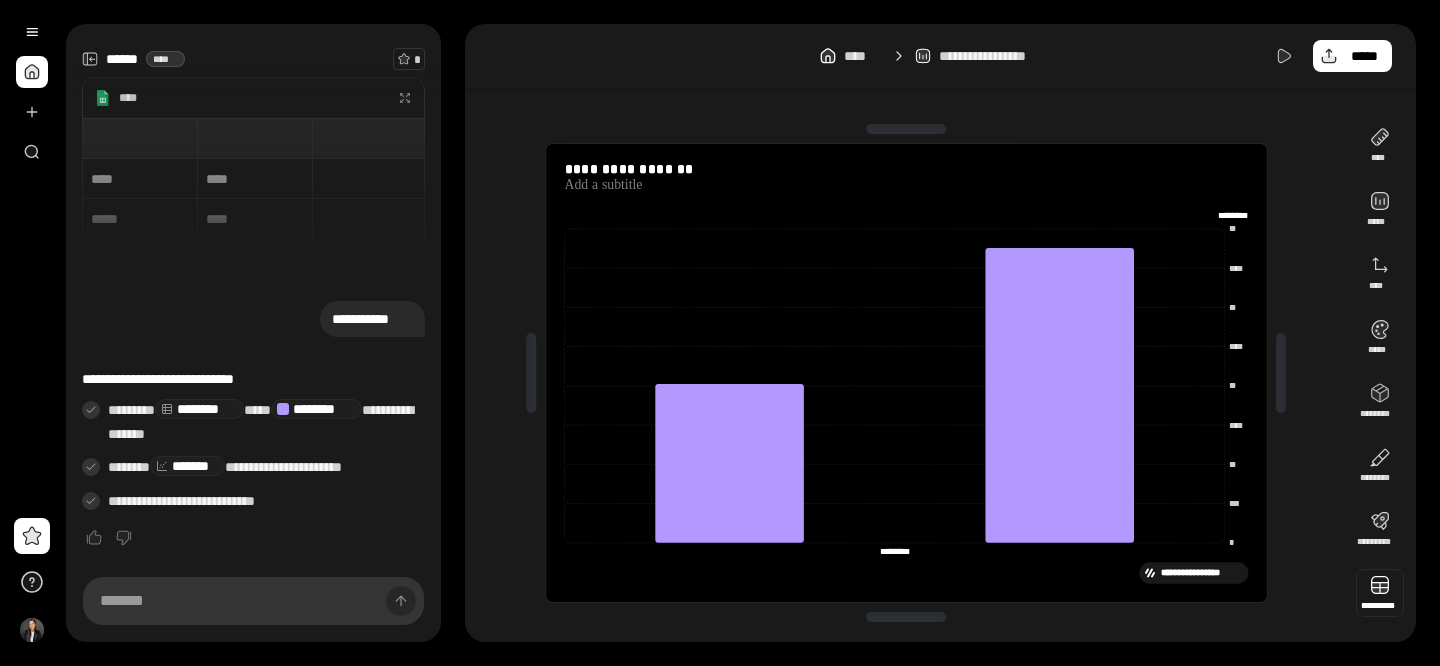 click at bounding box center [1380, 593] 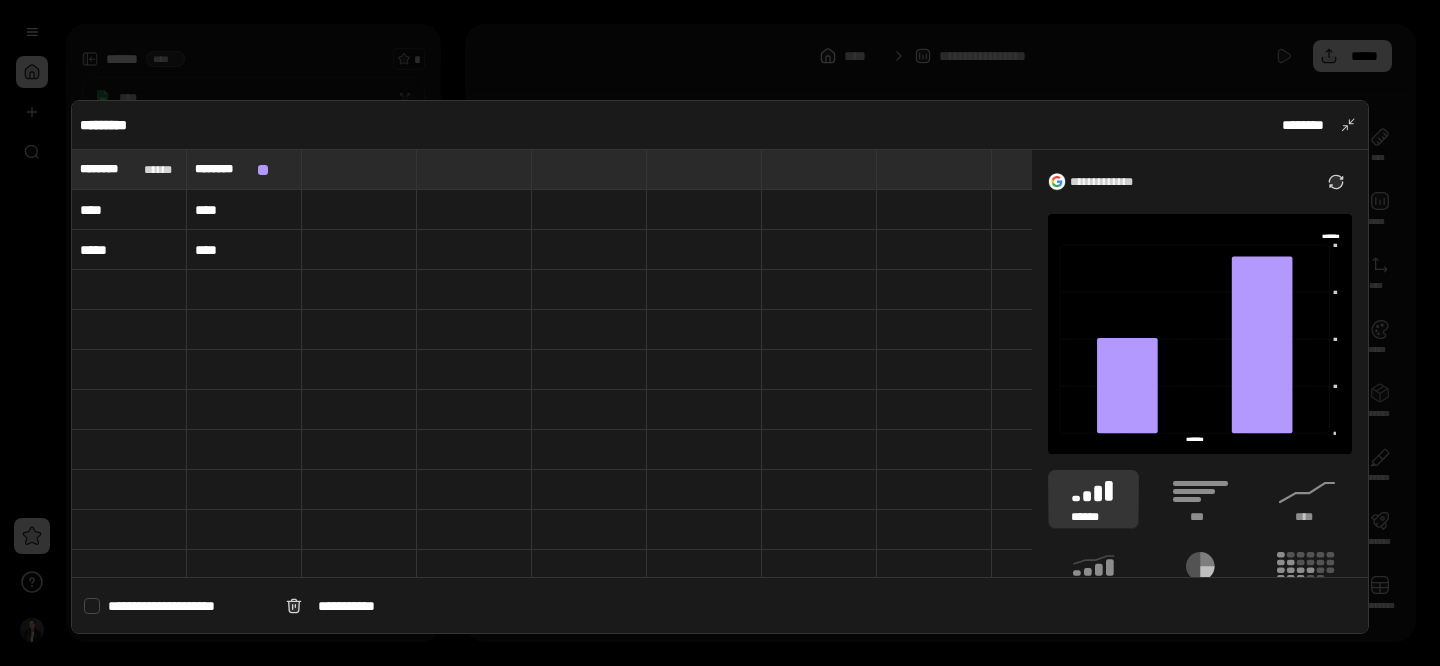 click at bounding box center (92, 606) 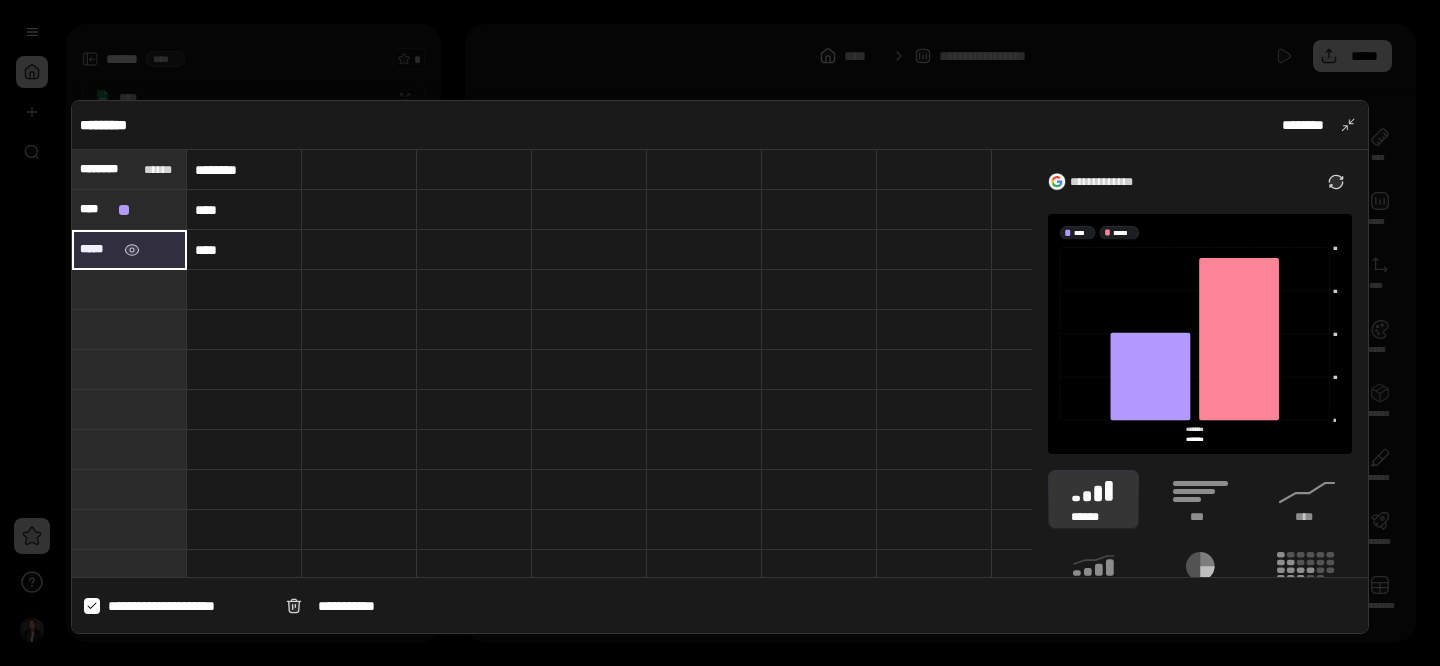 drag, startPoint x: 84, startPoint y: 250, endPoint x: 160, endPoint y: 253, distance: 76.05919 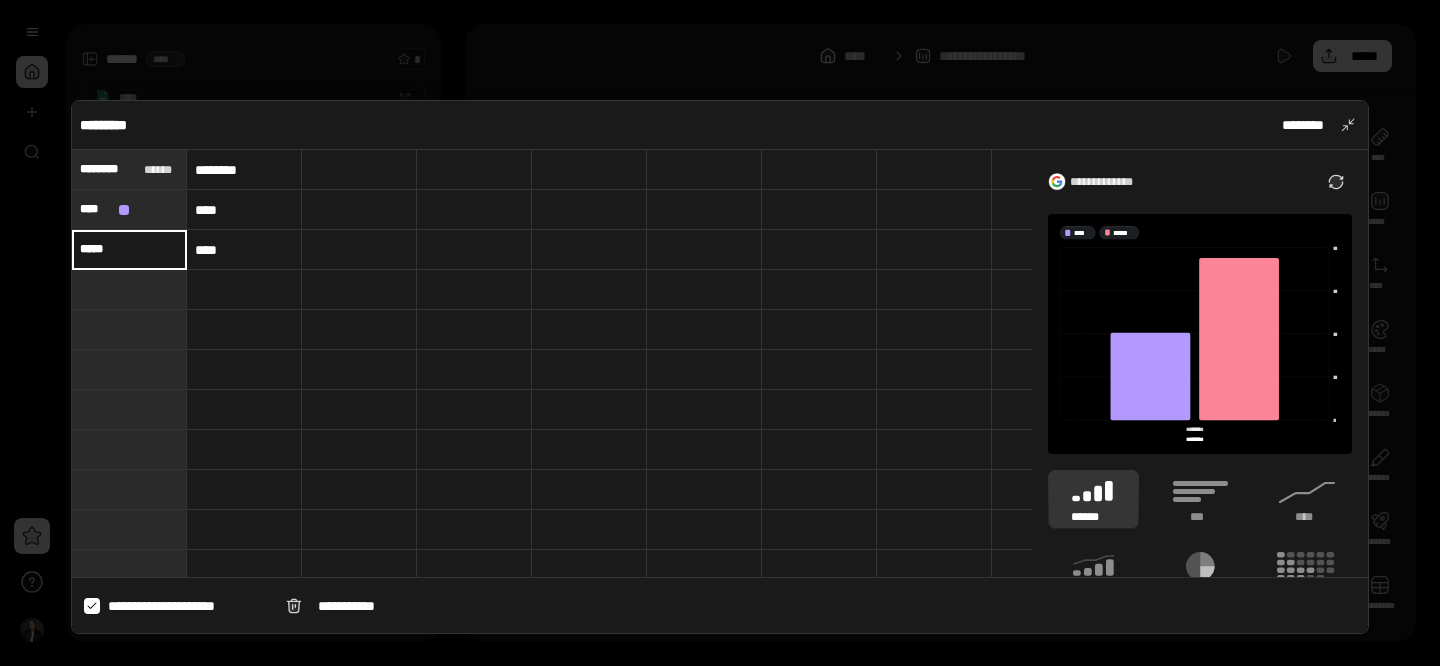 click on "*****" at bounding box center [129, 249] 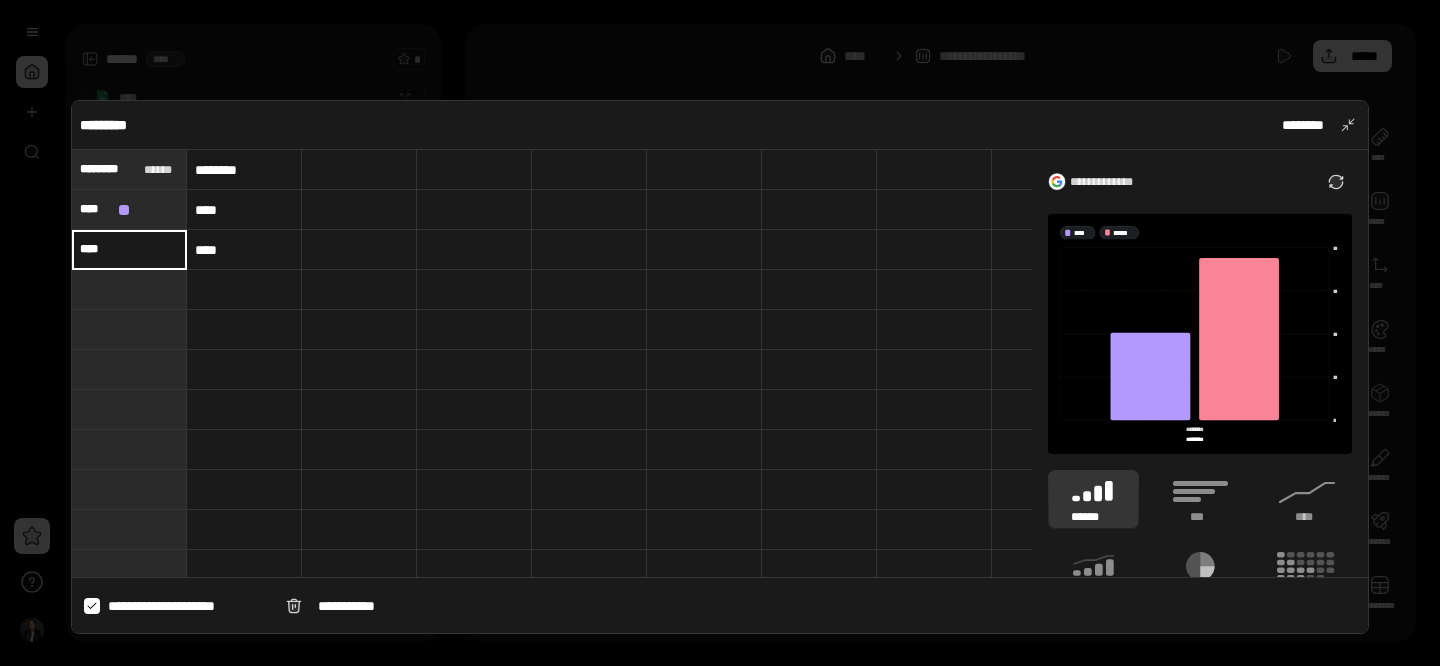 type on "****" 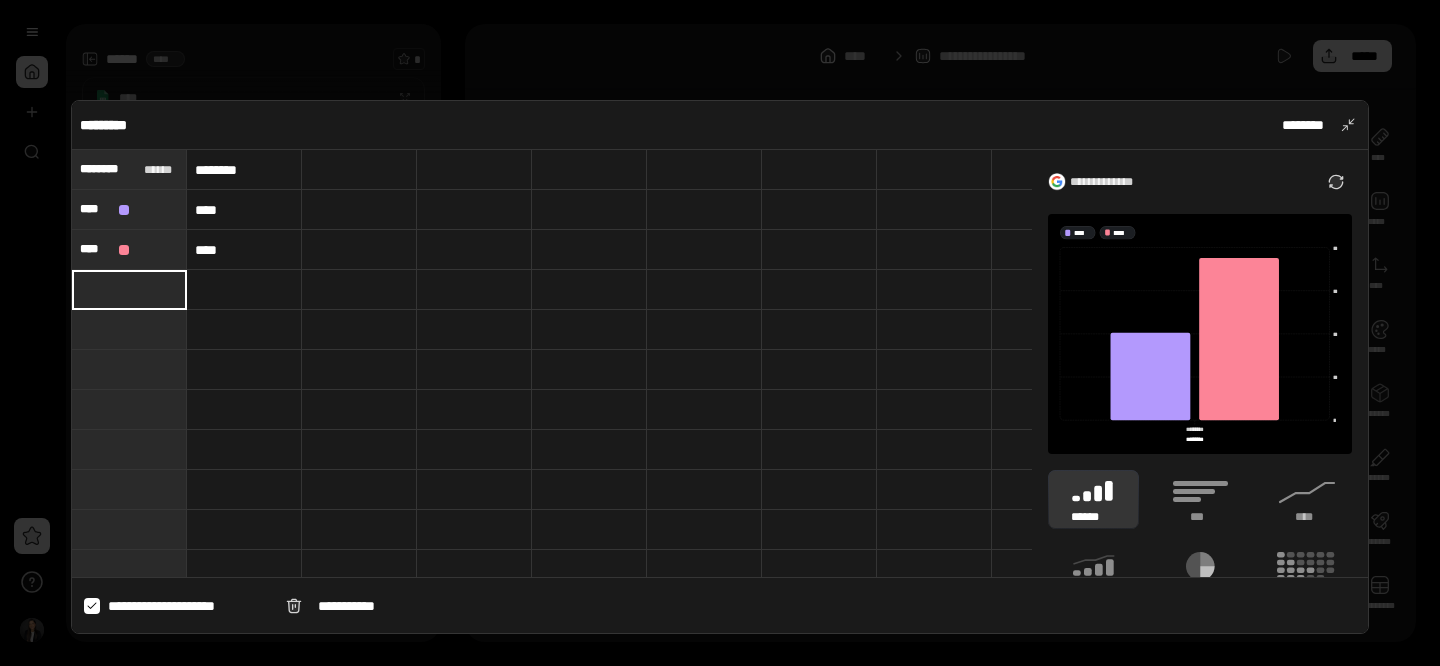 click on "****" at bounding box center (244, 210) 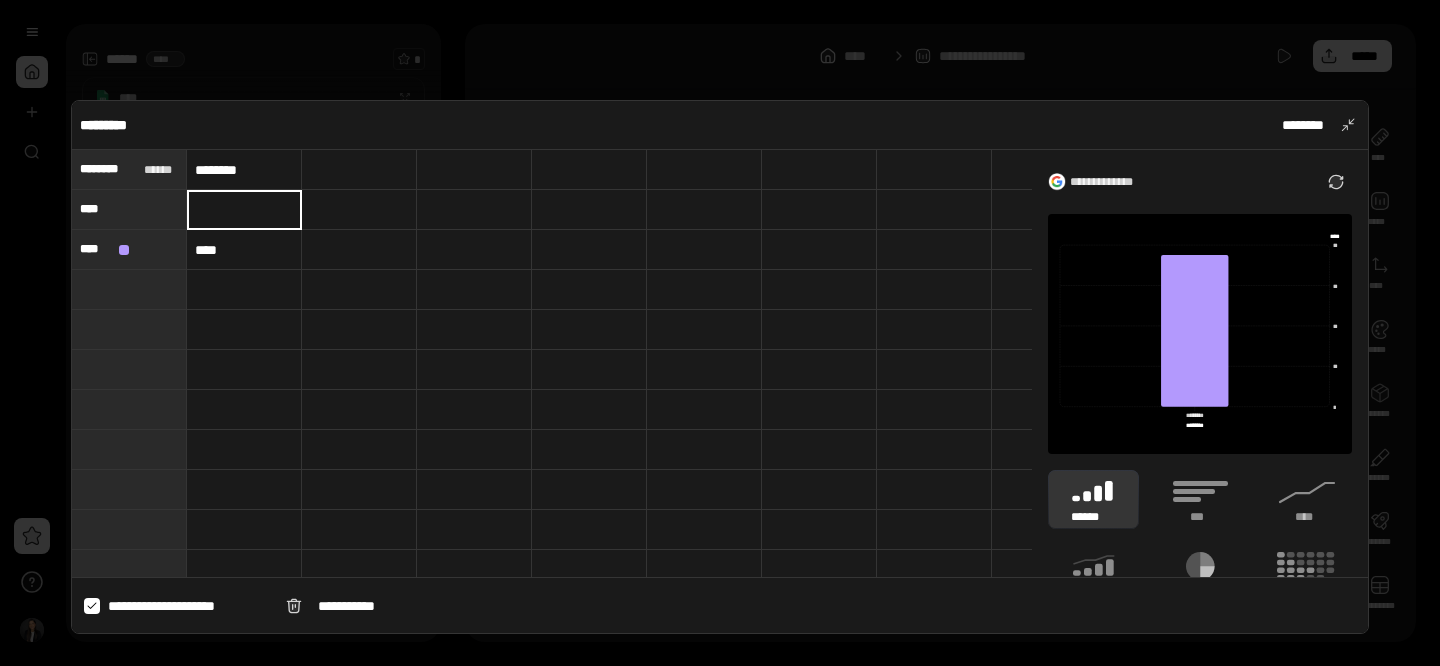 type on "****" 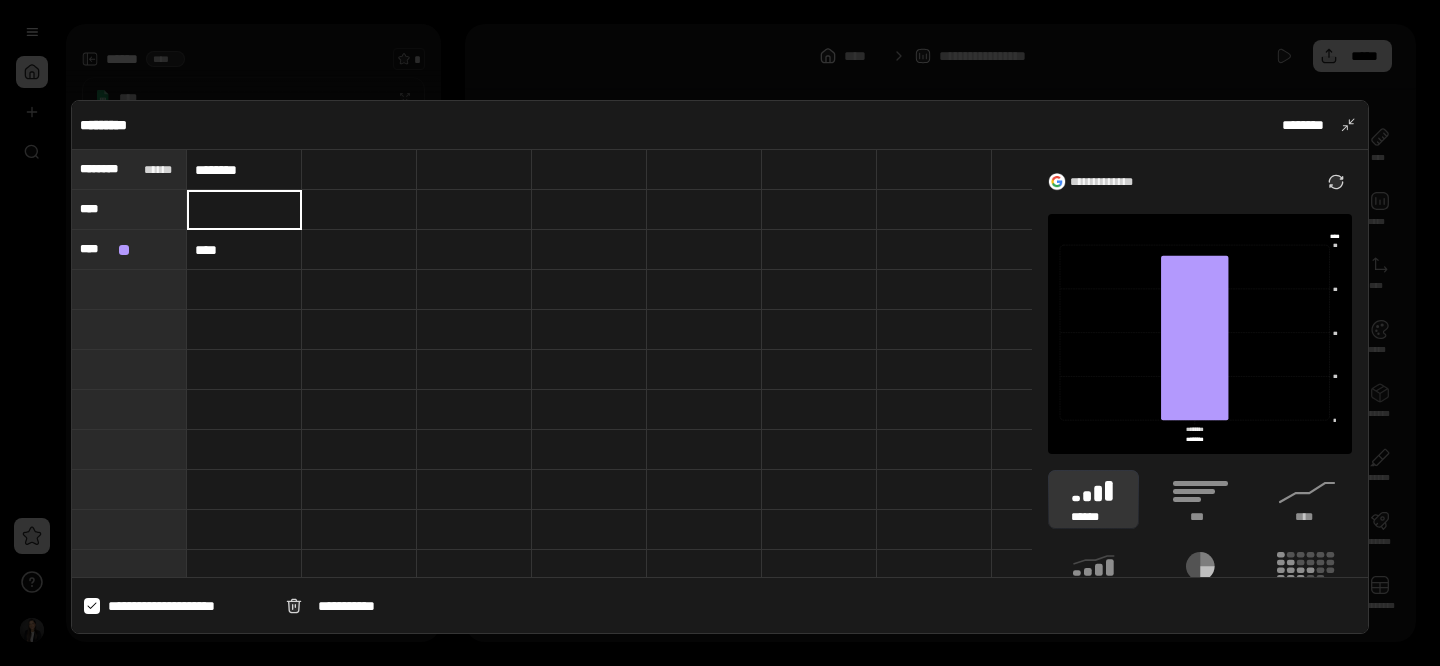 type 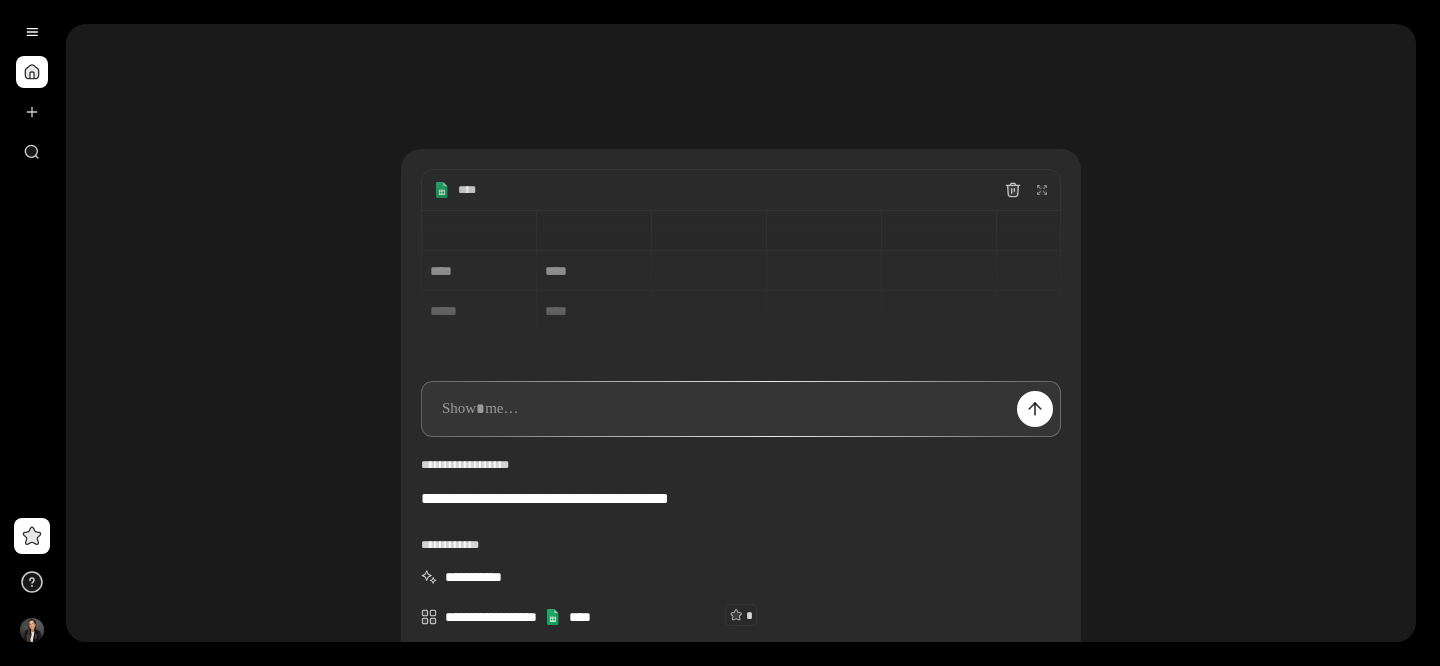 click on "**********" at bounding box center (741, 376) 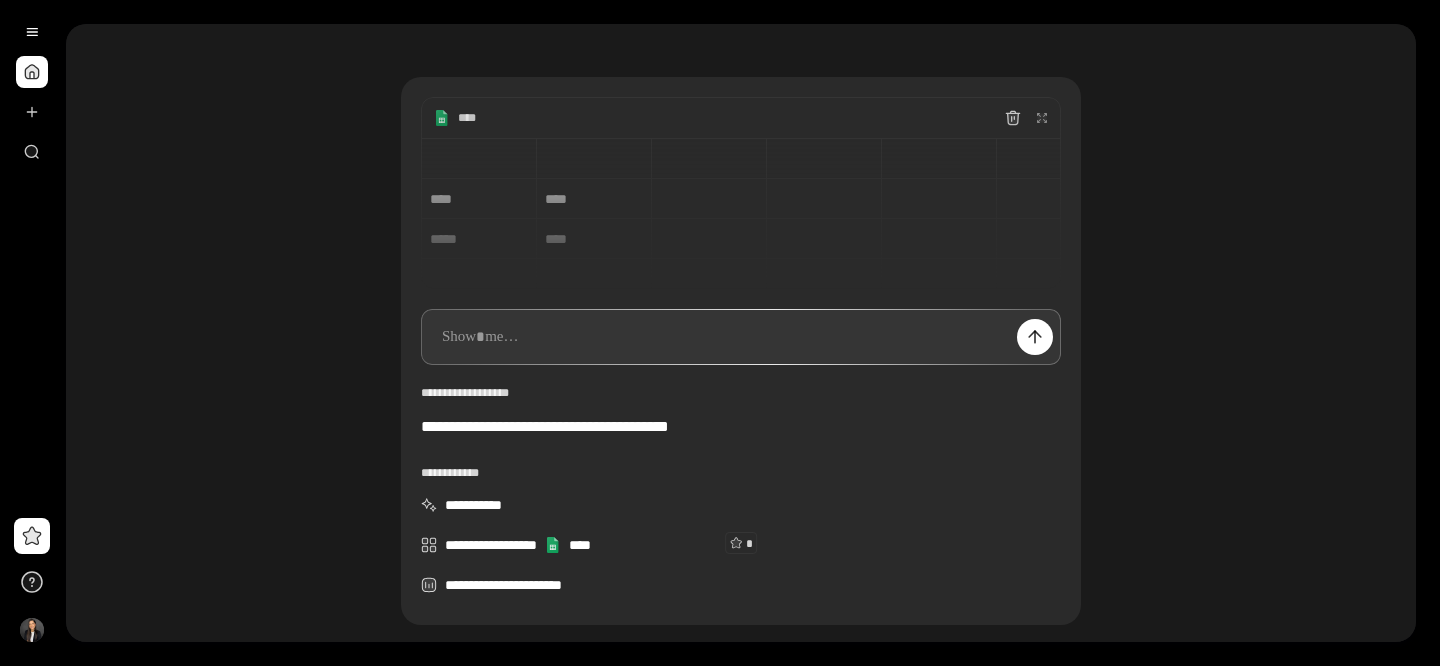scroll, scrollTop: 82, scrollLeft: 0, axis: vertical 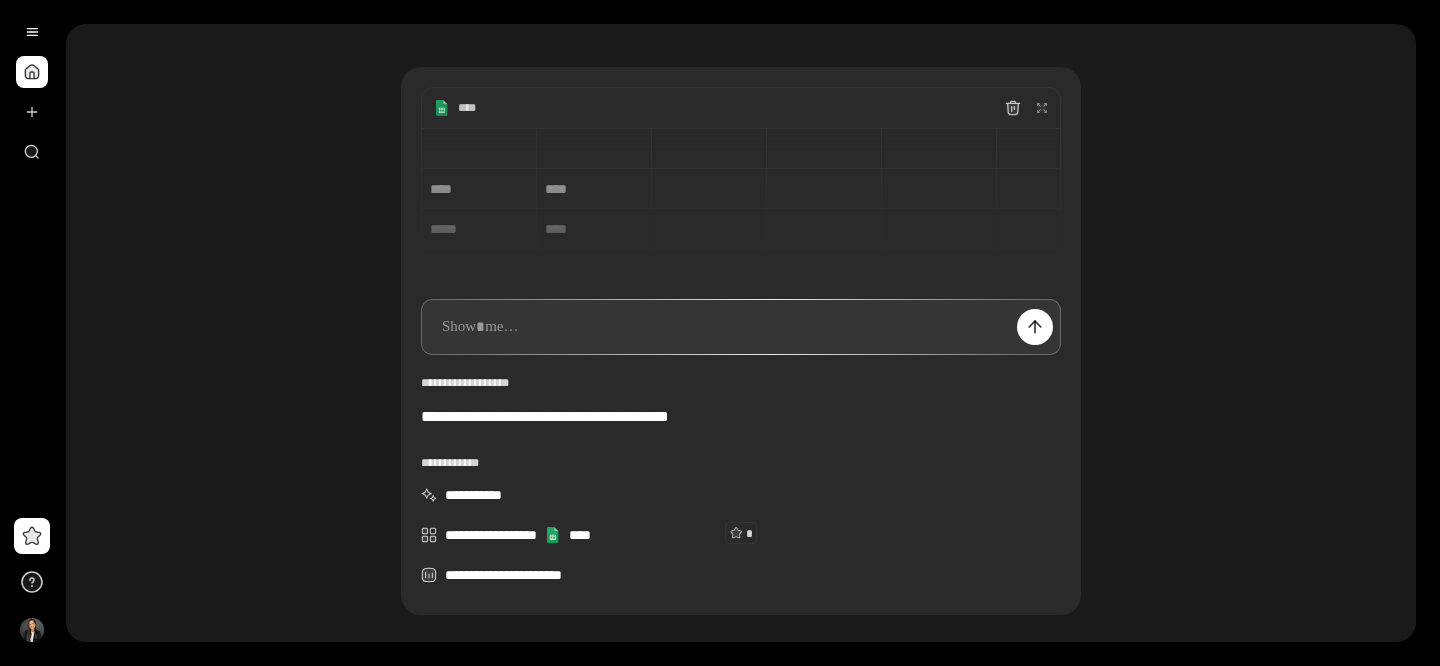 click on "**** **** ***** ****" at bounding box center [741, 203] 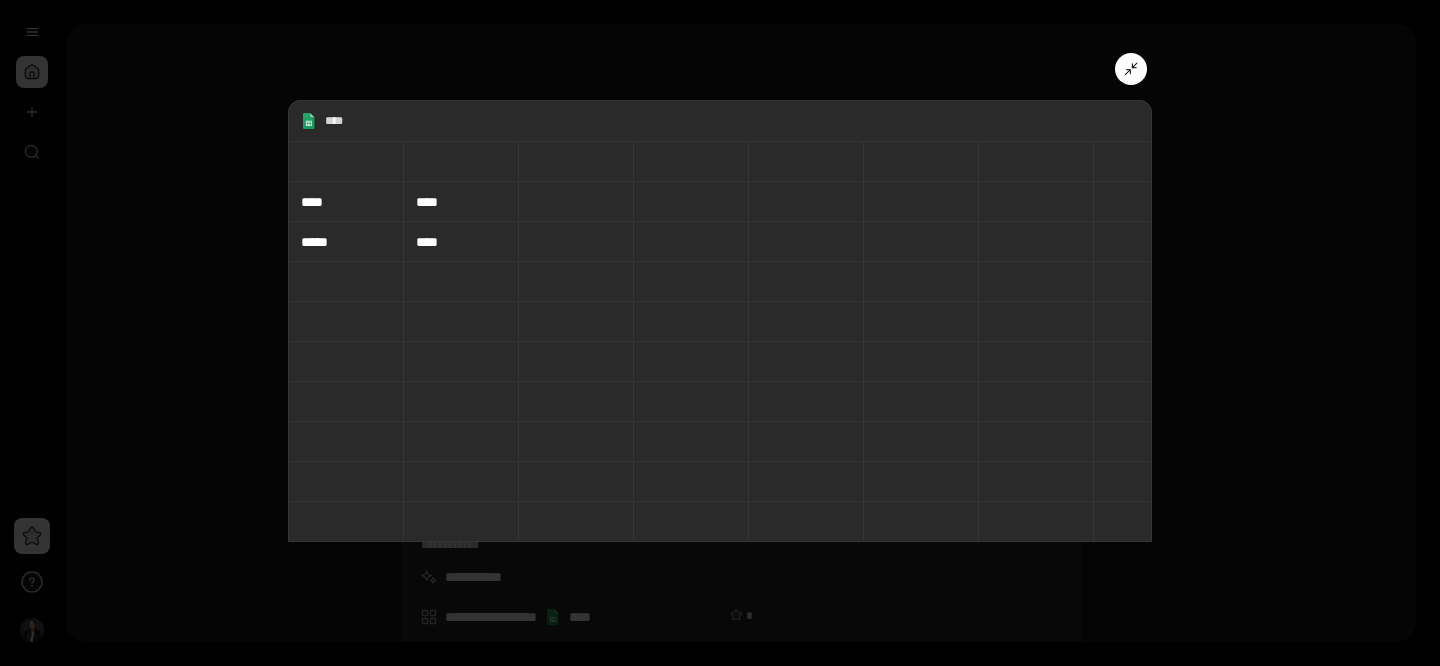 click 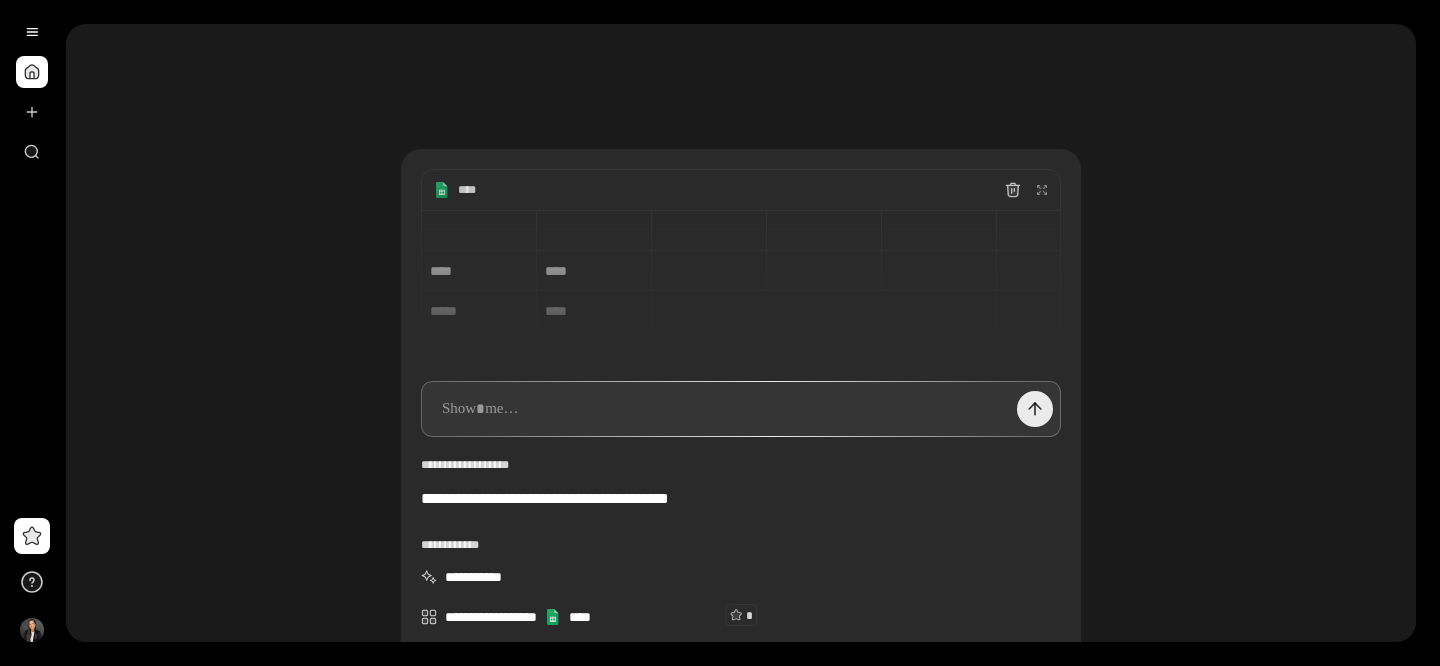 click at bounding box center (1035, 409) 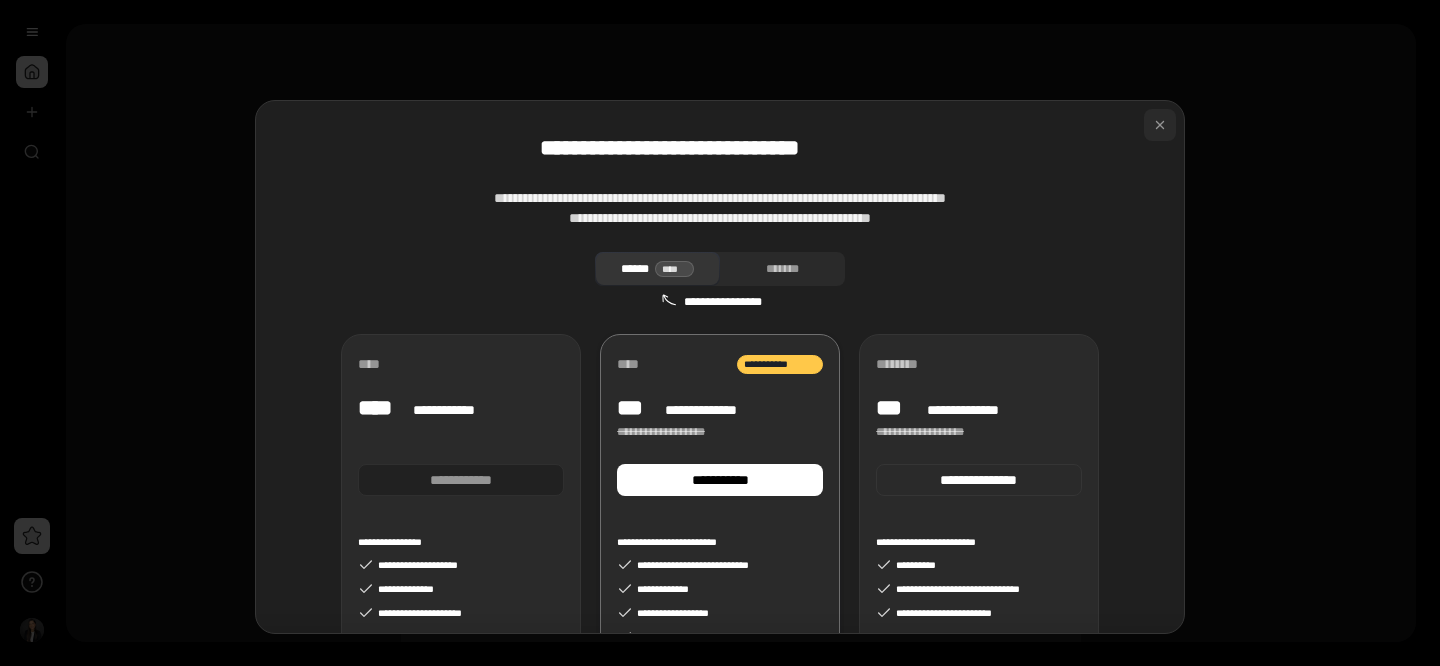 click at bounding box center (1160, 125) 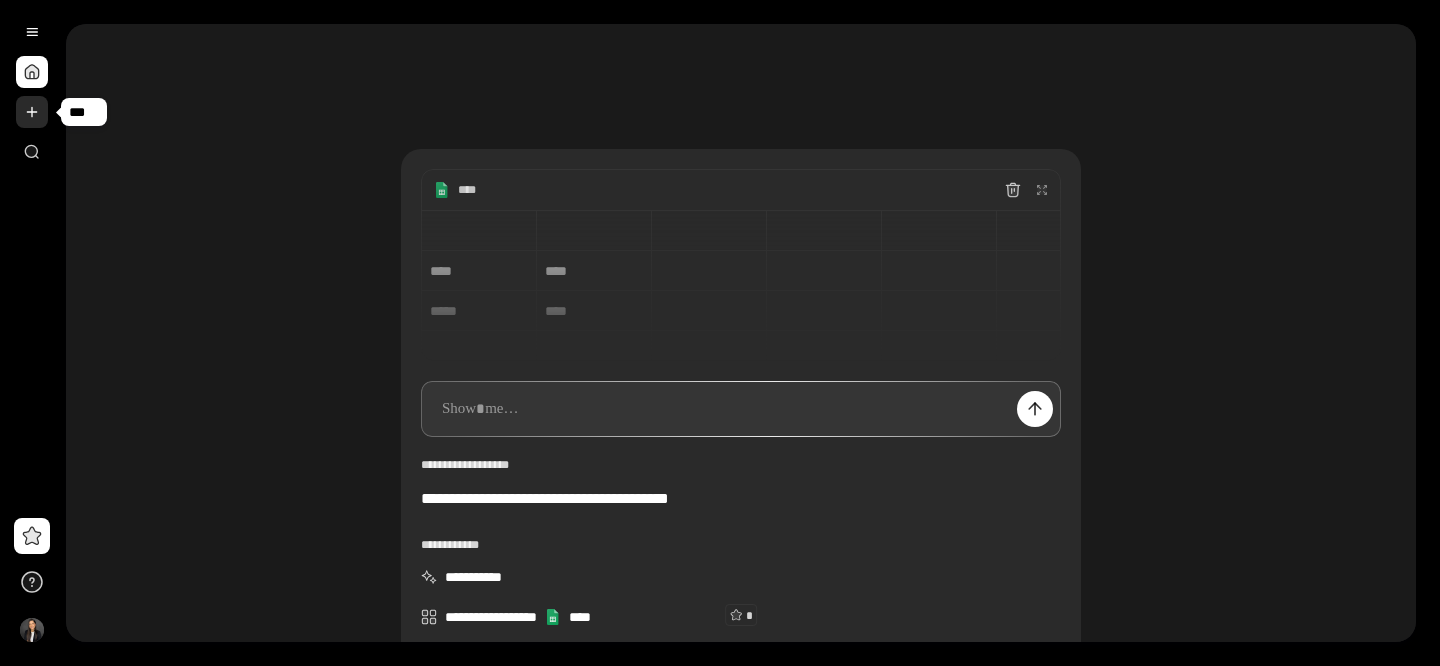 click at bounding box center [32, 112] 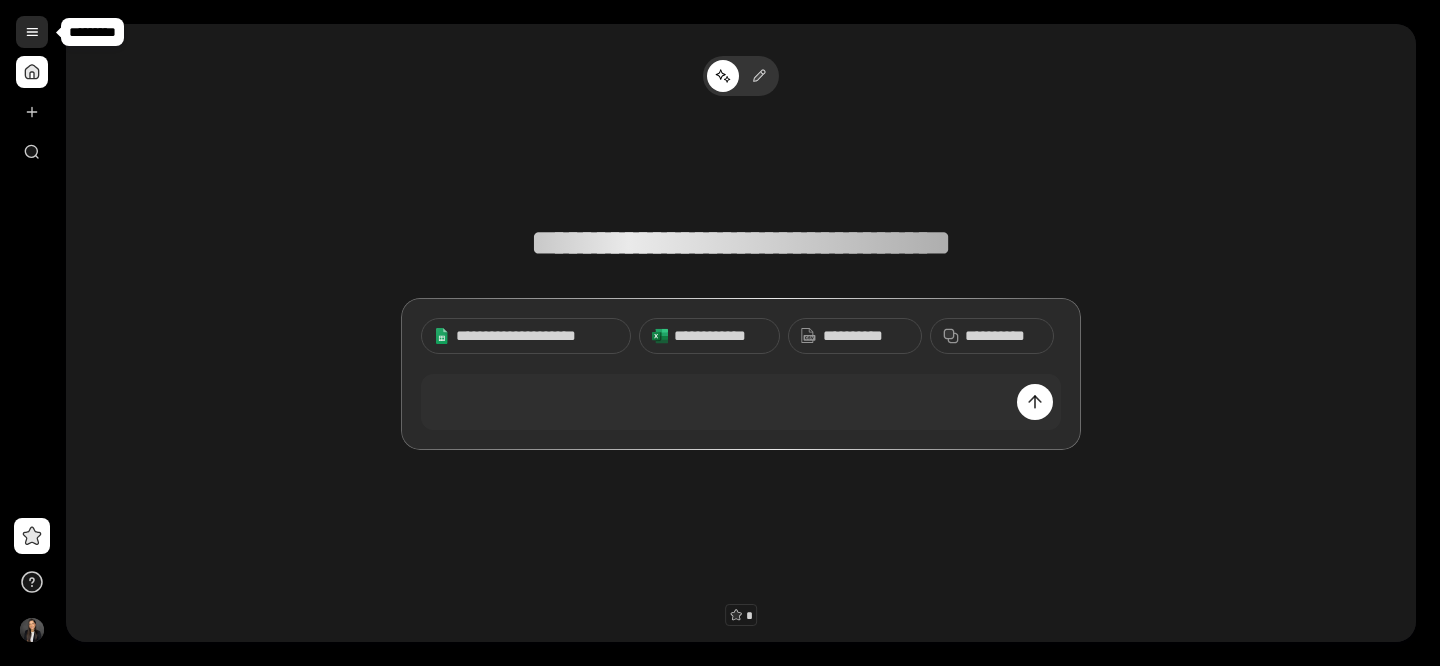 click at bounding box center (32, 32) 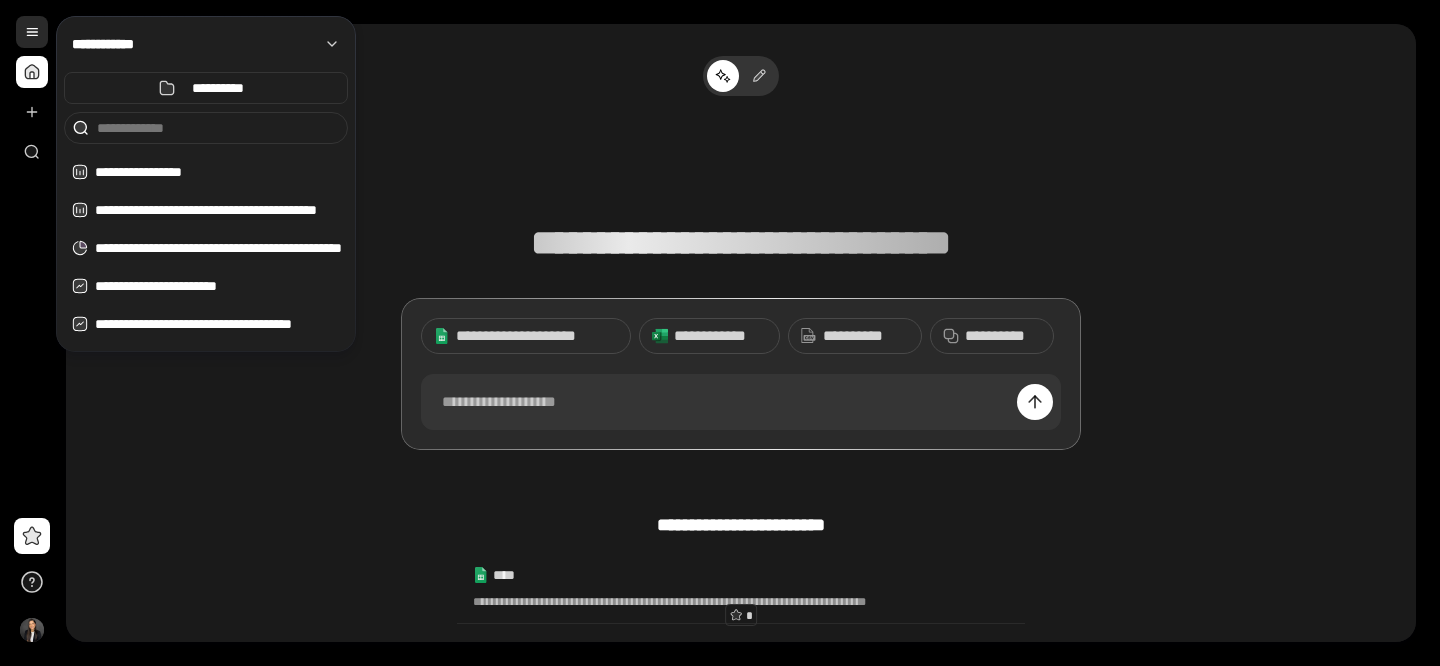 click at bounding box center (32, 32) 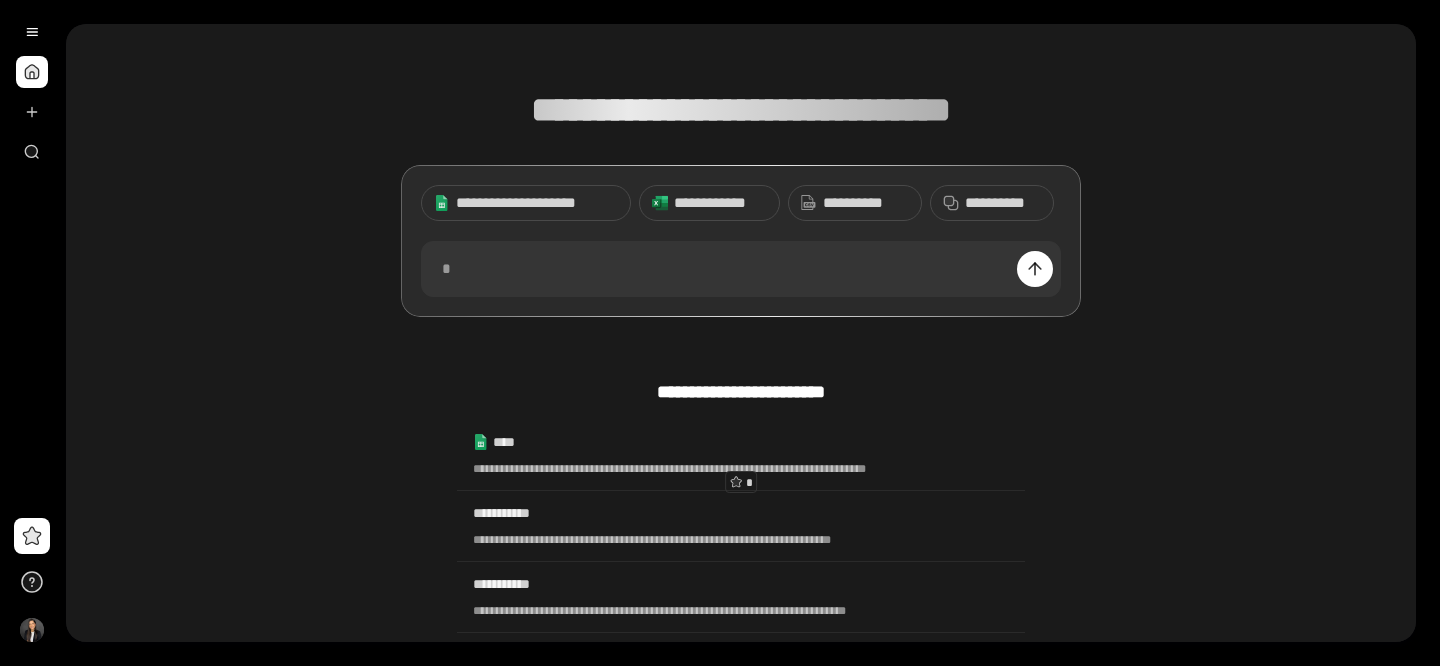 scroll, scrollTop: 0, scrollLeft: 0, axis: both 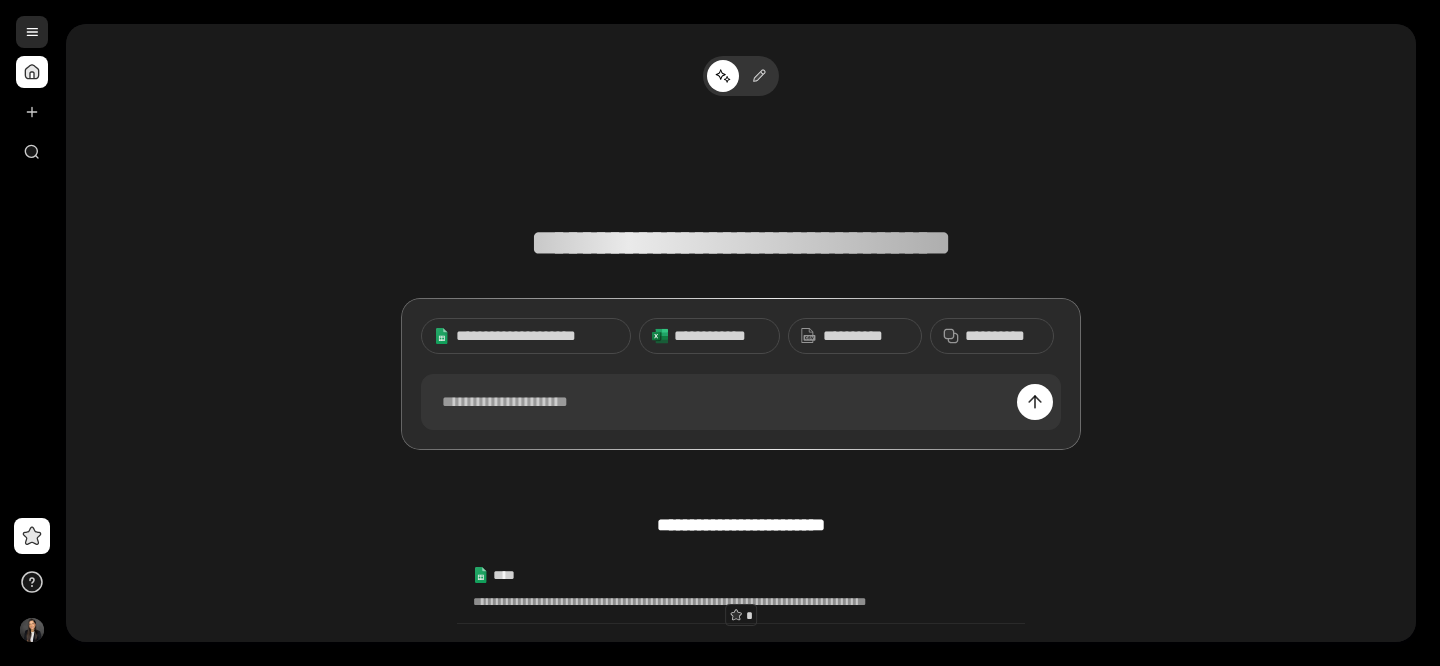 click at bounding box center [32, 32] 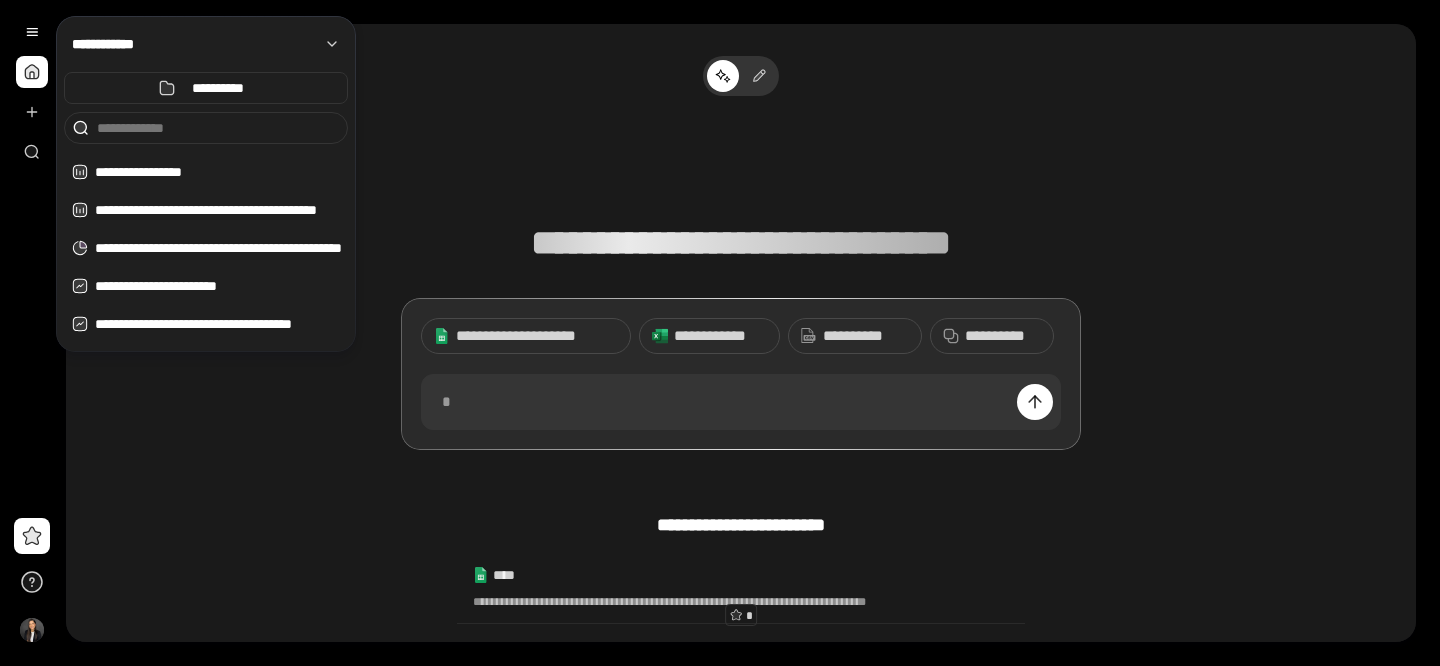 click at bounding box center [32, 72] 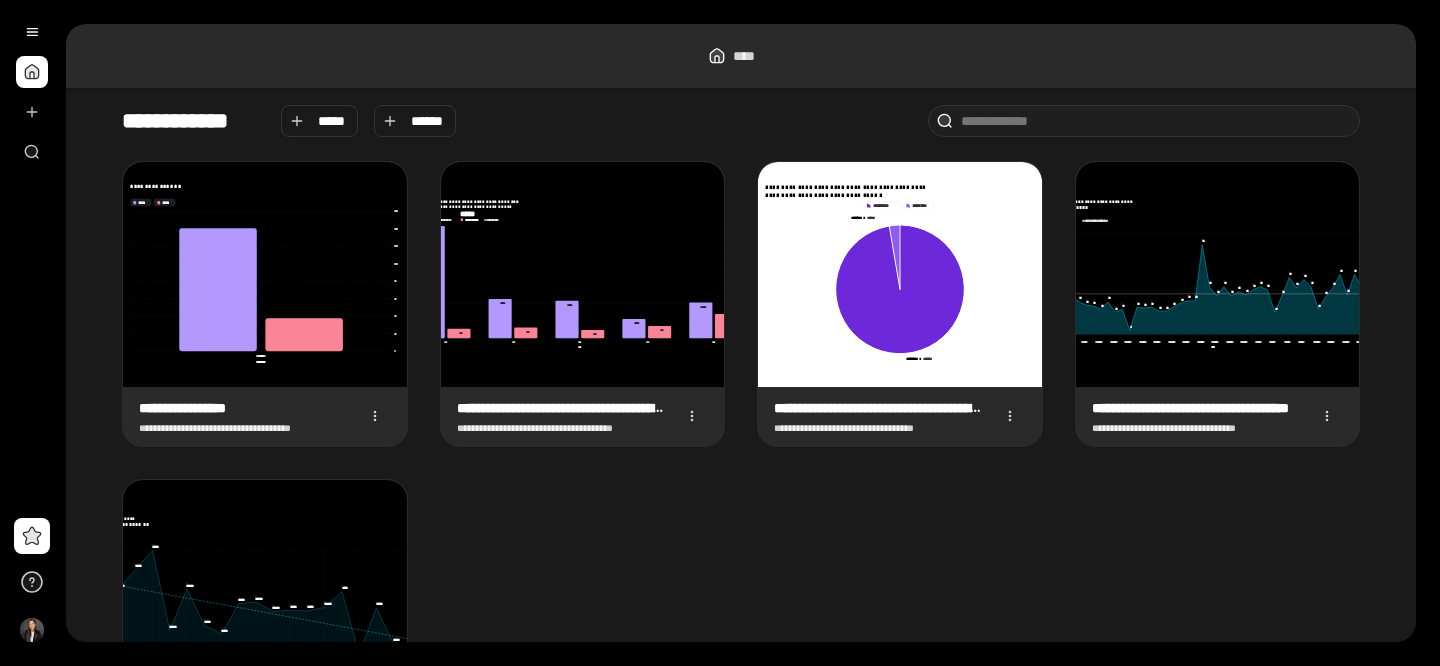 scroll, scrollTop: 0, scrollLeft: 0, axis: both 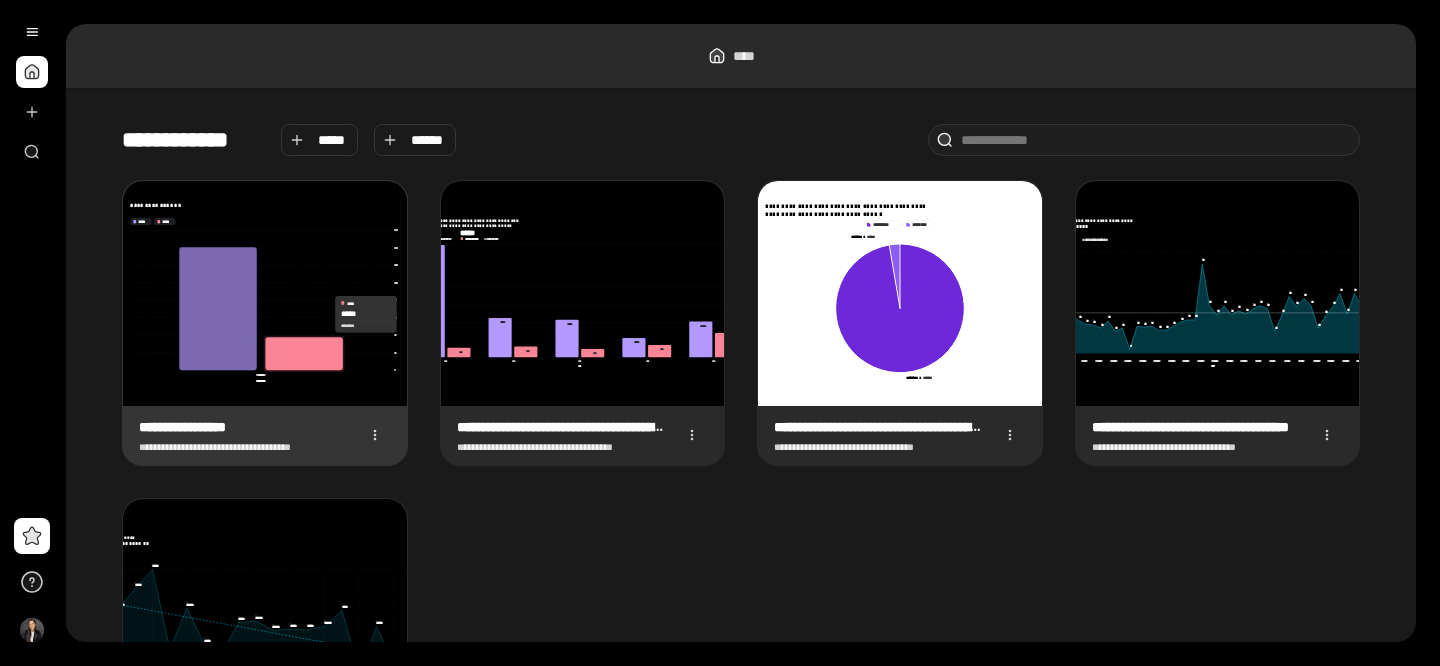 click 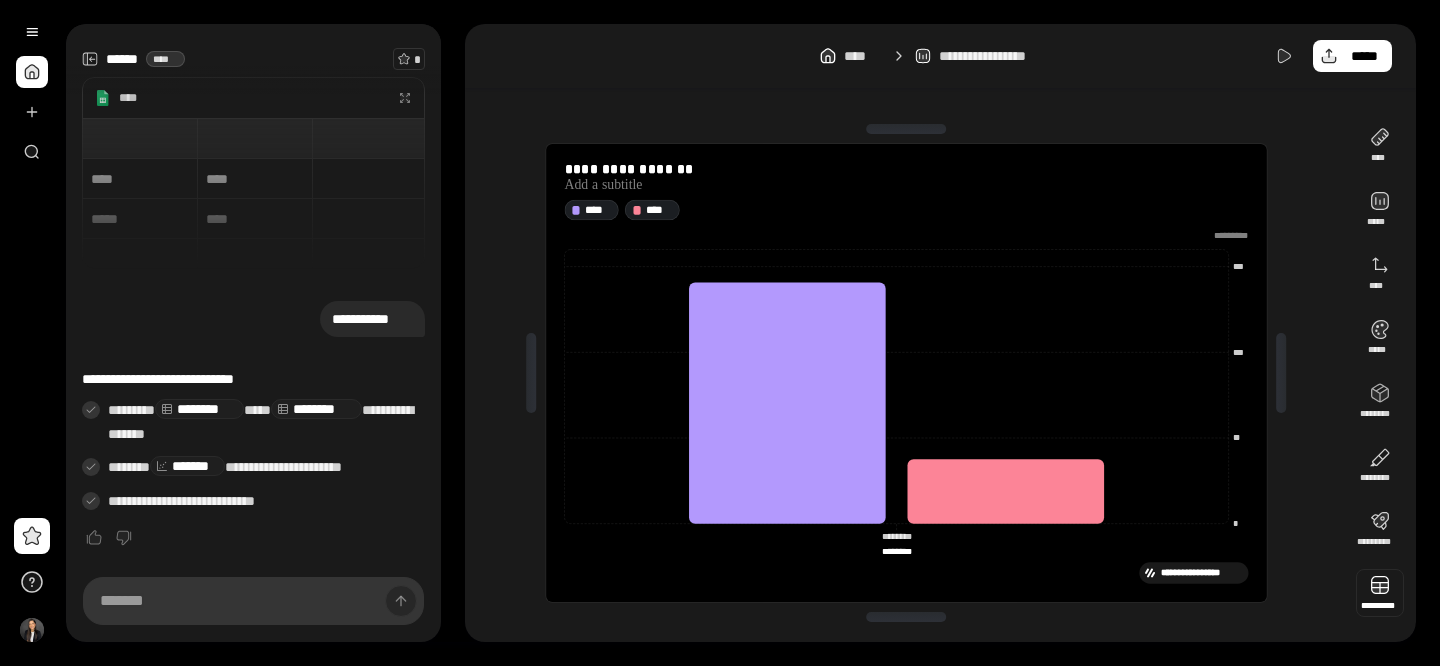 click at bounding box center (1380, 593) 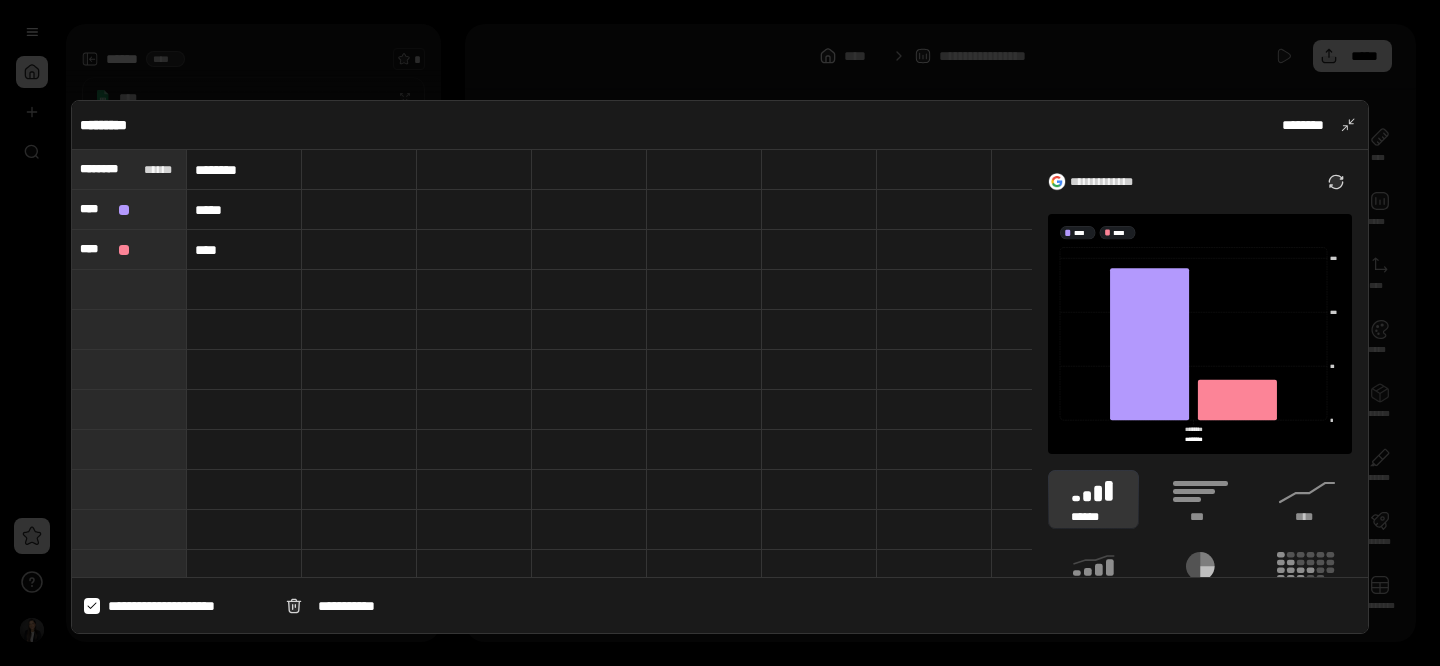 click on "********" at bounding box center (244, 170) 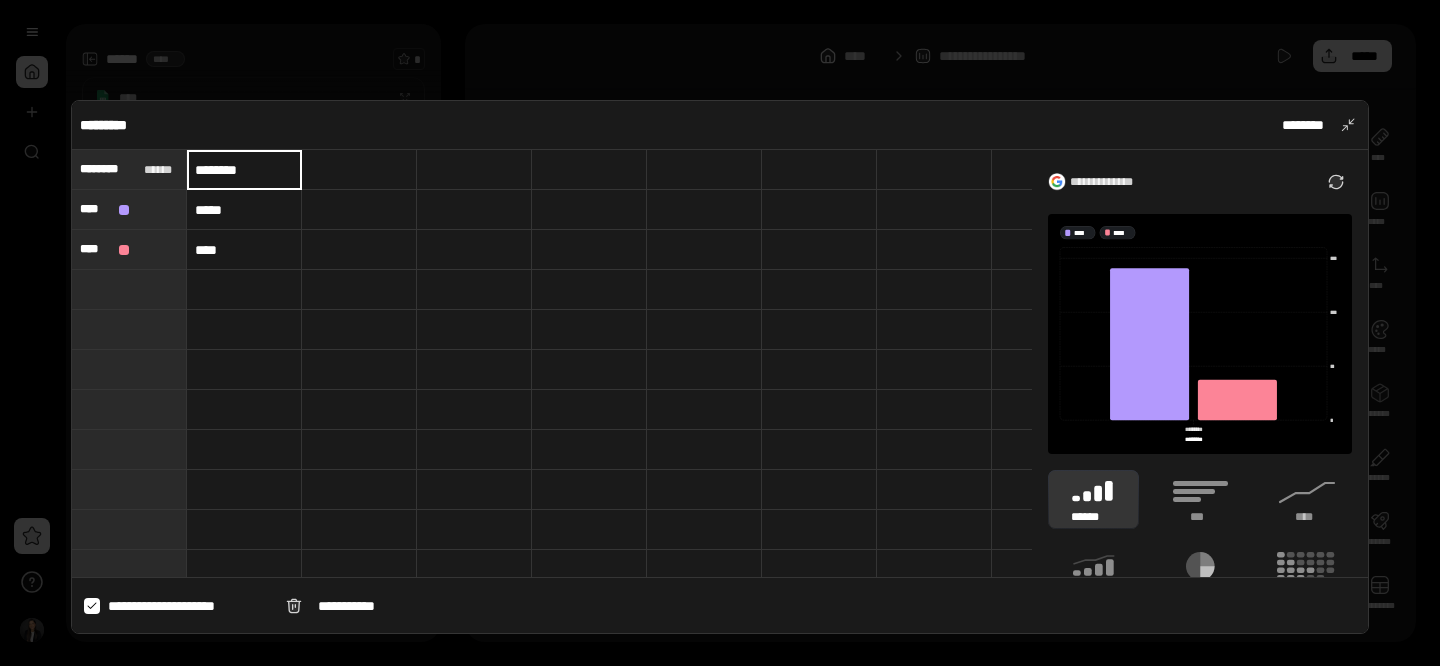 click on "********" at bounding box center (244, 170) 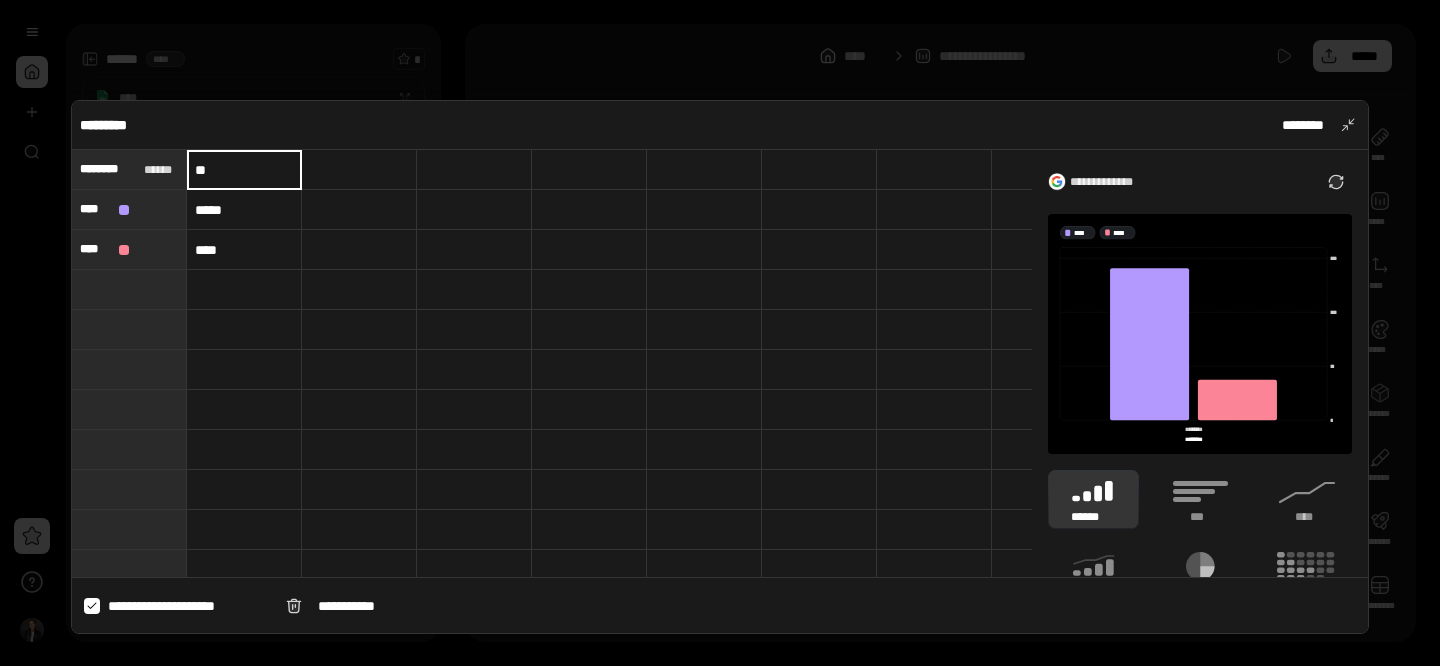 type on "*" 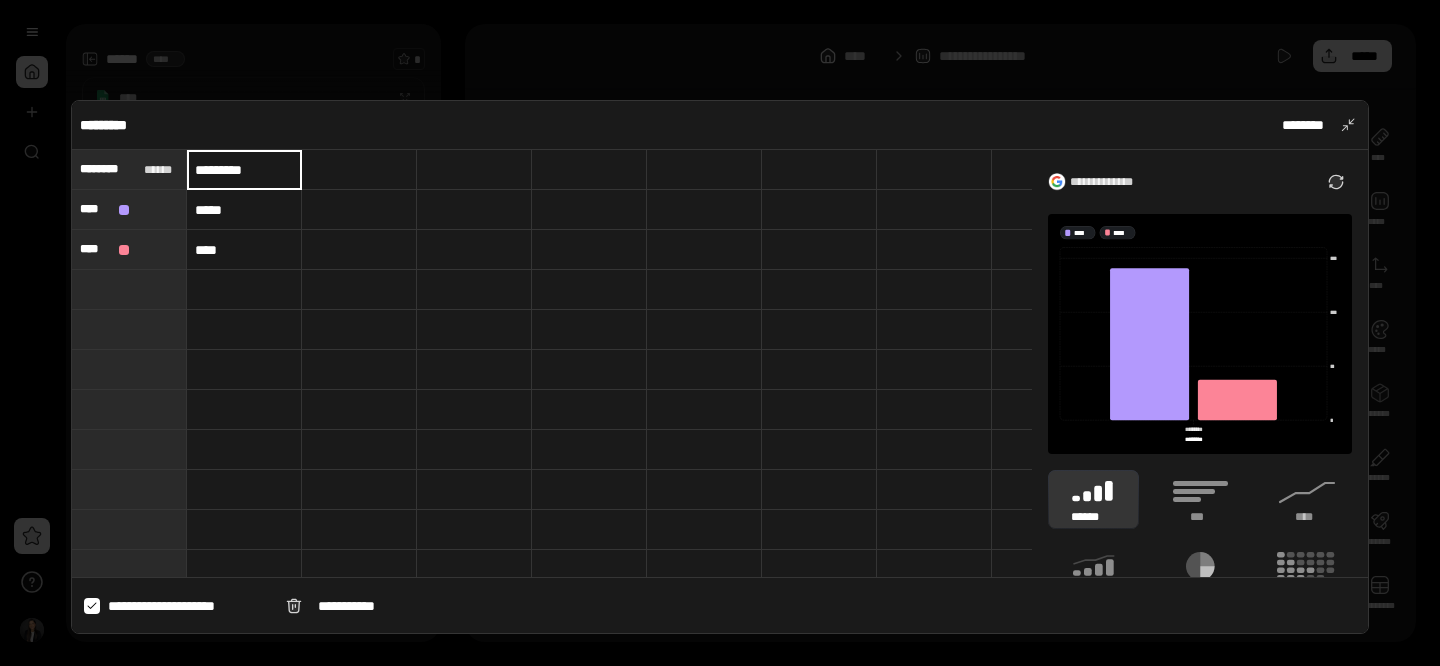 type on "*********" 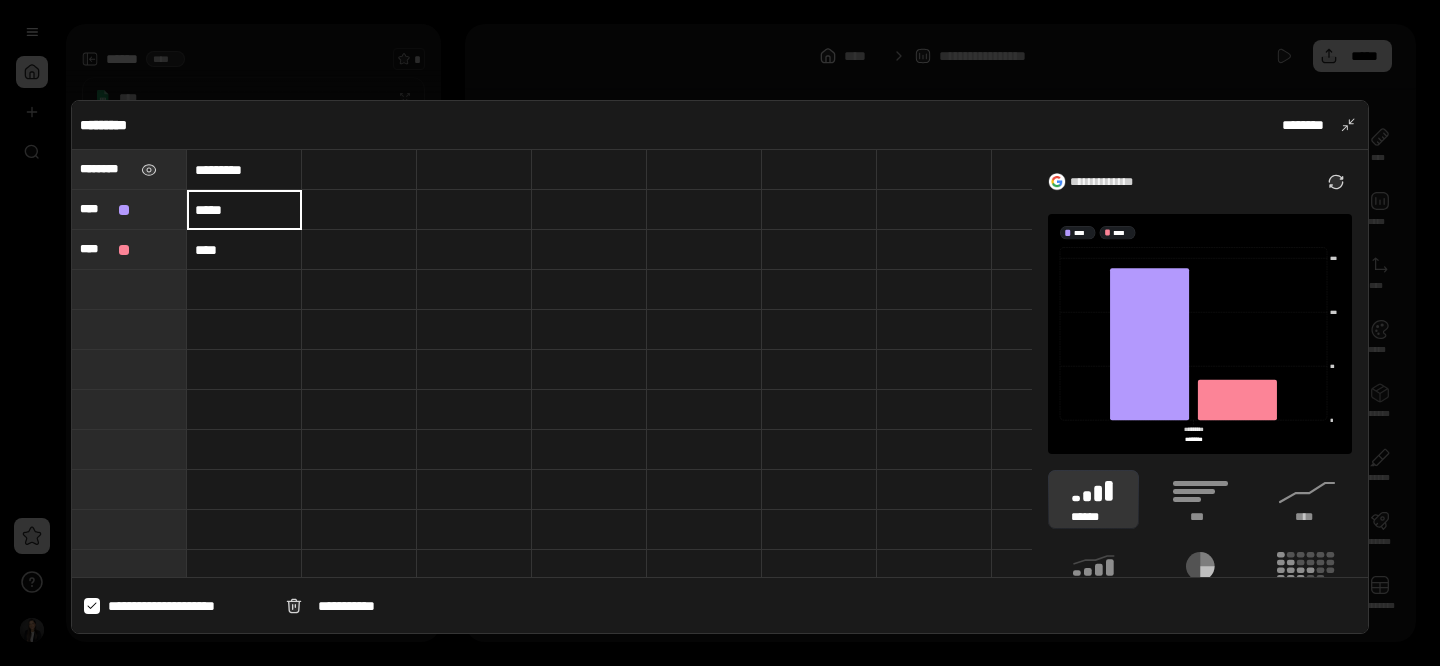 click on "********" at bounding box center (106, 169) 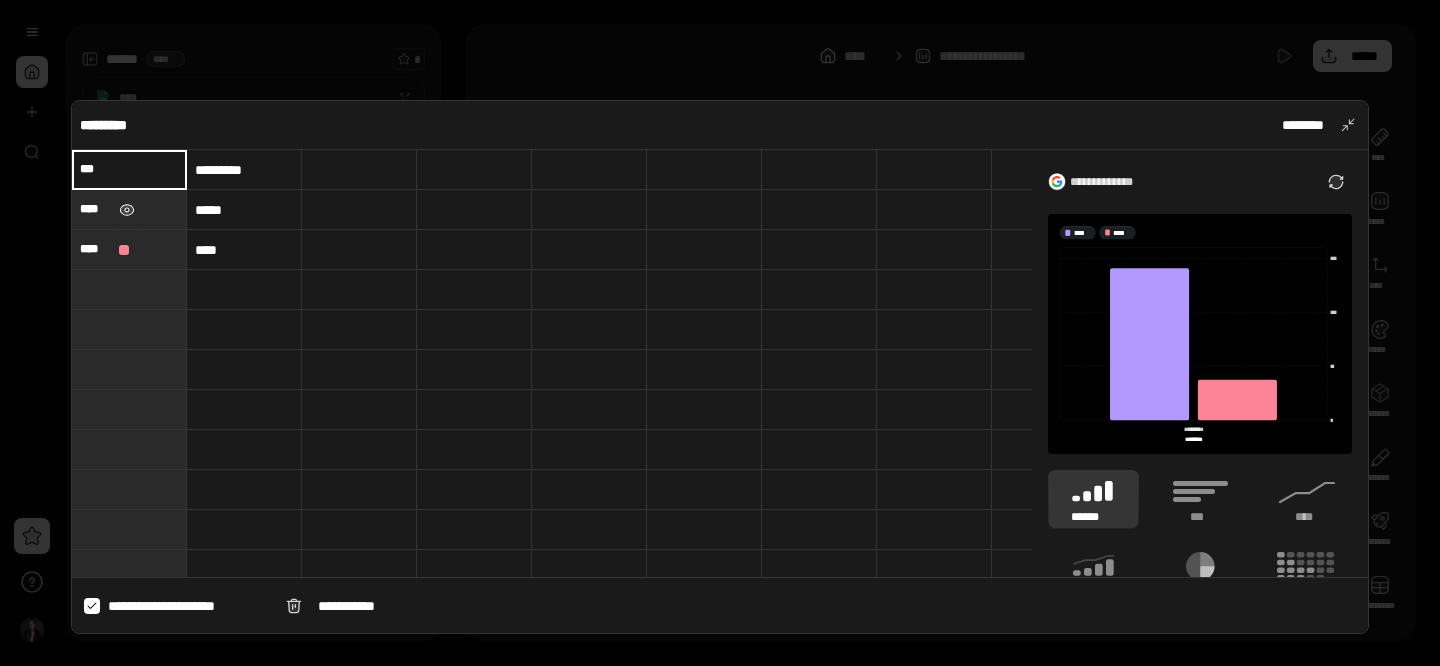 type on "***" 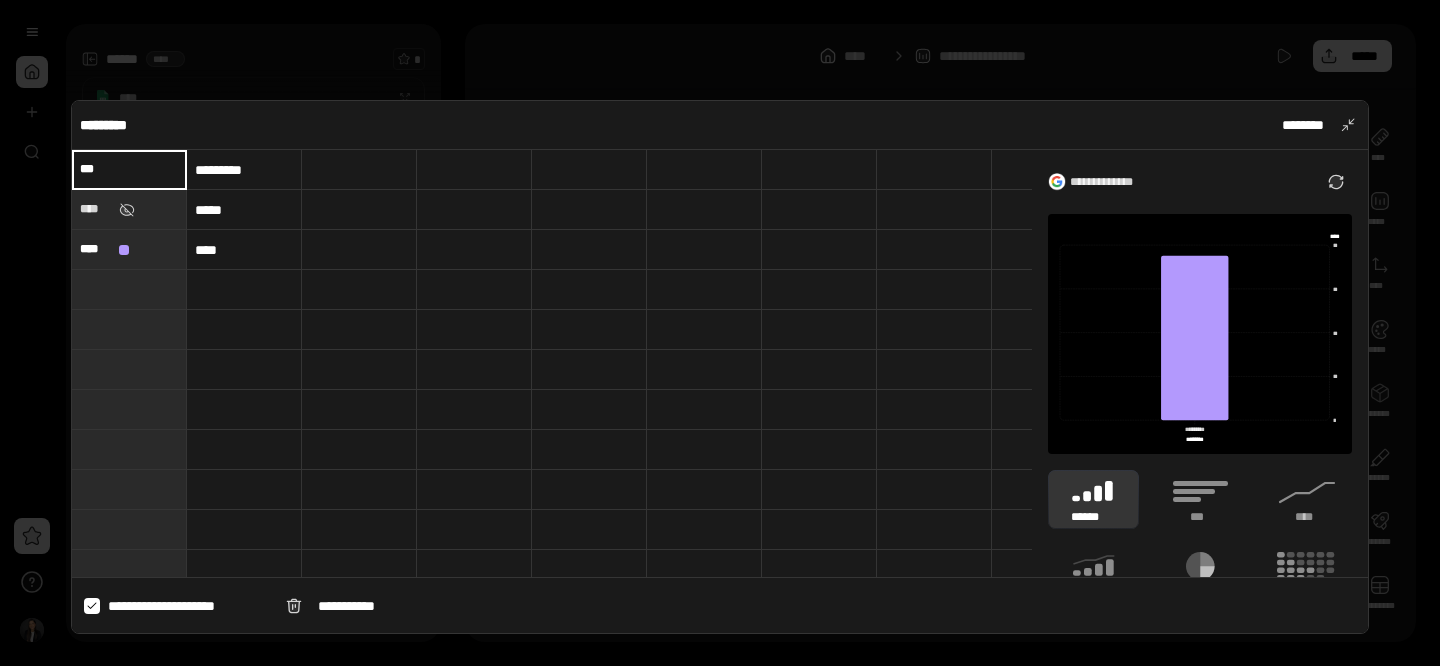 click on "*****" at bounding box center (244, 210) 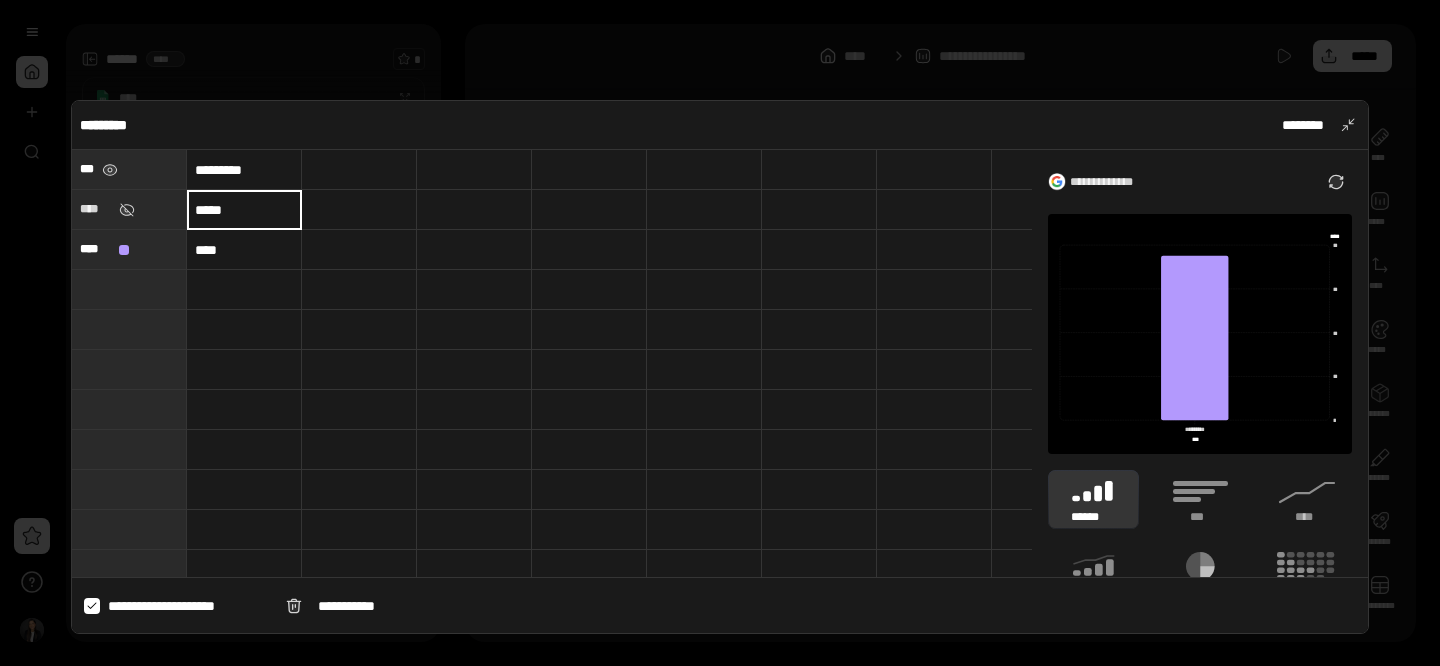 type on "***" 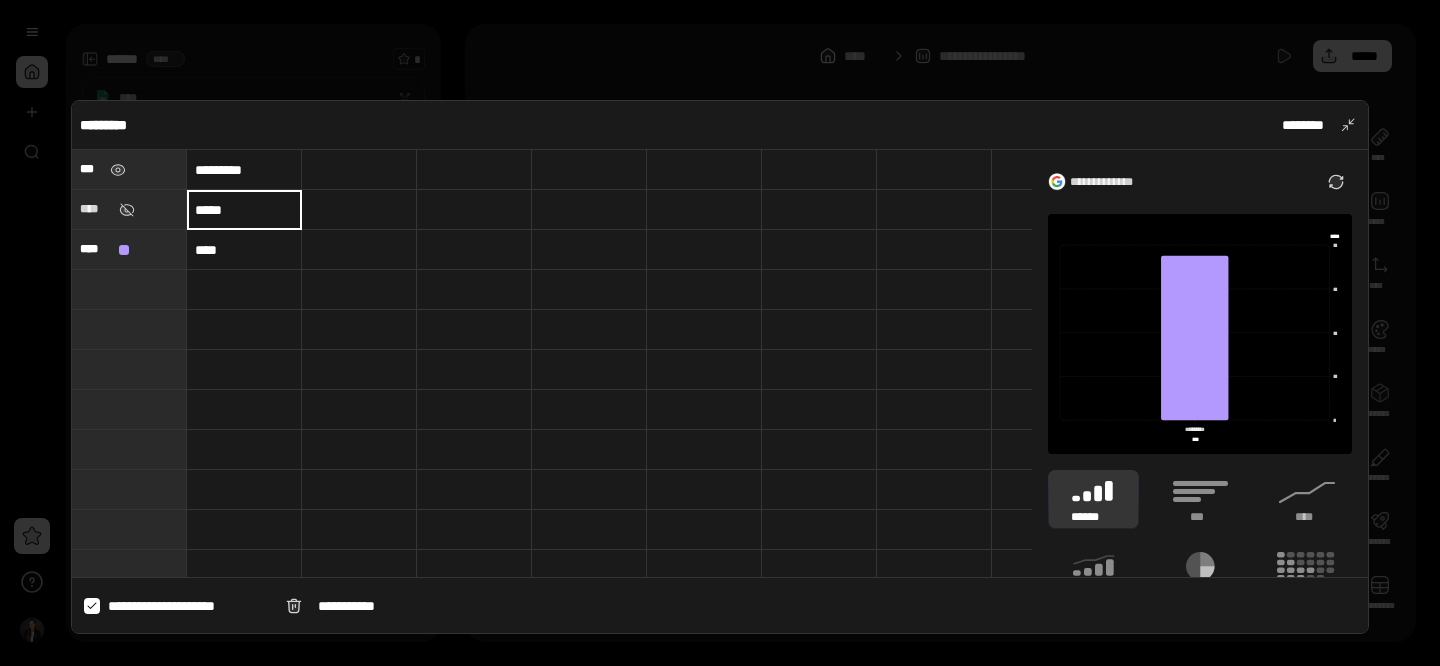 click on "*********" at bounding box center [244, 170] 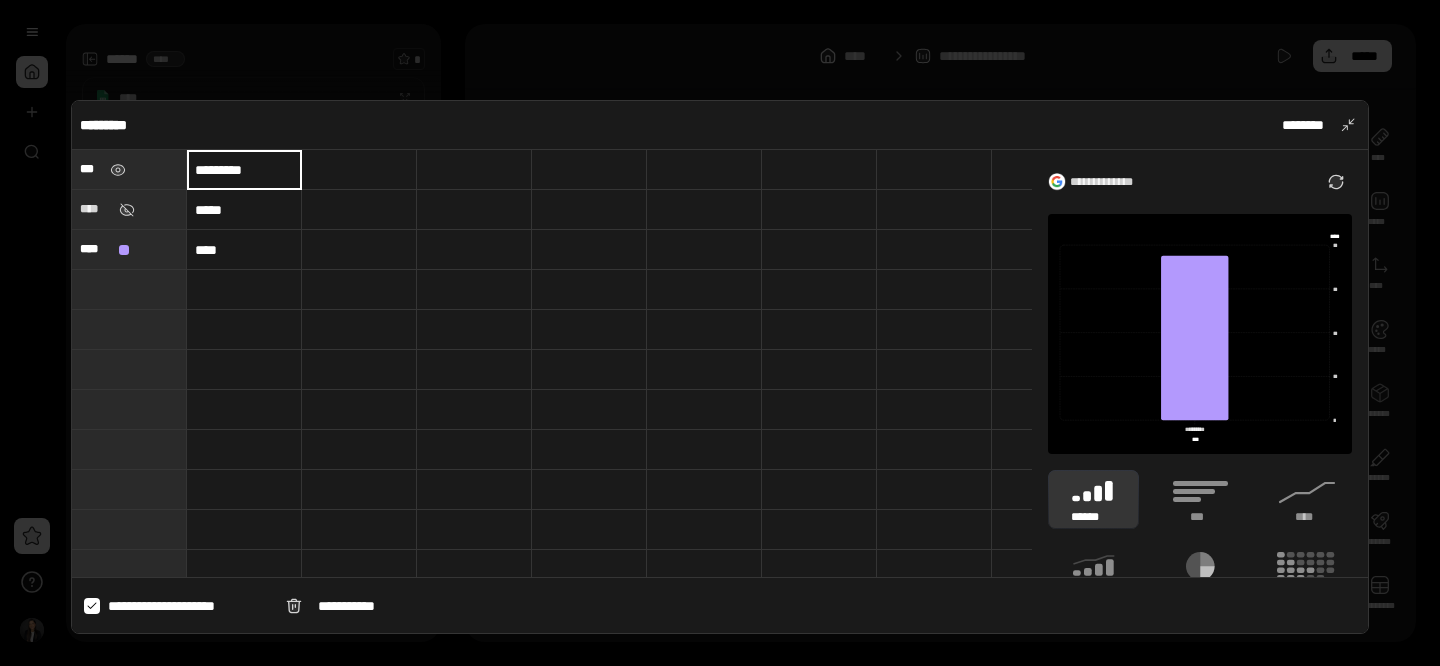 click at bounding box center [244, 290] 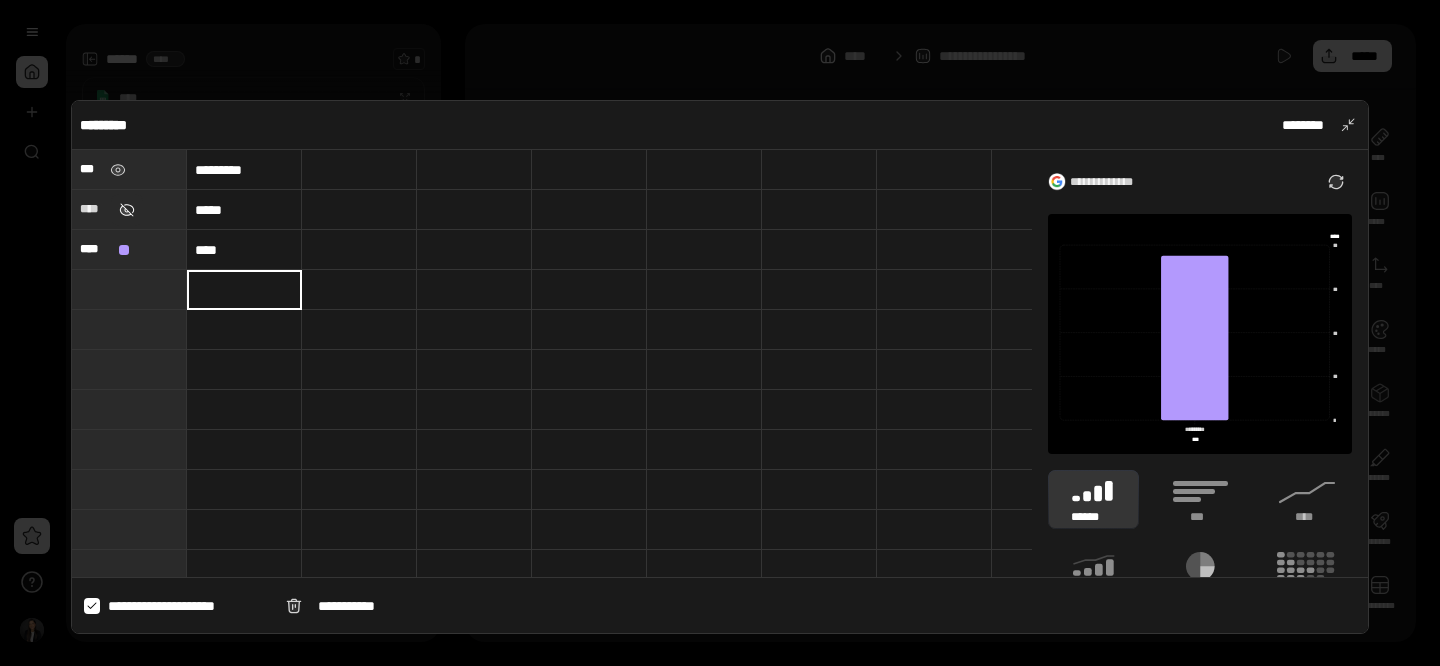 type 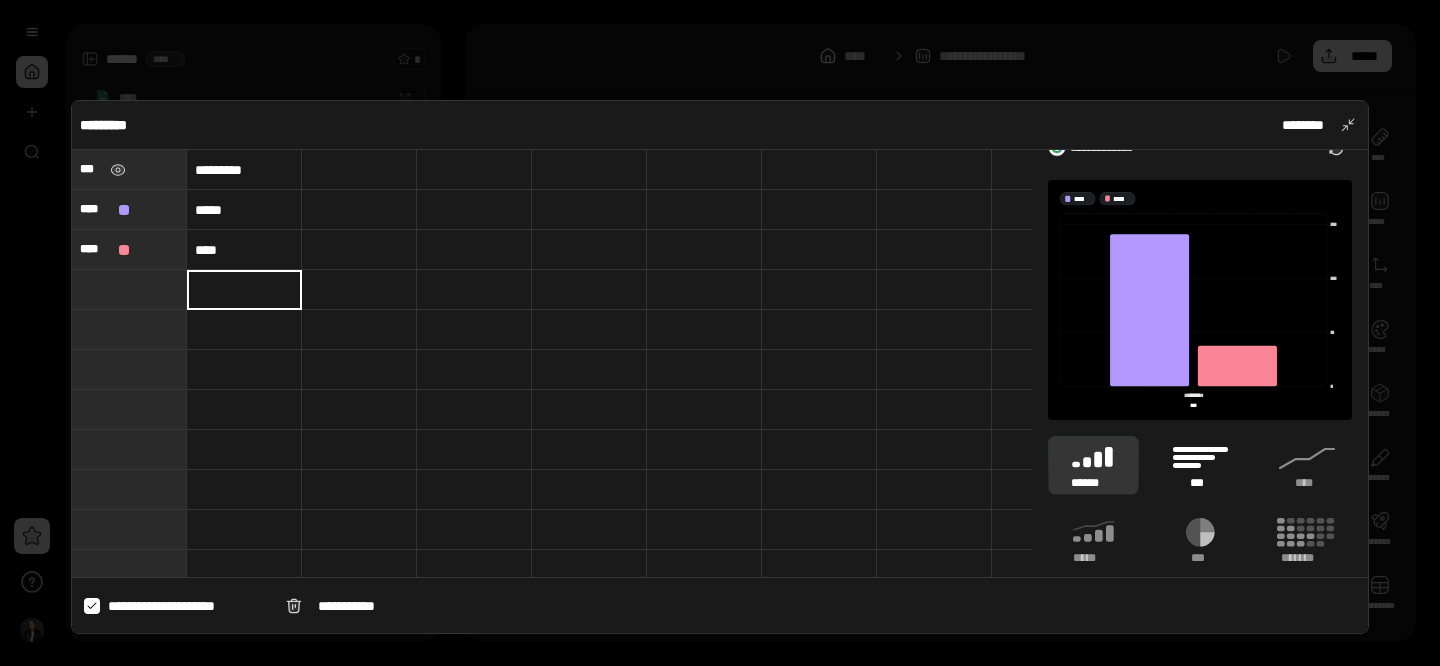 scroll, scrollTop: 0, scrollLeft: 0, axis: both 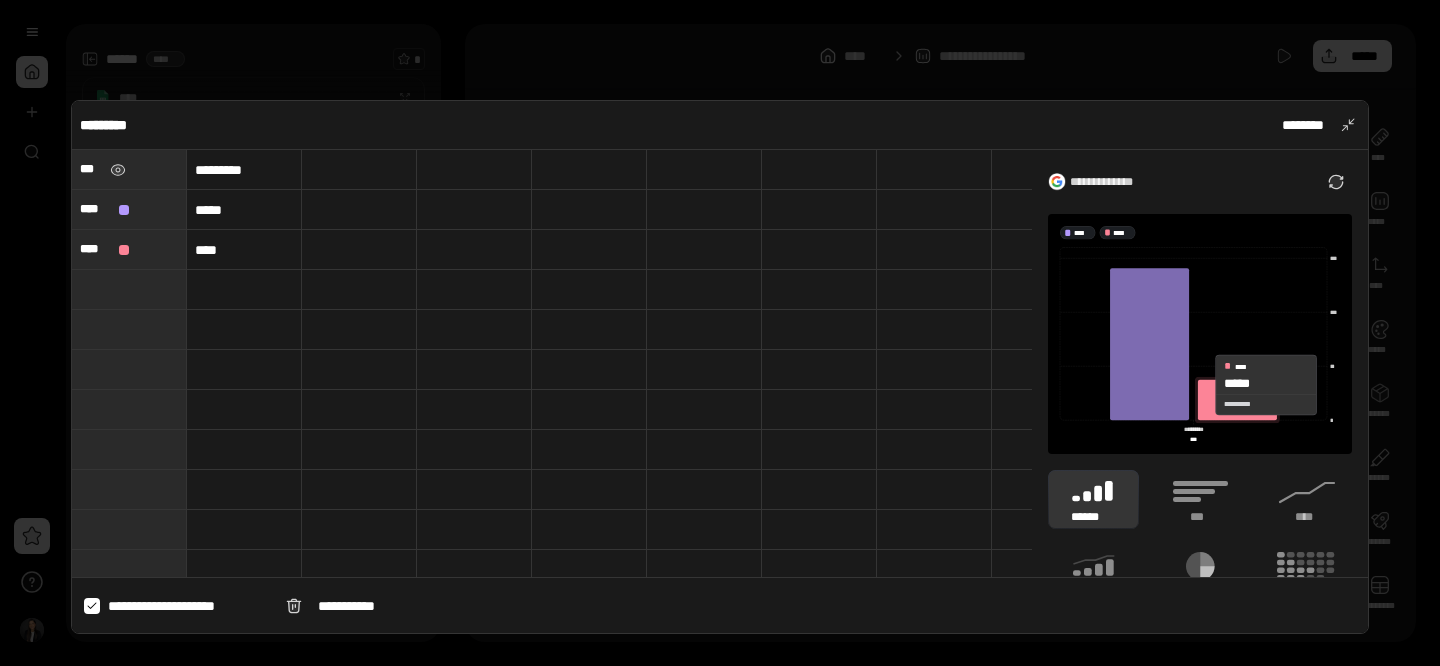 click 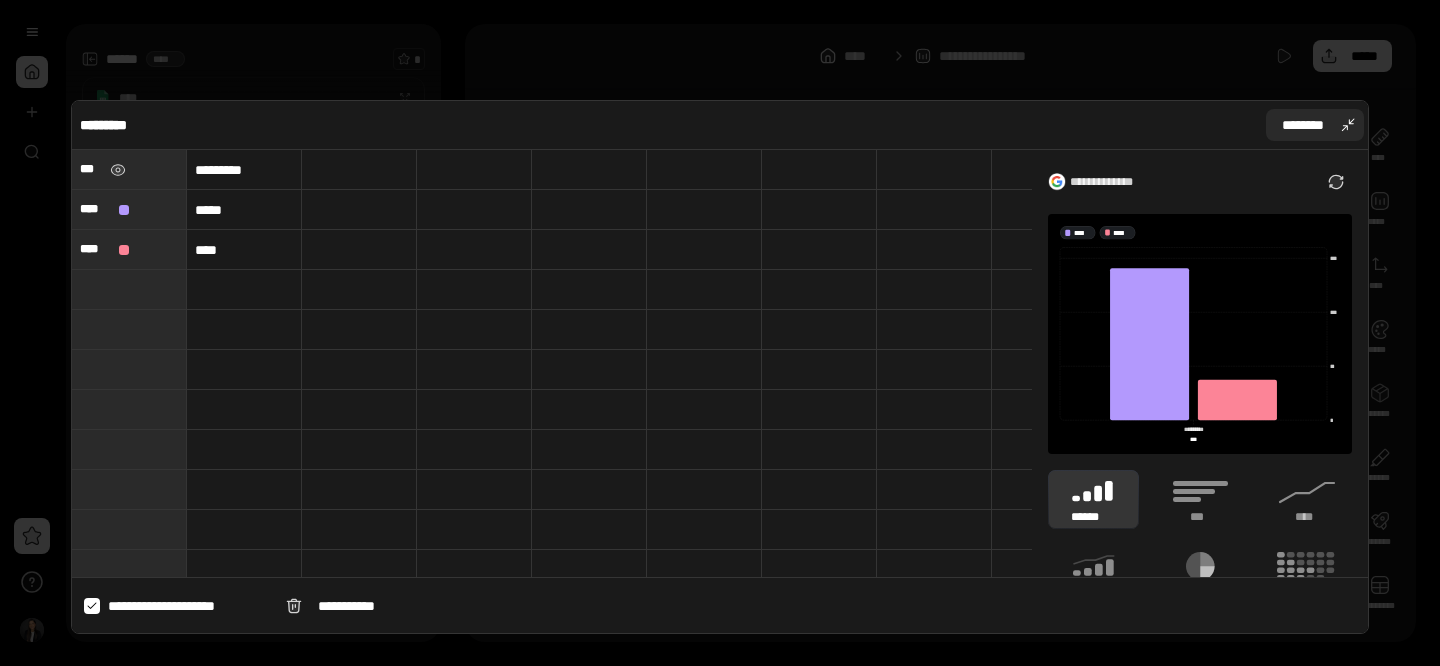 click on "********" at bounding box center [1315, 125] 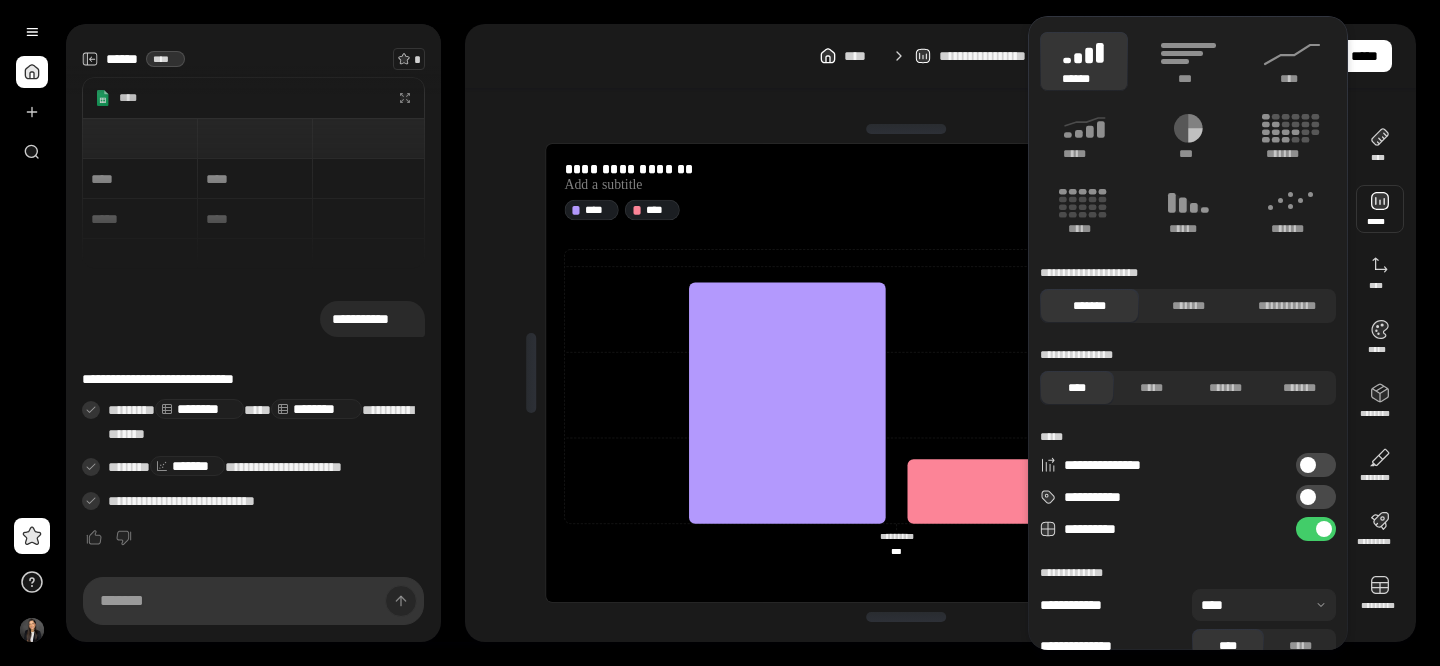 click at bounding box center [1380, 209] 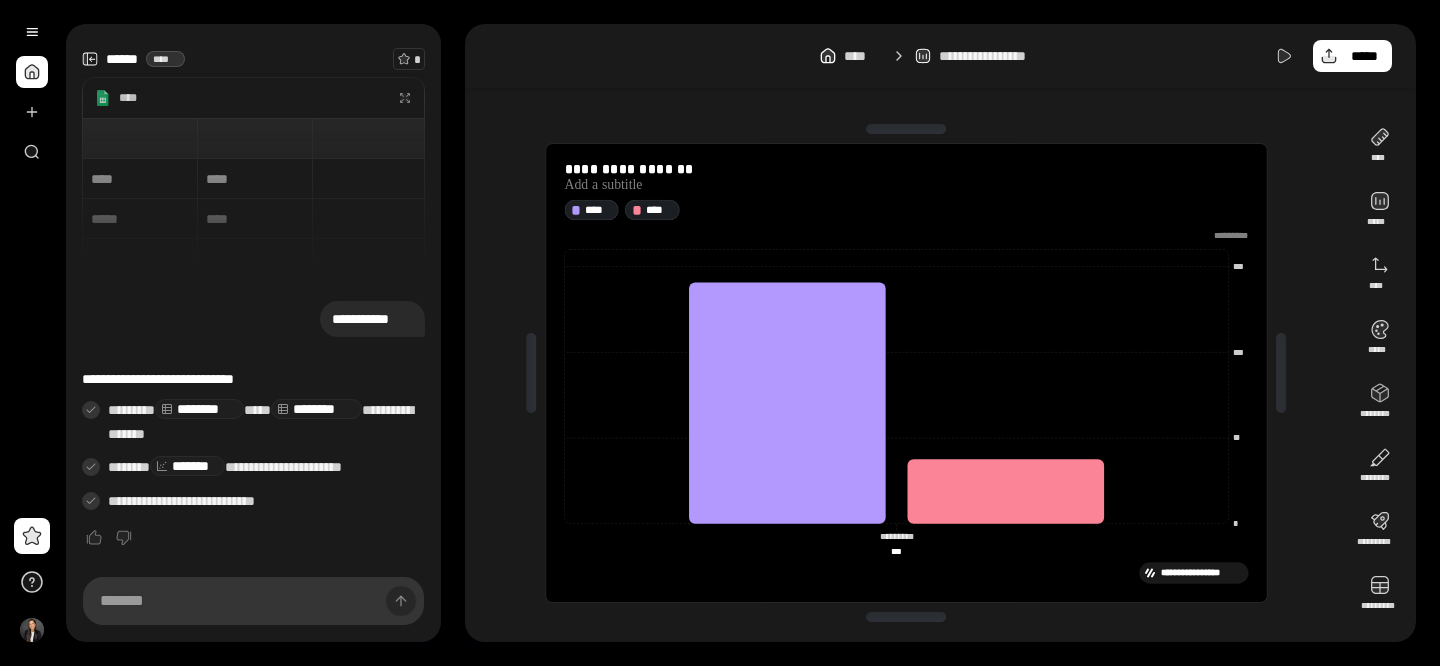 click 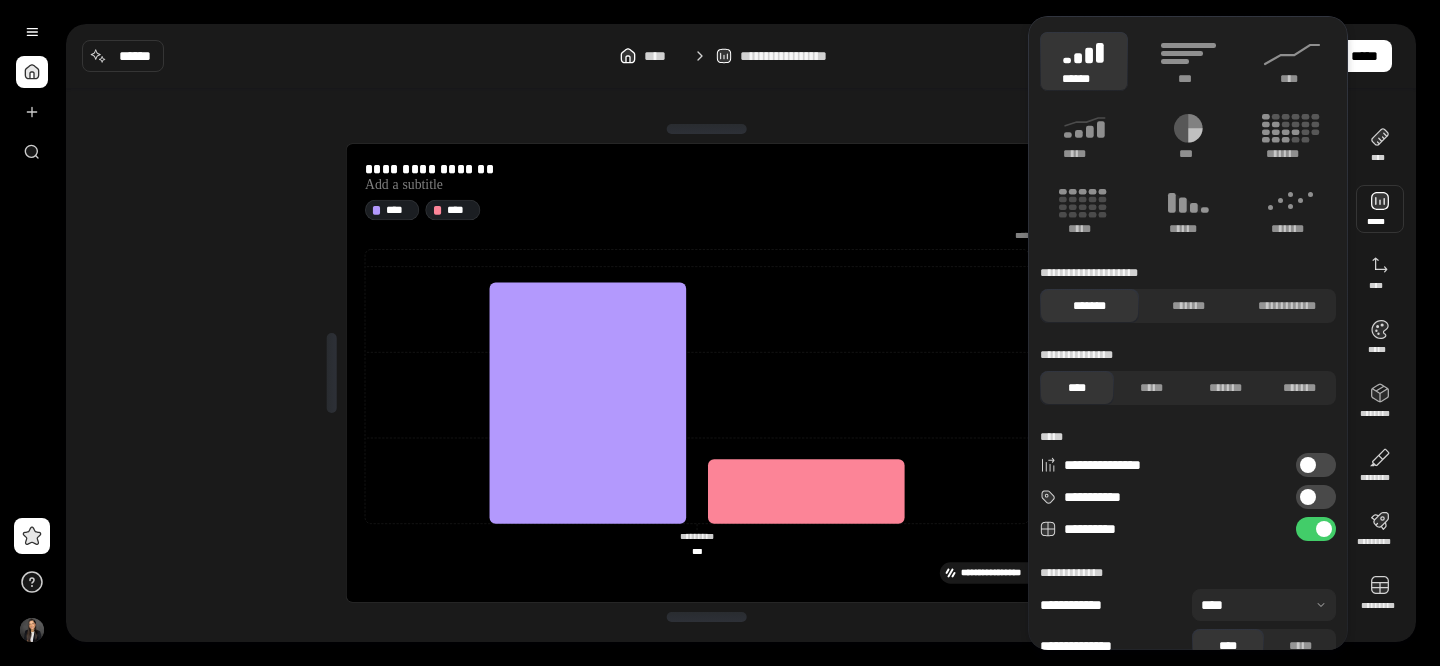 click on "**********" at bounding box center (1316, 497) 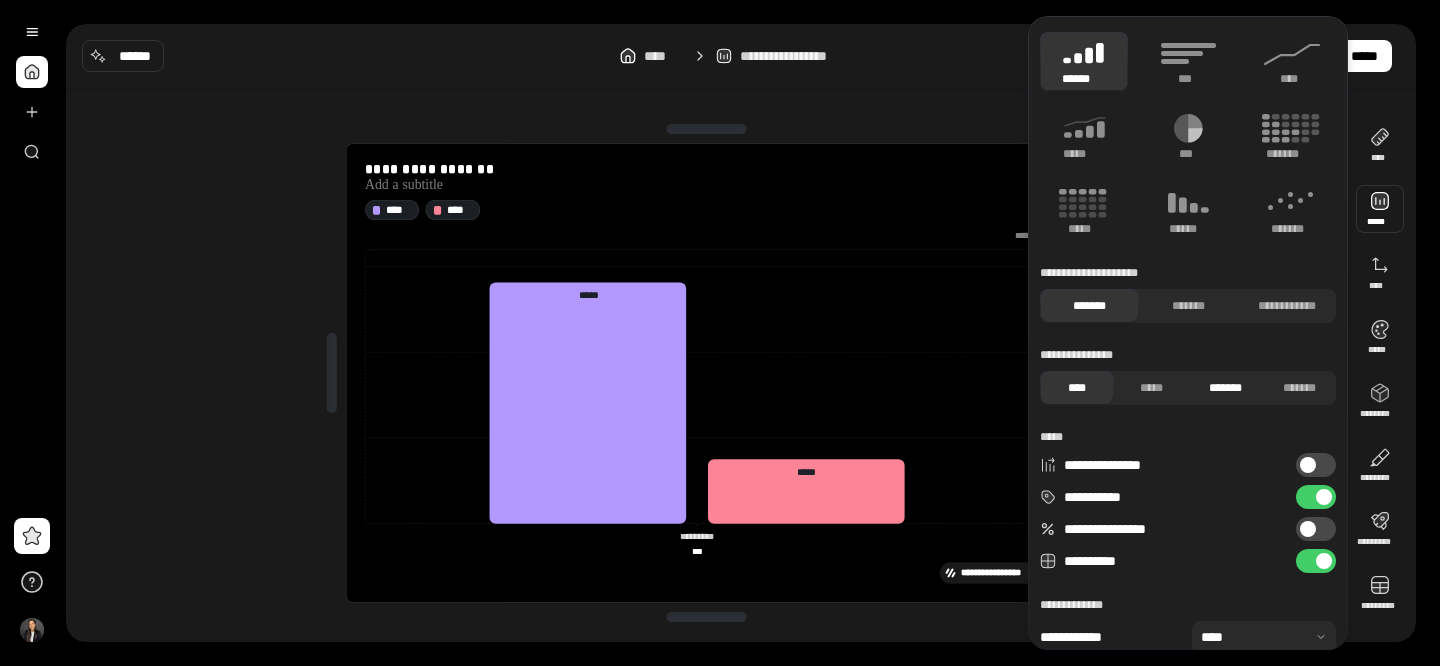 click on "*******" at bounding box center (1225, 388) 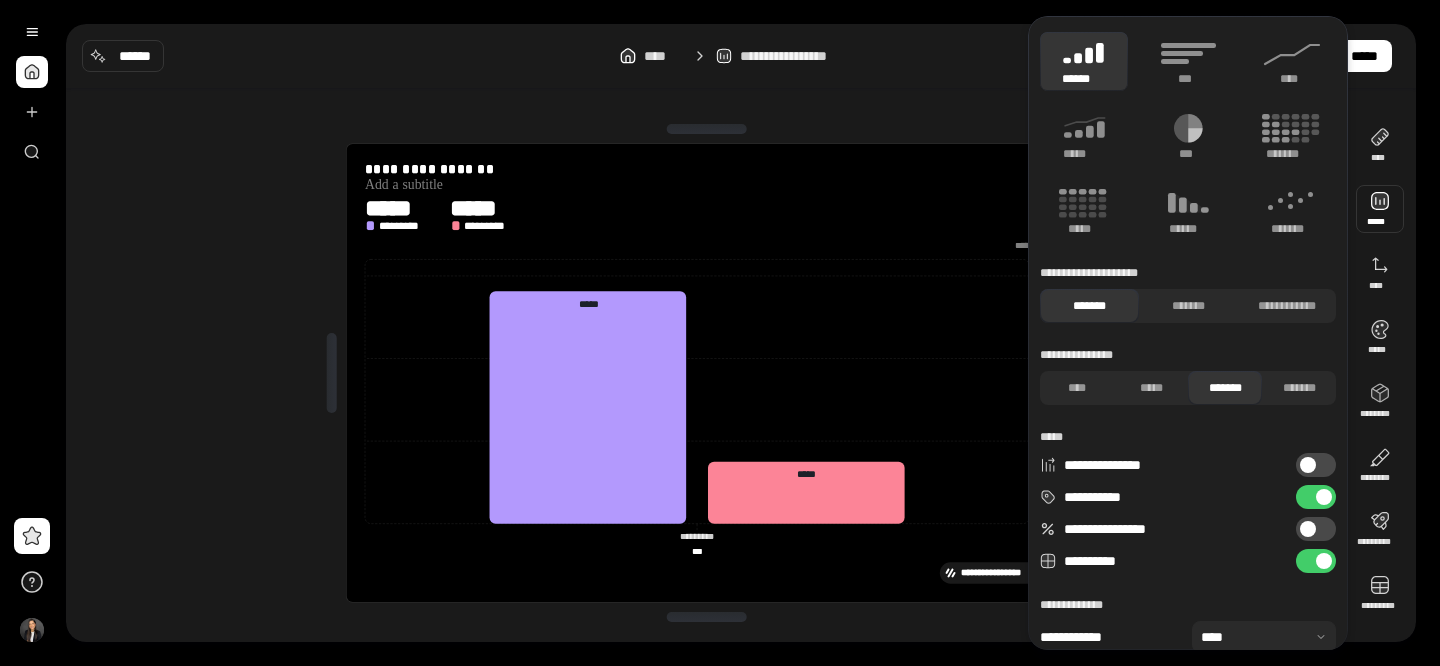 click on "*******" at bounding box center (1225, 388) 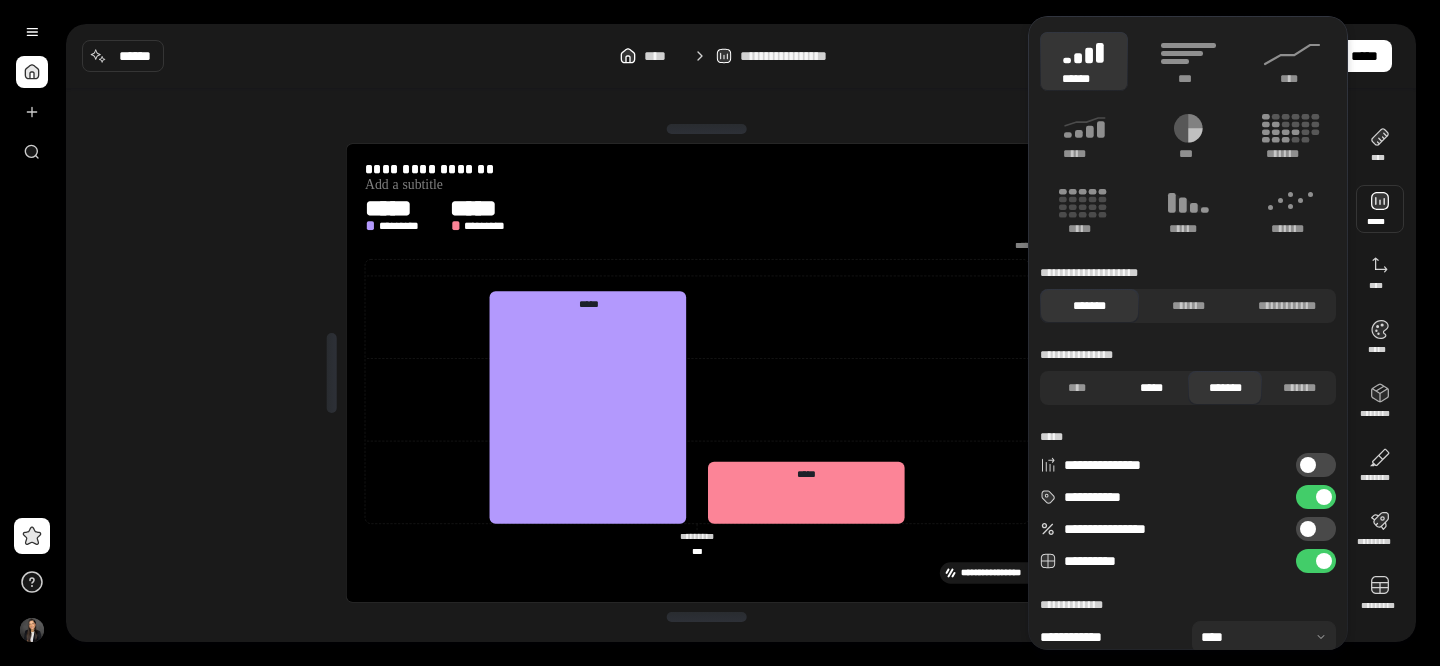 click on "*****" at bounding box center (1151, 388) 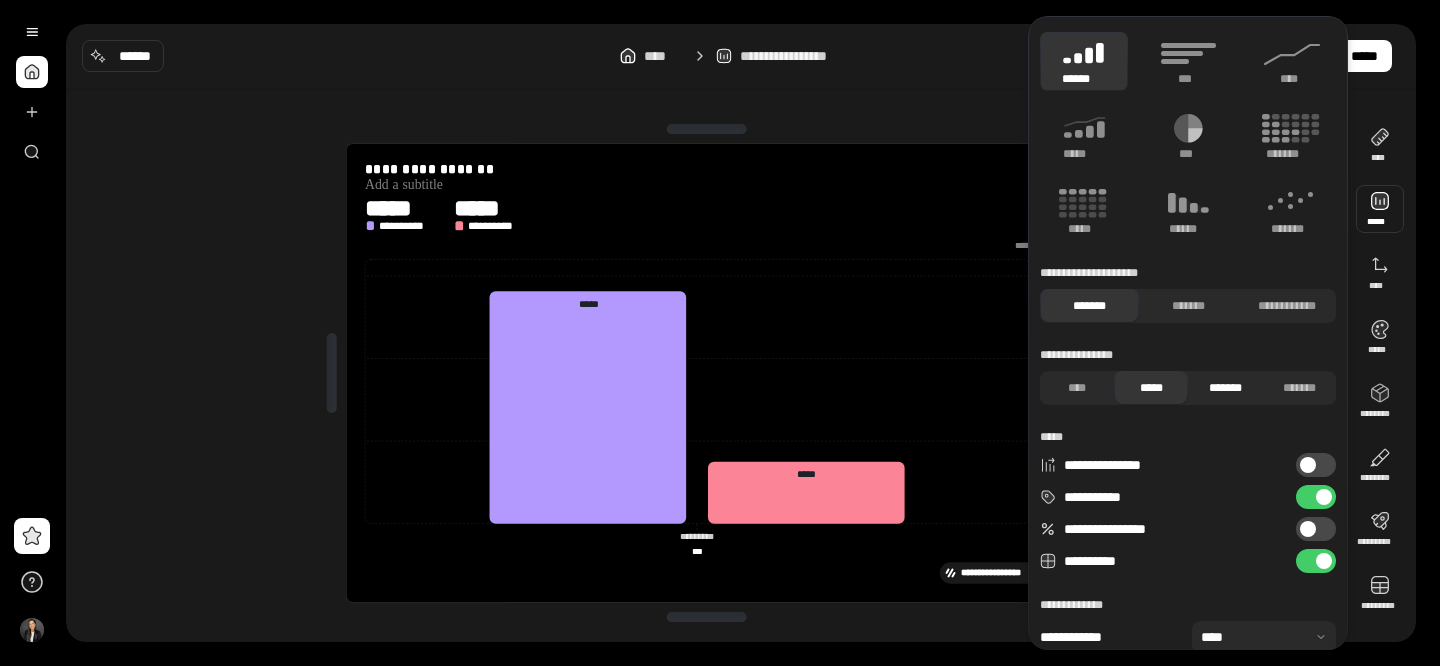 click on "*******" at bounding box center (1225, 388) 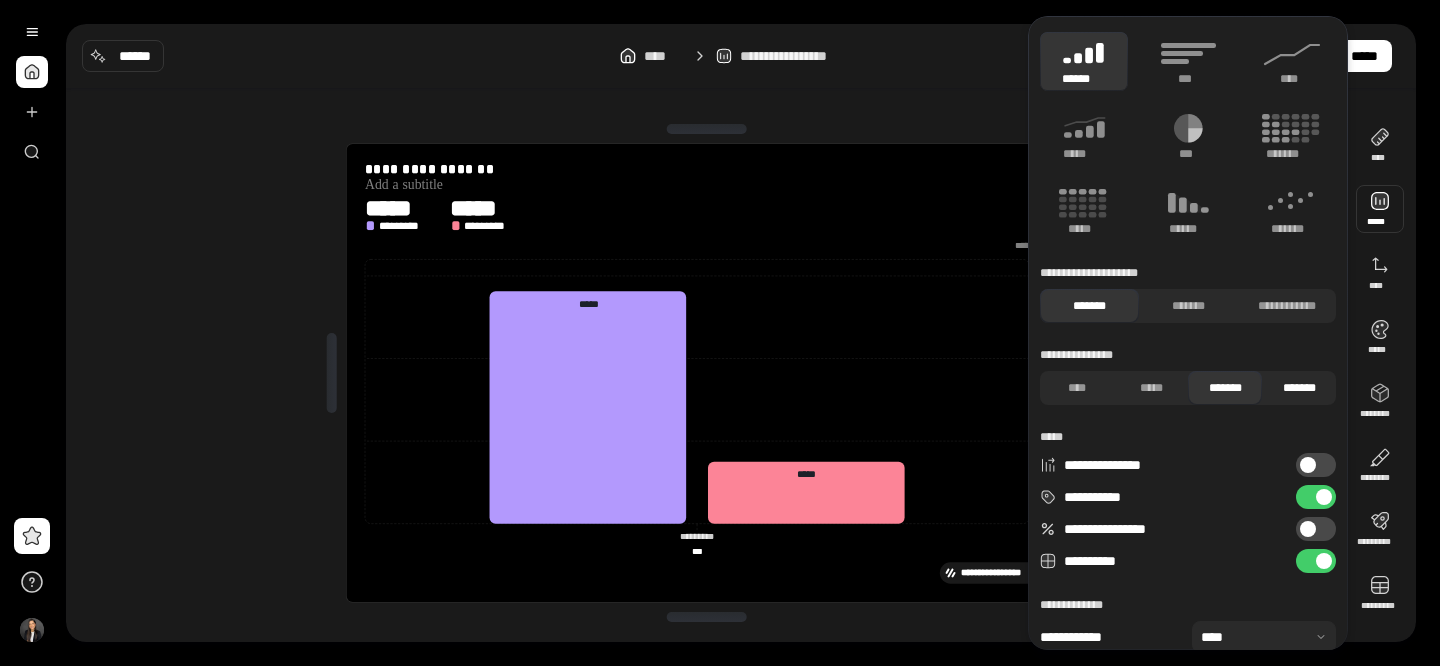 click on "*******" at bounding box center [1299, 388] 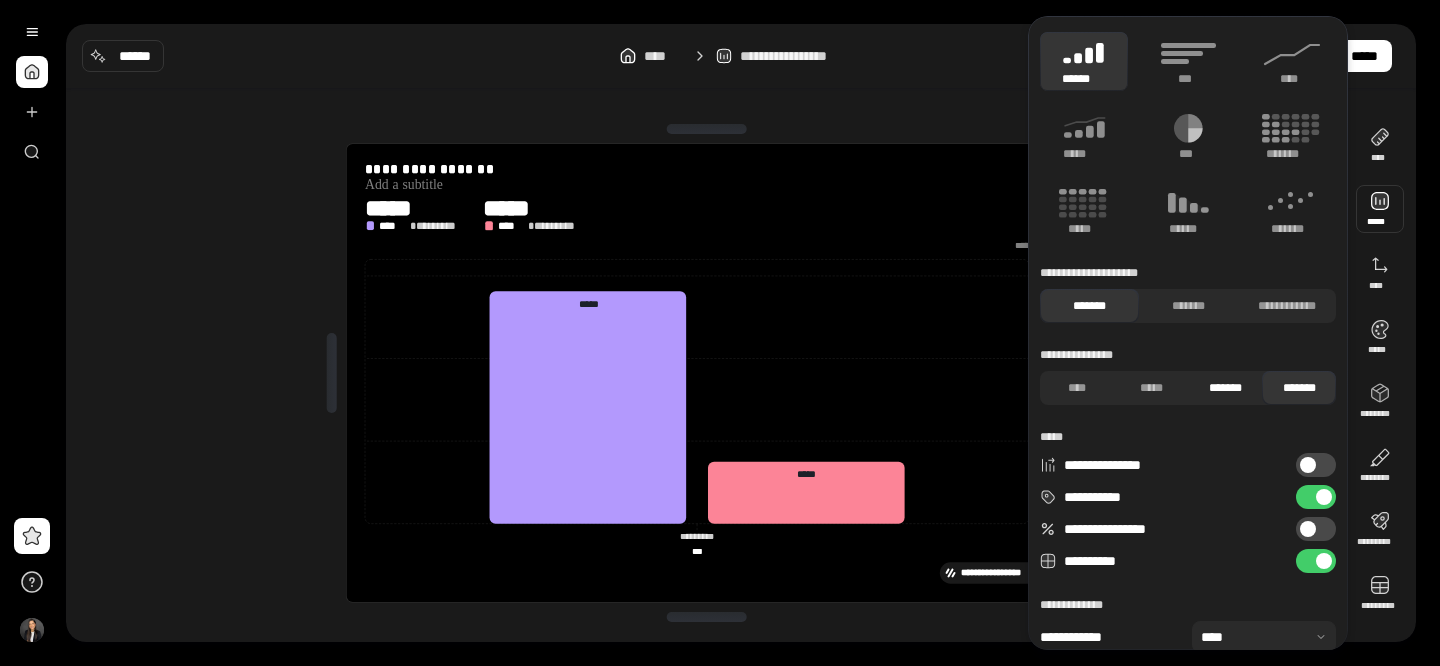 click on "*******" at bounding box center [1225, 388] 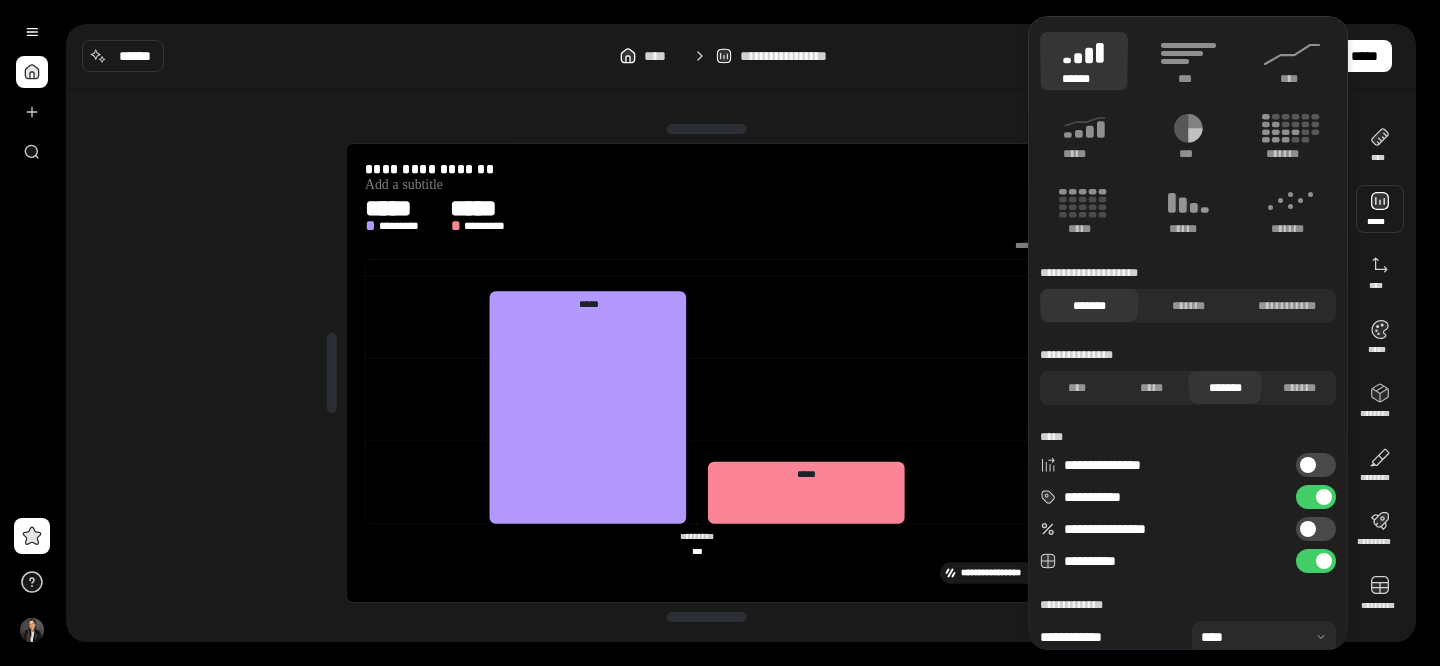 scroll, scrollTop: 61, scrollLeft: 0, axis: vertical 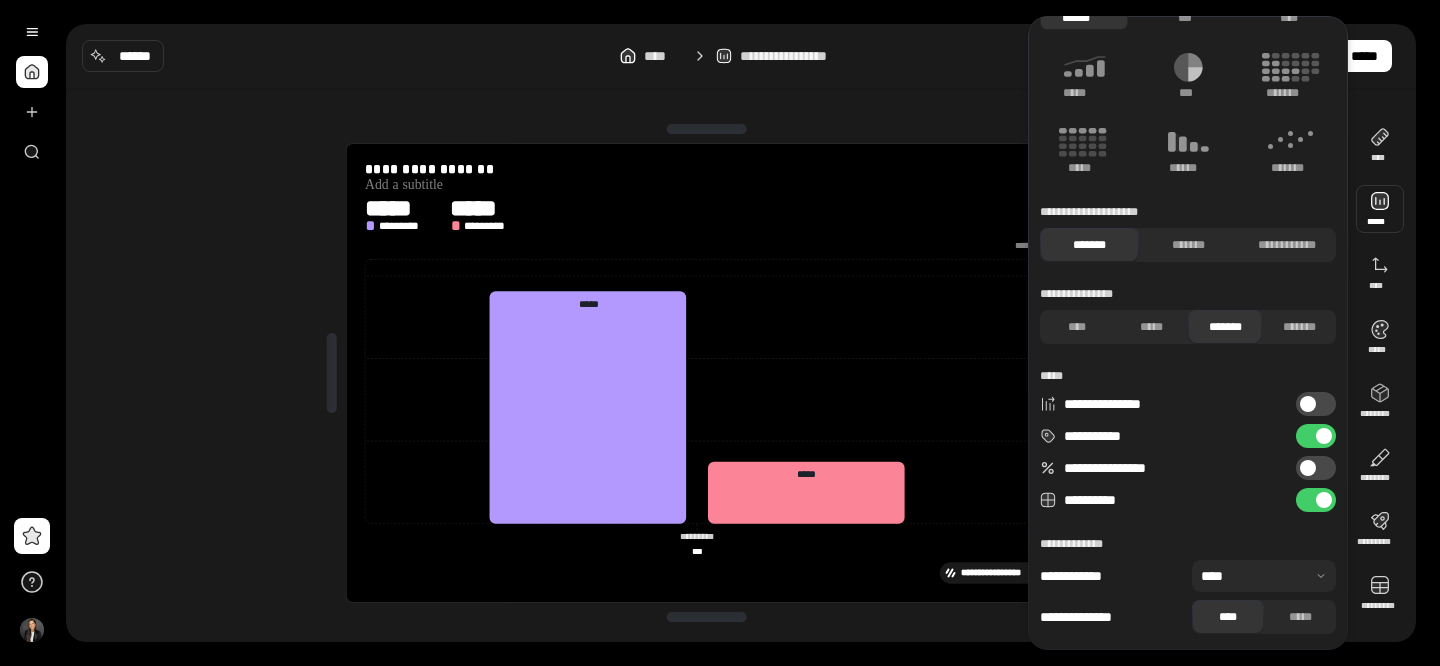 click on "**********" at bounding box center (1316, 404) 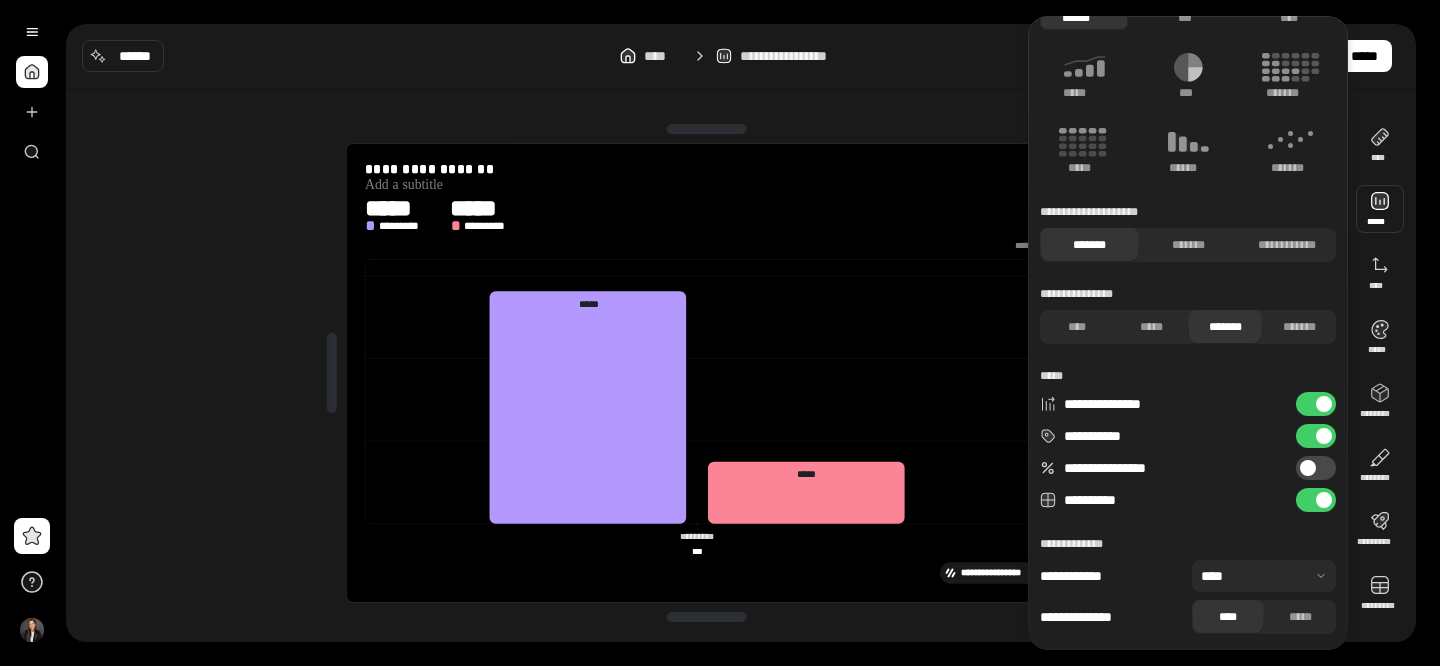 click on "**********" at bounding box center [1316, 404] 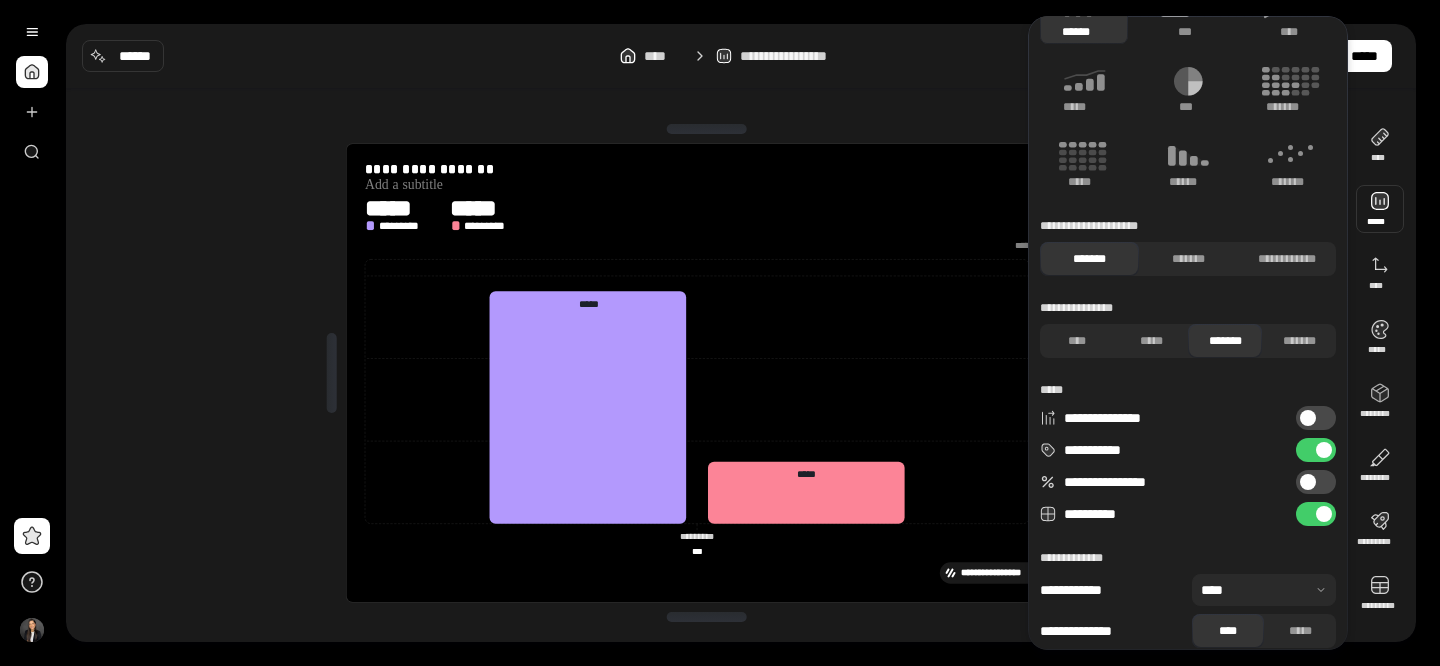 scroll, scrollTop: 53, scrollLeft: 0, axis: vertical 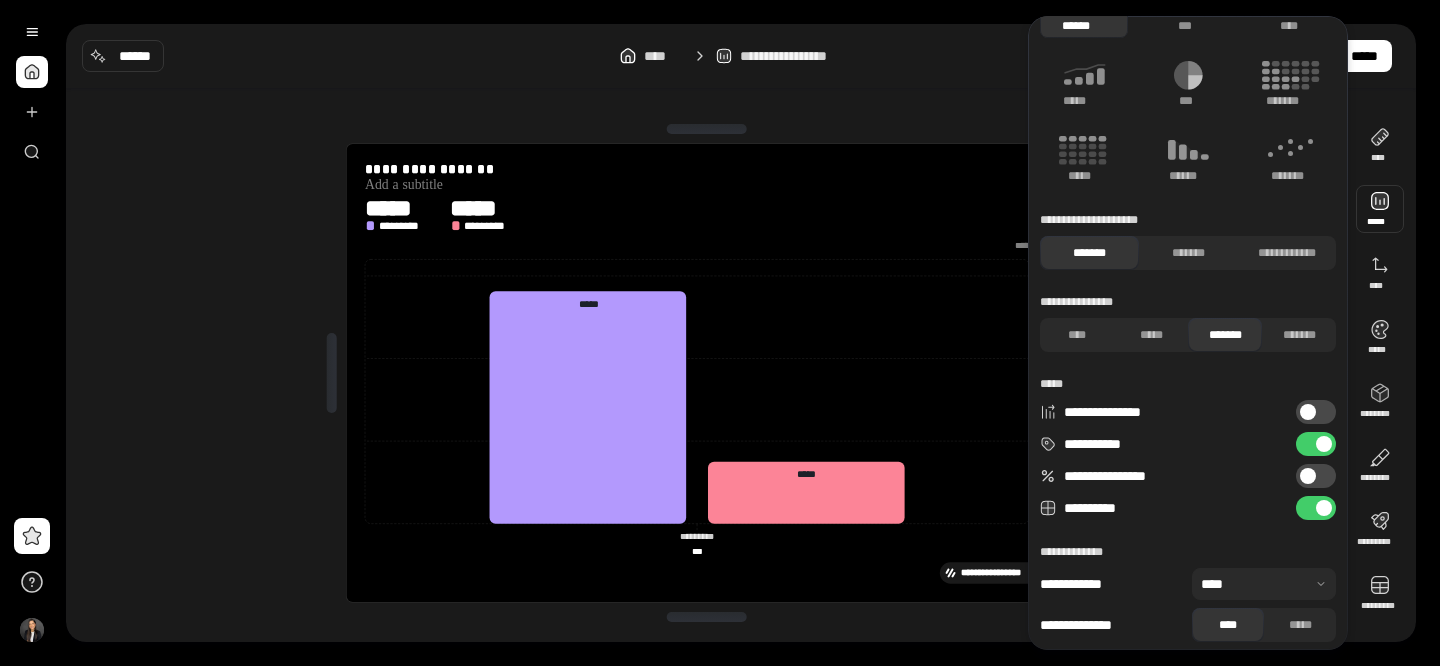 click on "**********" at bounding box center [1316, 444] 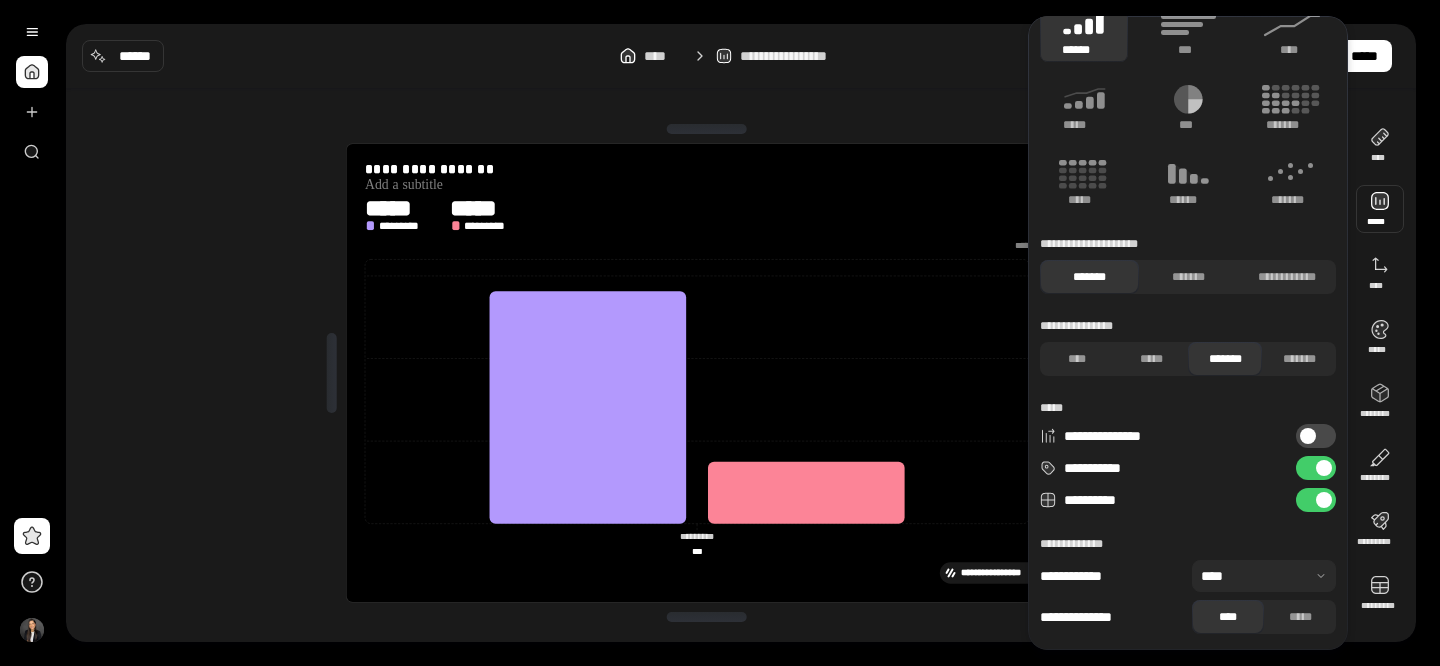 scroll, scrollTop: 29, scrollLeft: 0, axis: vertical 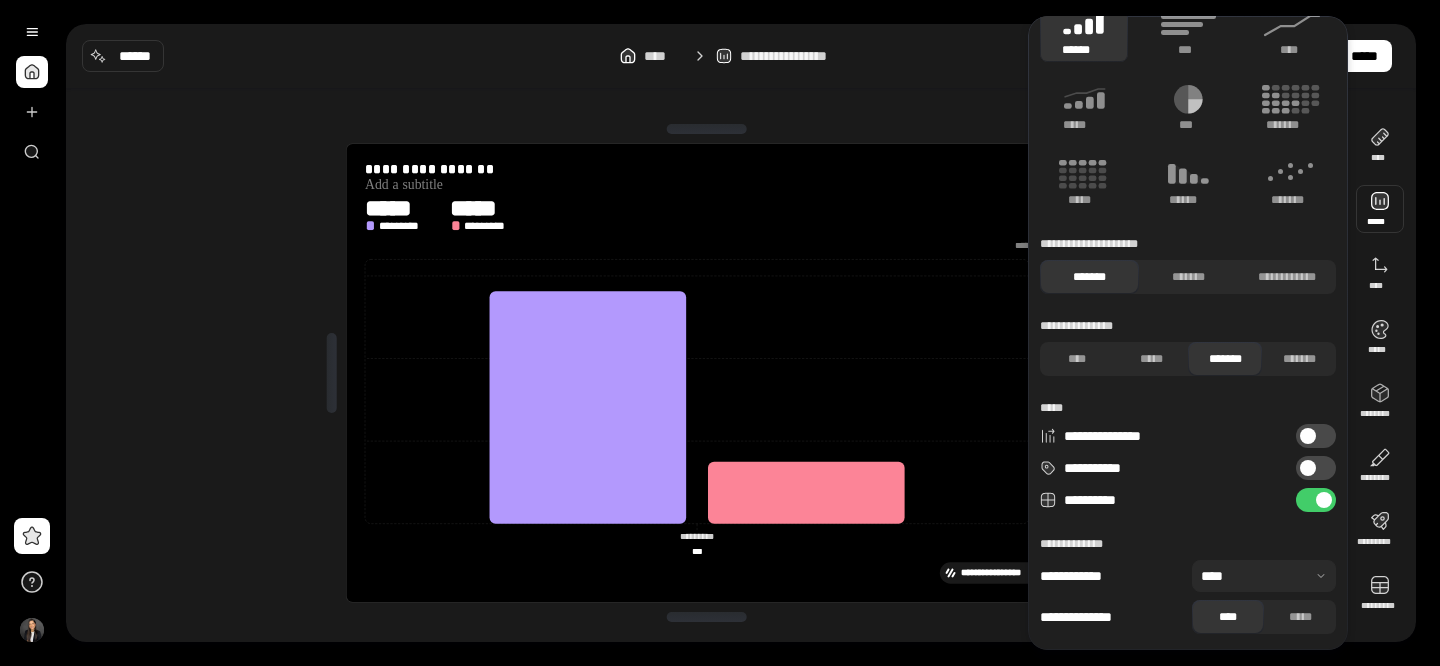 click on "**********" at bounding box center [1316, 436] 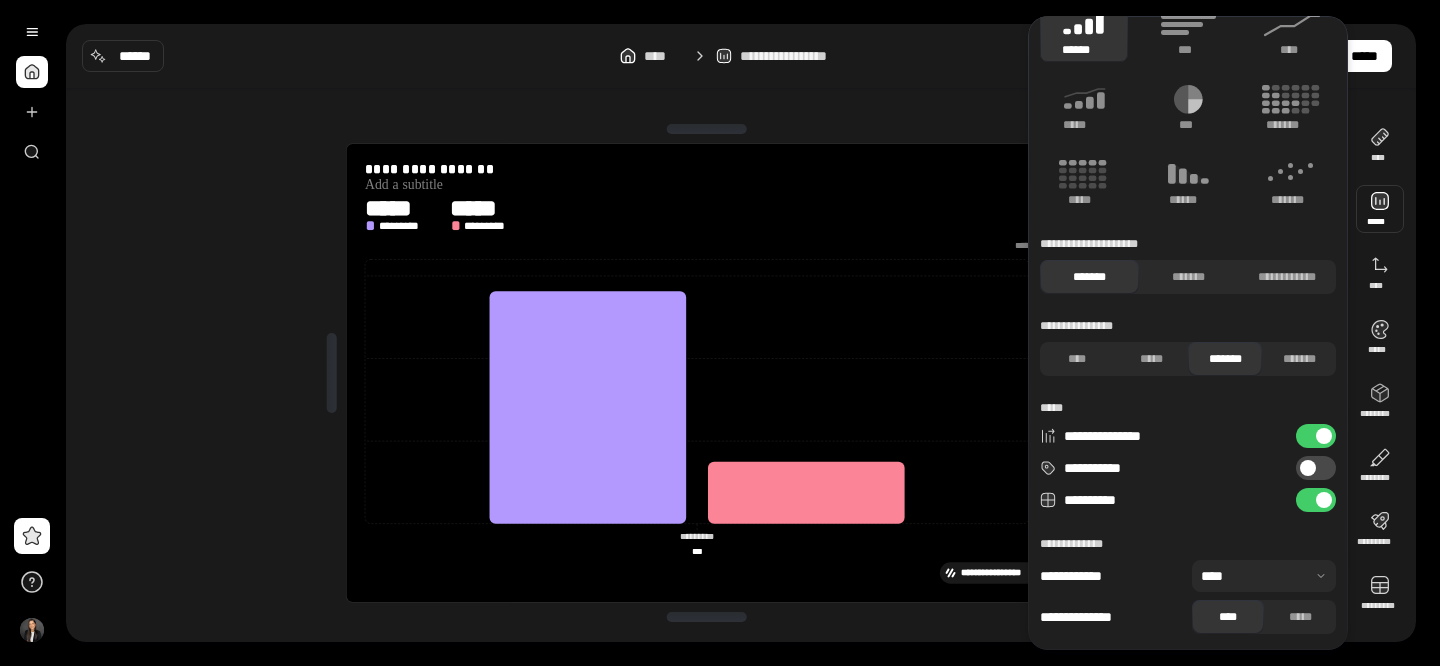 scroll, scrollTop: 0, scrollLeft: 0, axis: both 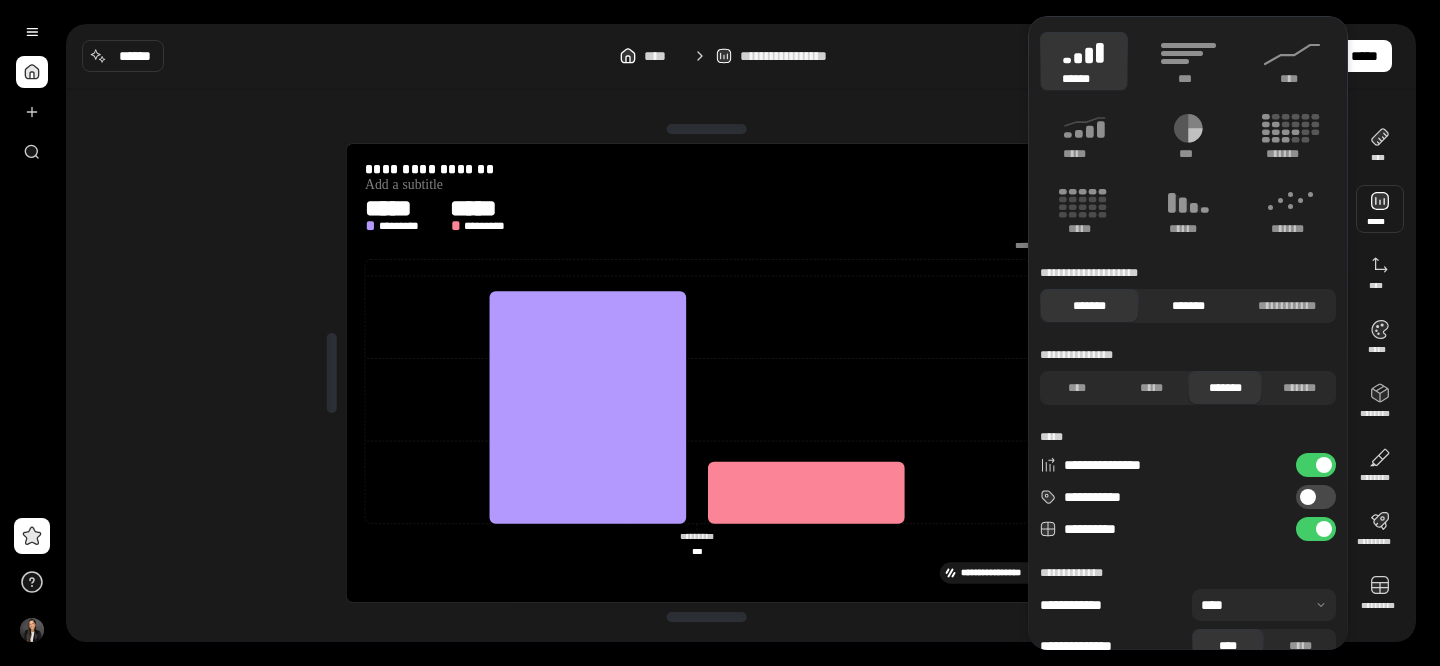 click on "*******" at bounding box center (1188, 306) 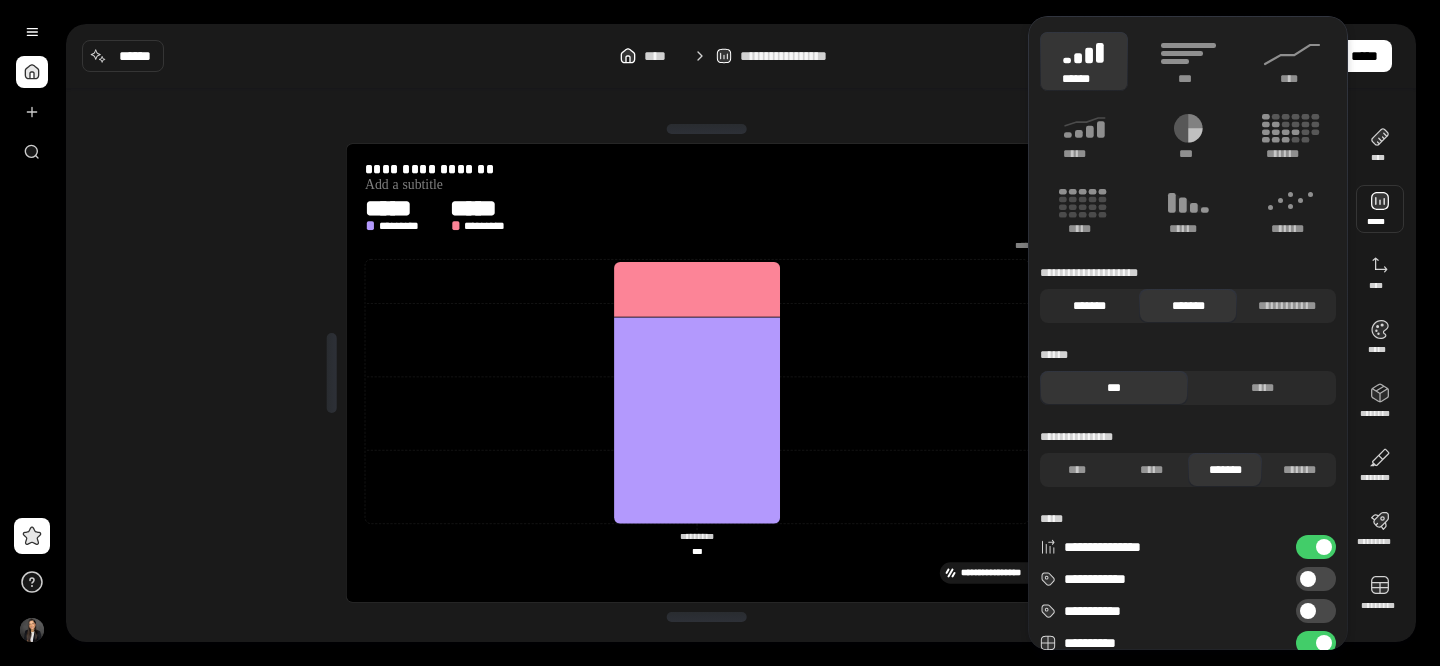 click on "*******" at bounding box center (1089, 306) 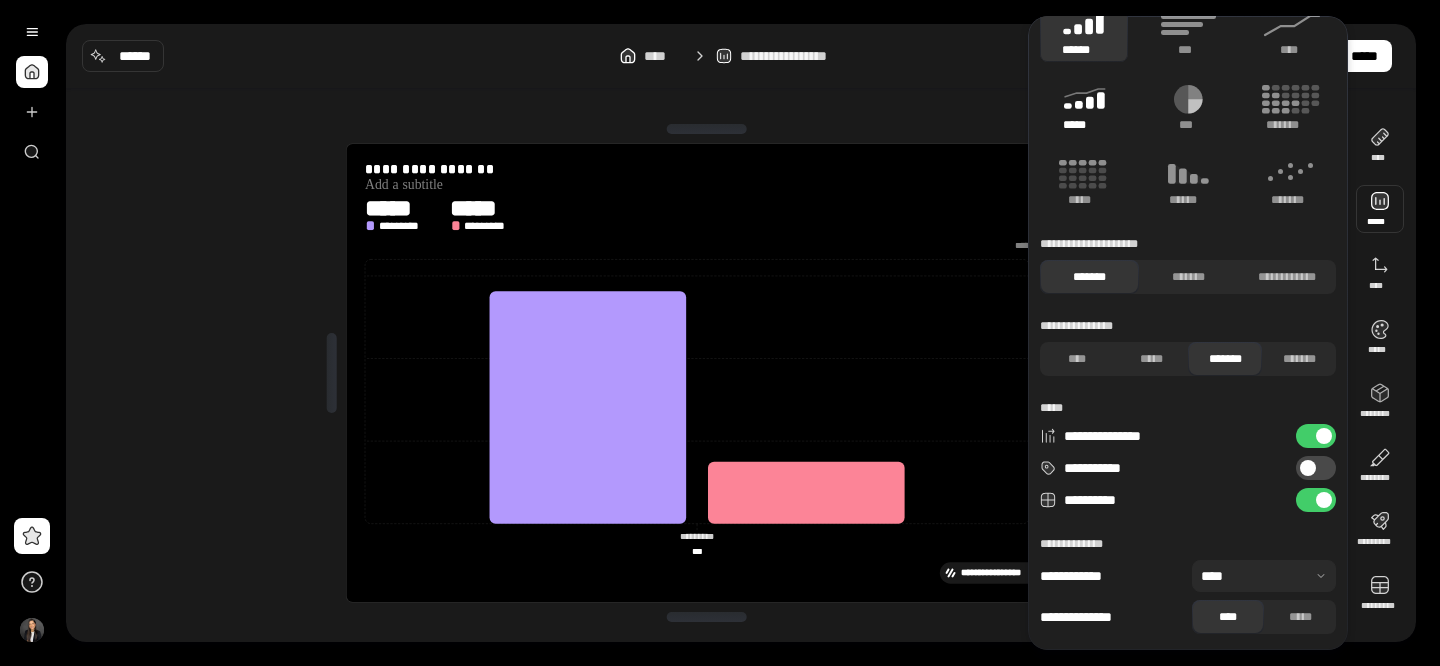 scroll, scrollTop: 0, scrollLeft: 0, axis: both 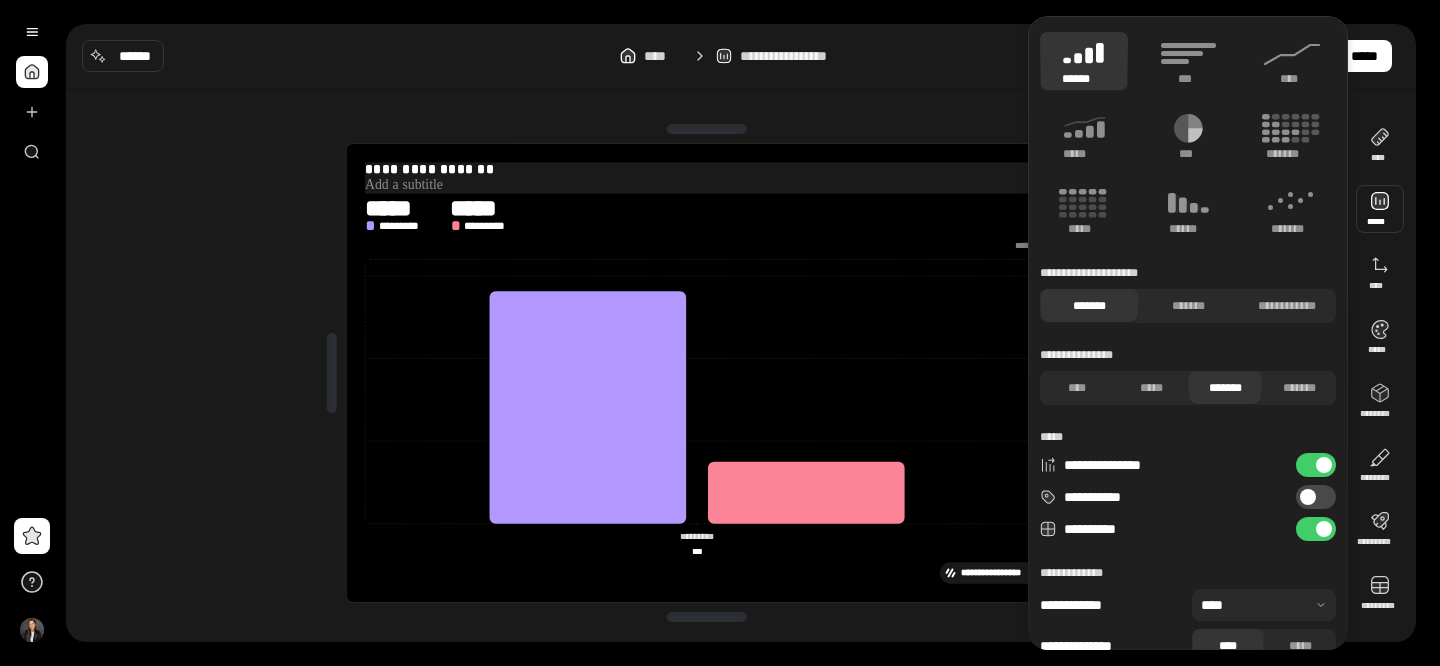 click at bounding box center (707, 185) 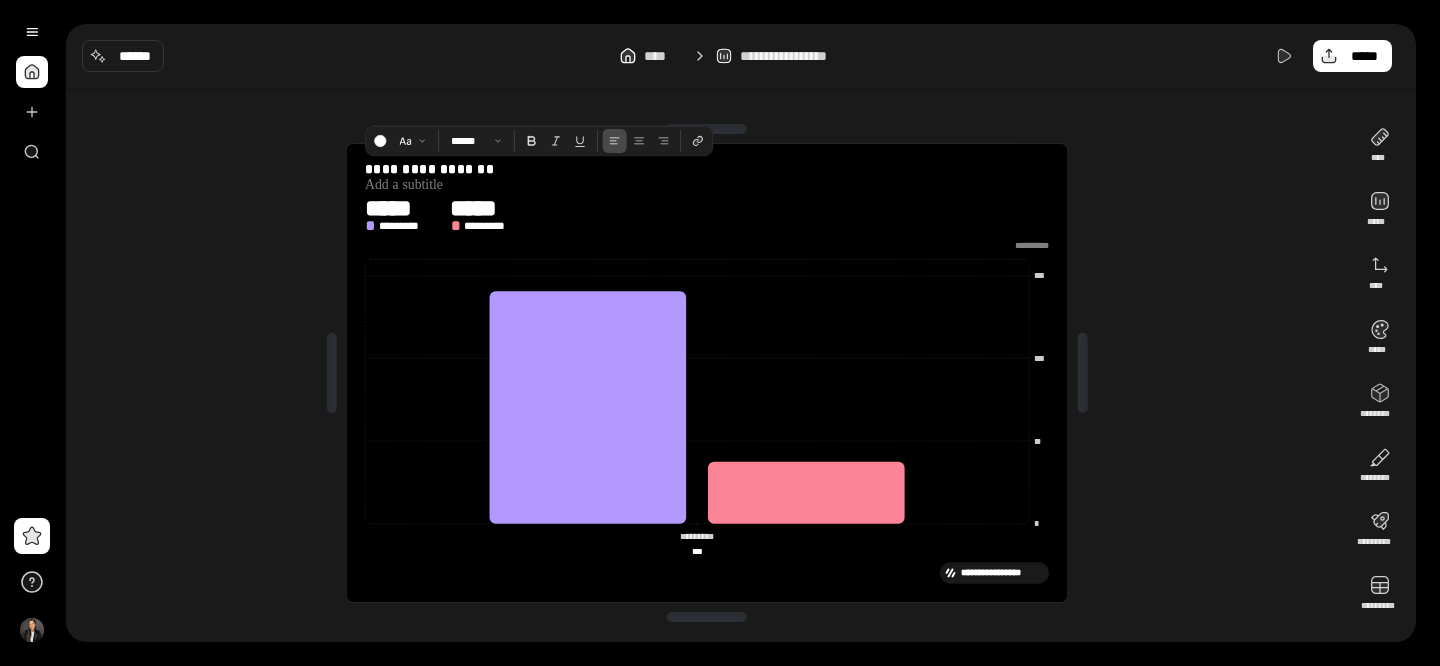 click on "**********" at bounding box center [707, 373] 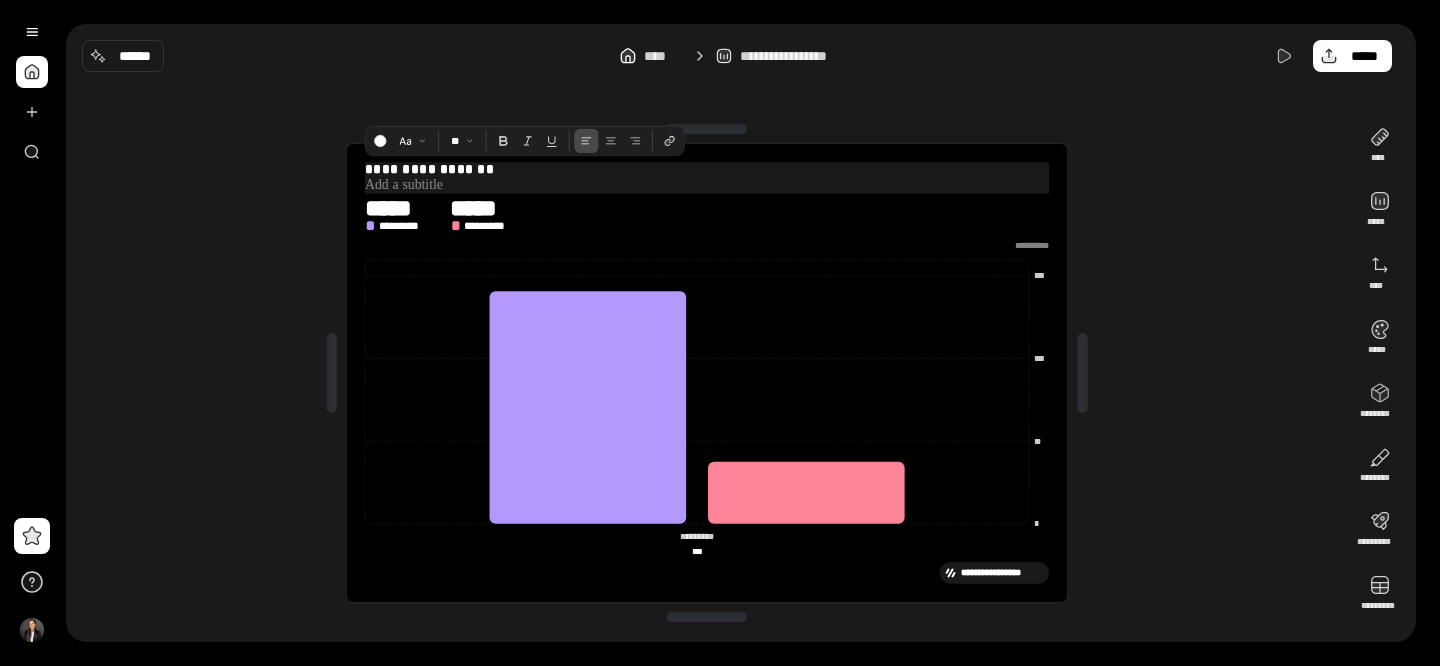click on "**********" at bounding box center [707, 169] 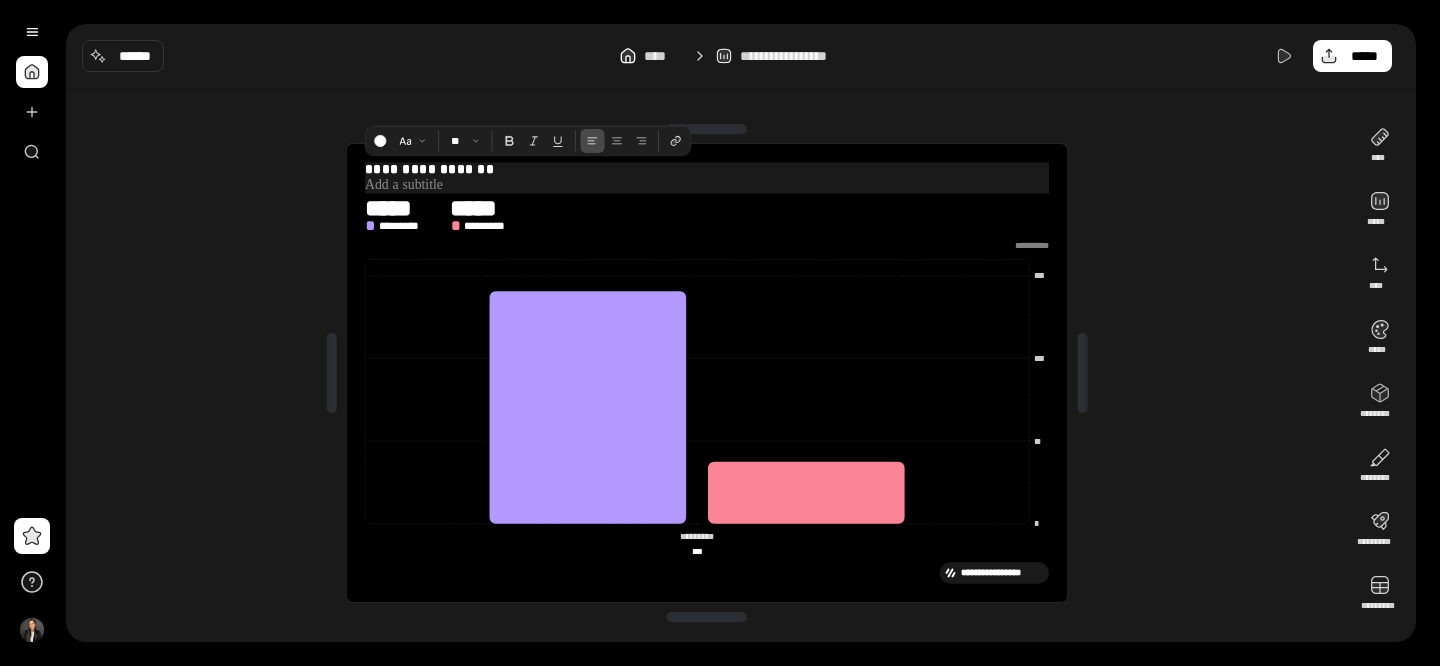 click on "**********" at bounding box center [707, 169] 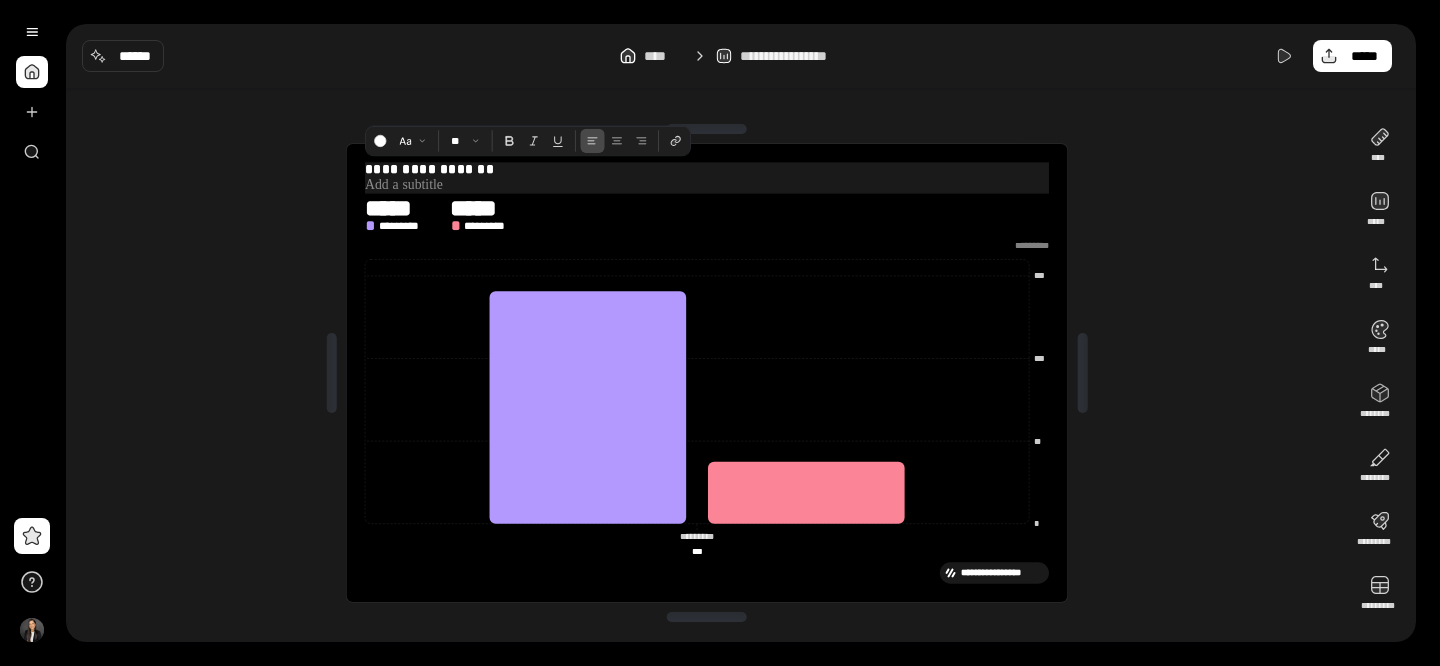 click on "**********" at bounding box center (707, 169) 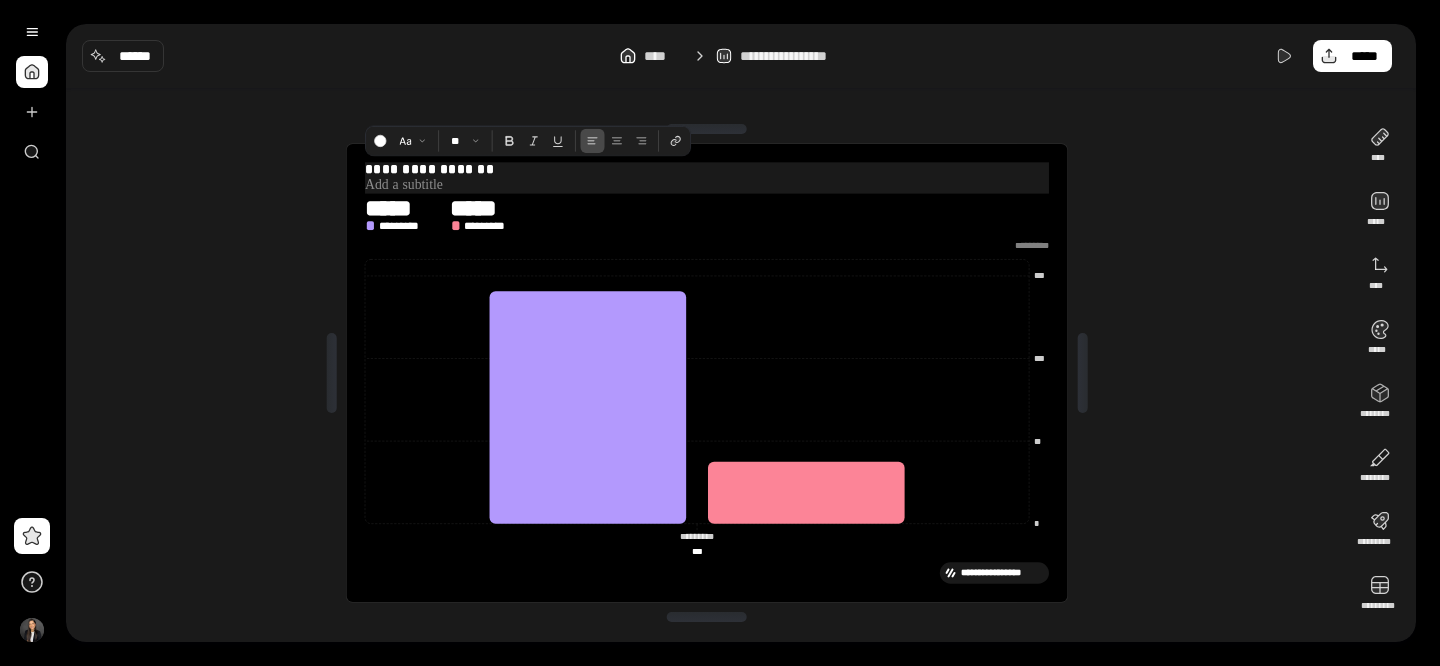 type 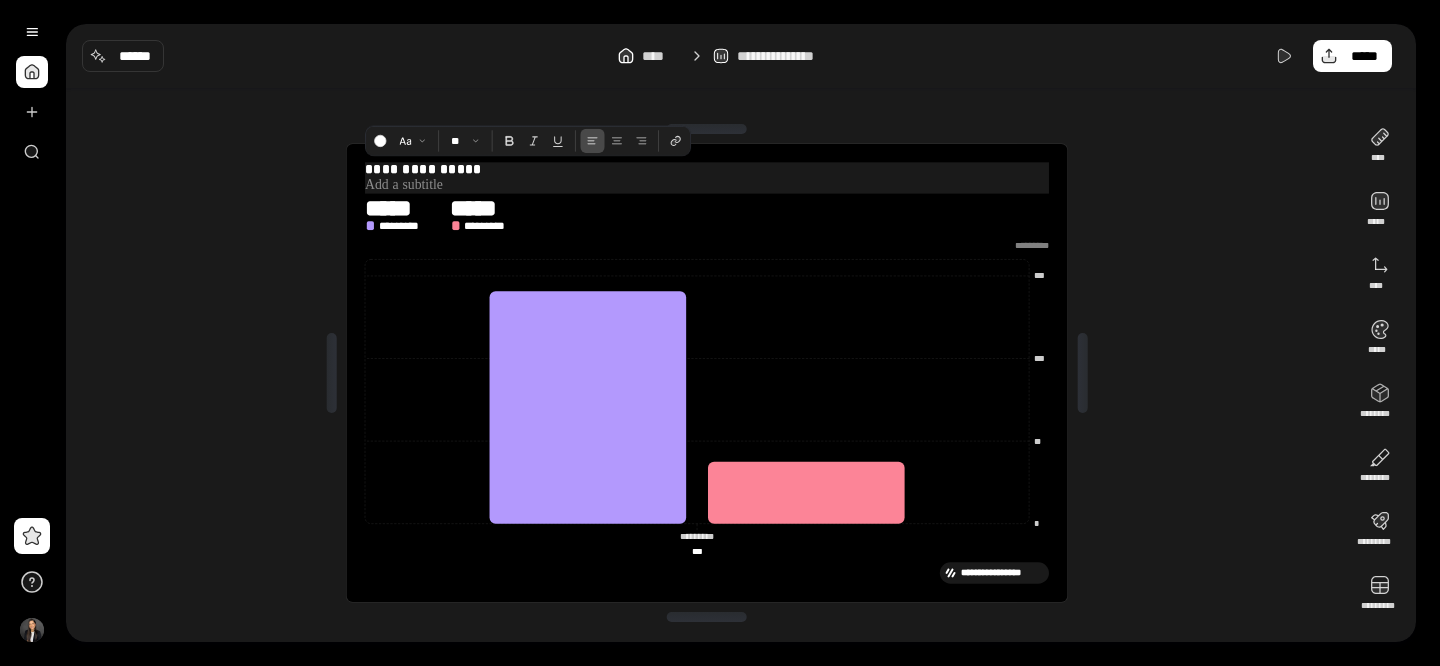 click at bounding box center [707, 185] 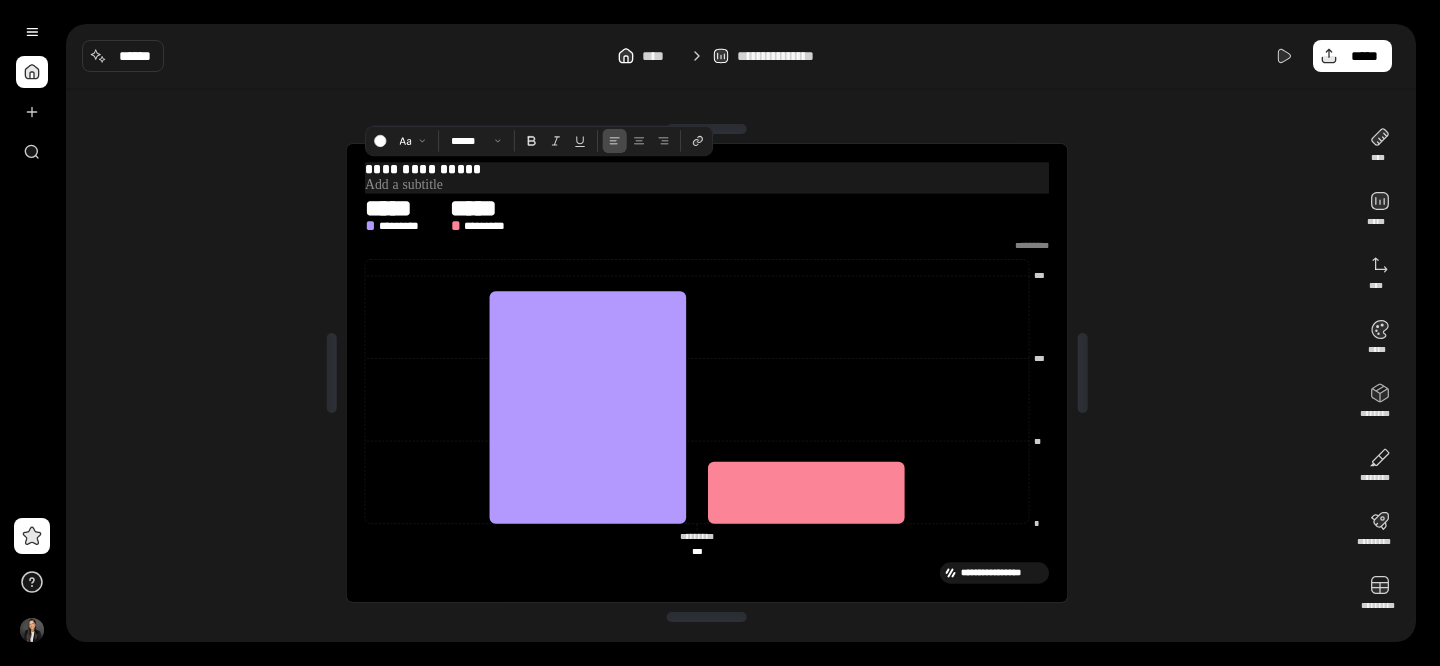 click at bounding box center [707, 185] 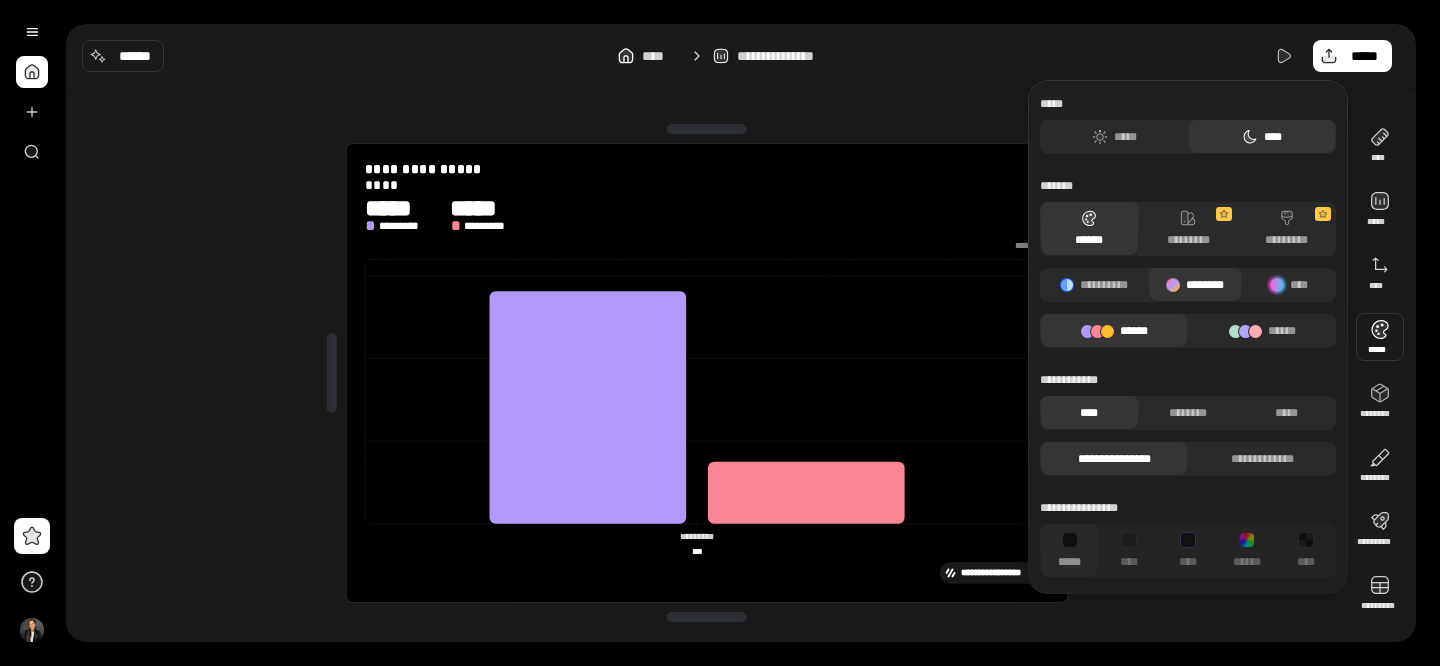 click at bounding box center [1380, 337] 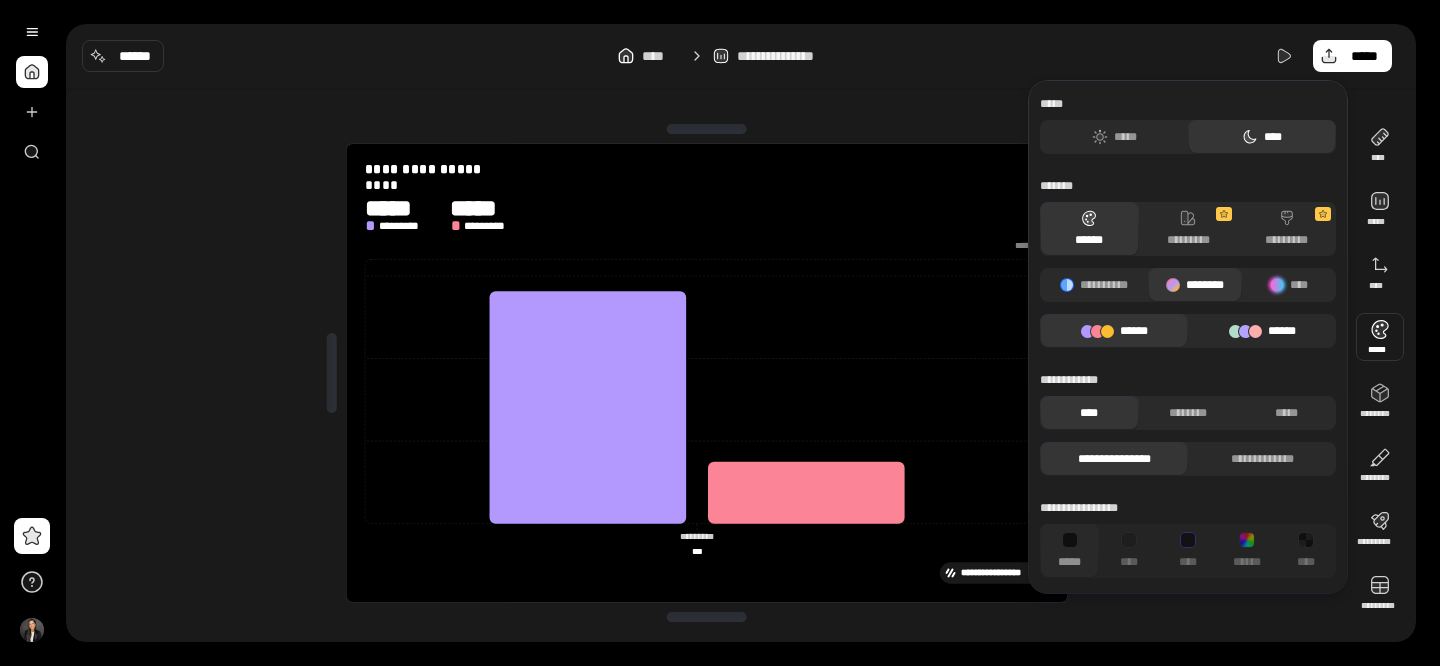 click 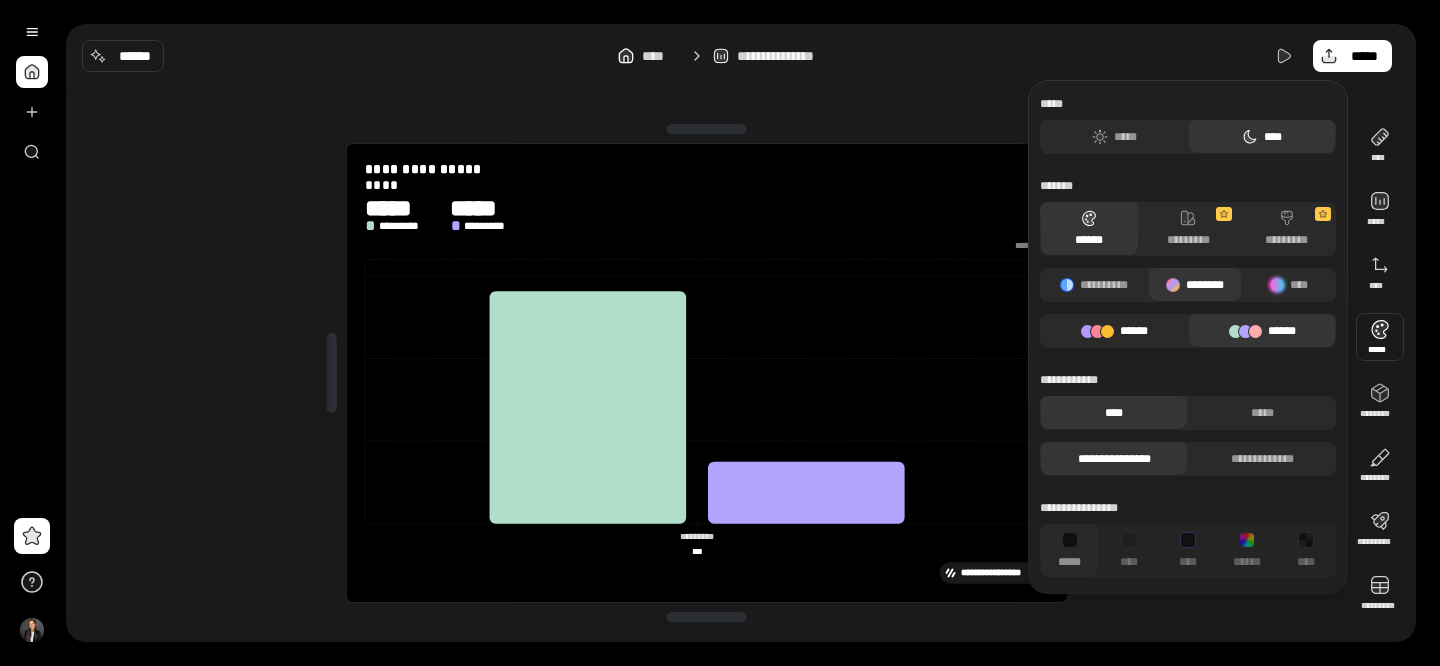 click on "******" at bounding box center (1114, 331) 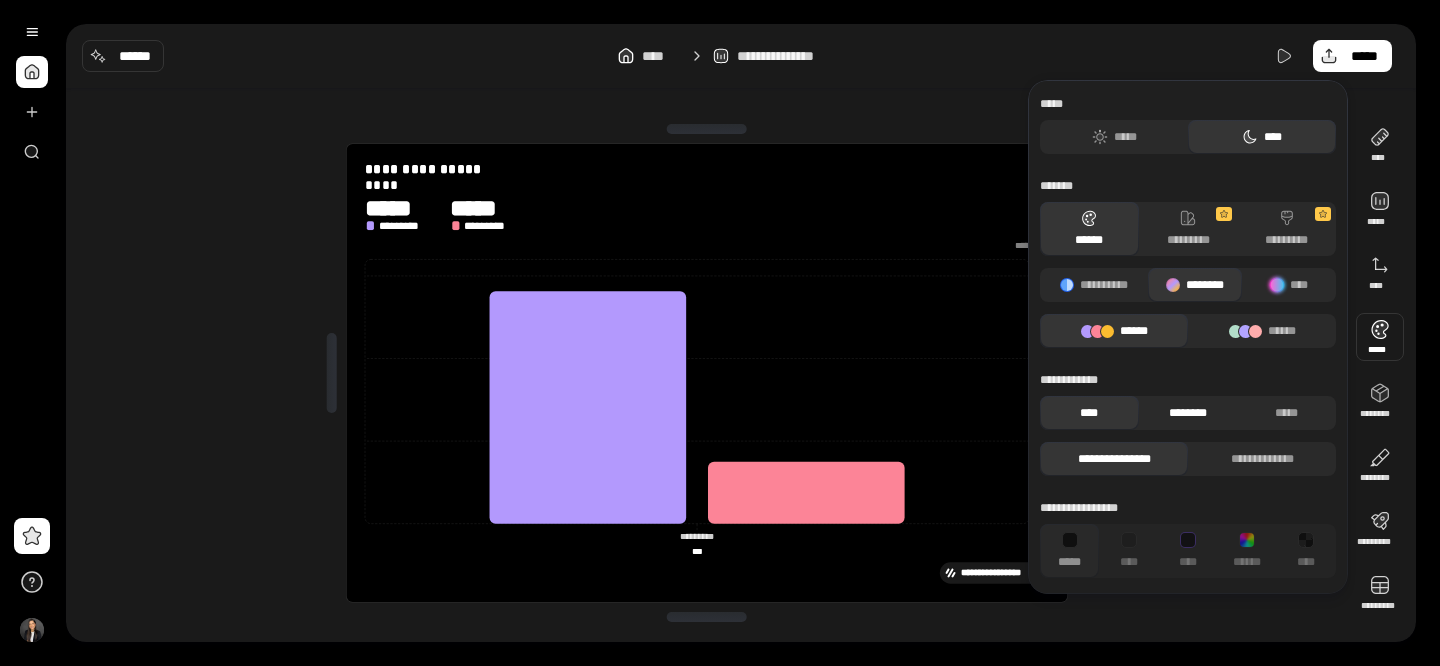 click on "********" at bounding box center (1188, 413) 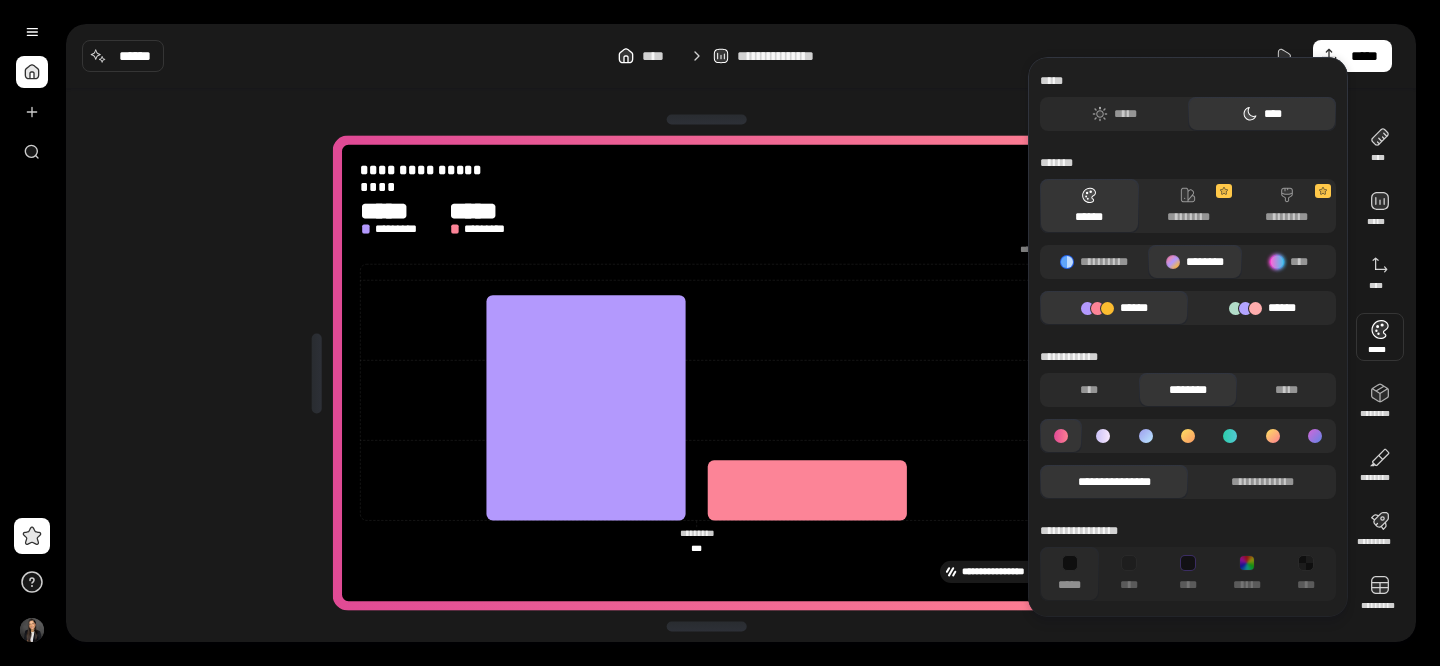 click on "******" at bounding box center (1262, 308) 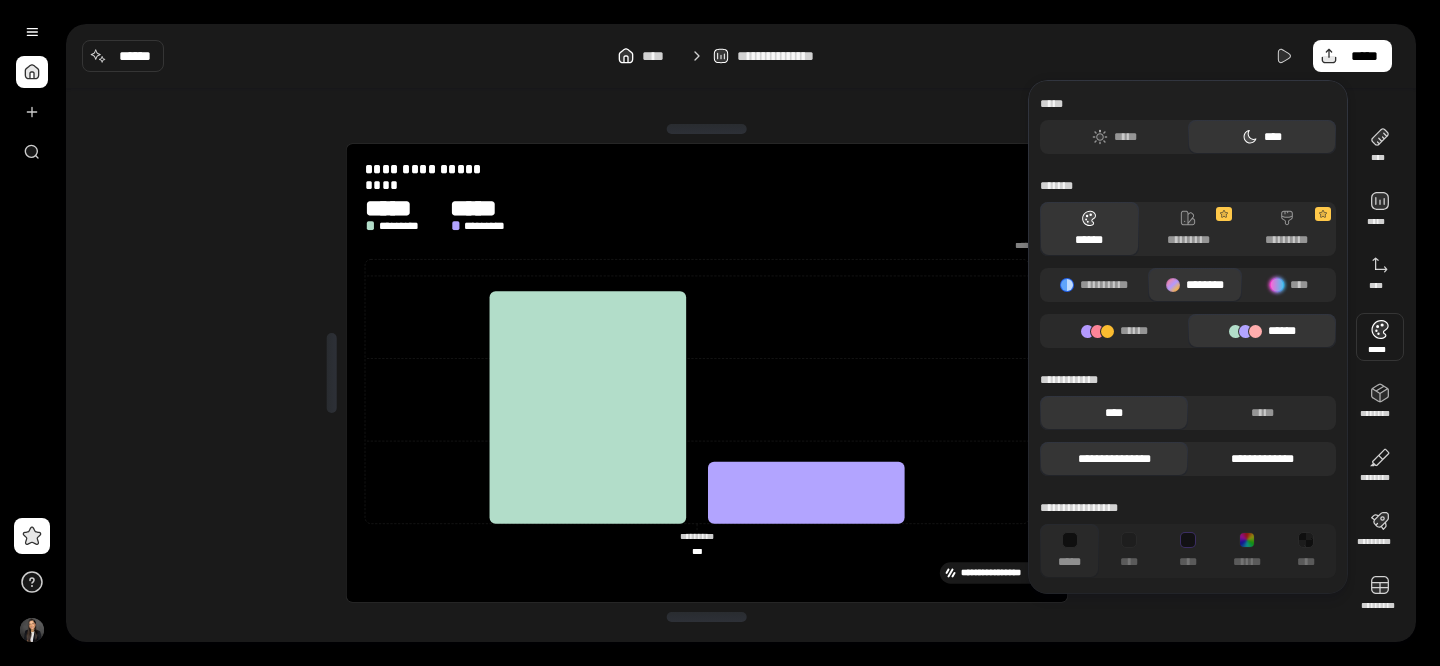 click on "**********" at bounding box center (1262, 459) 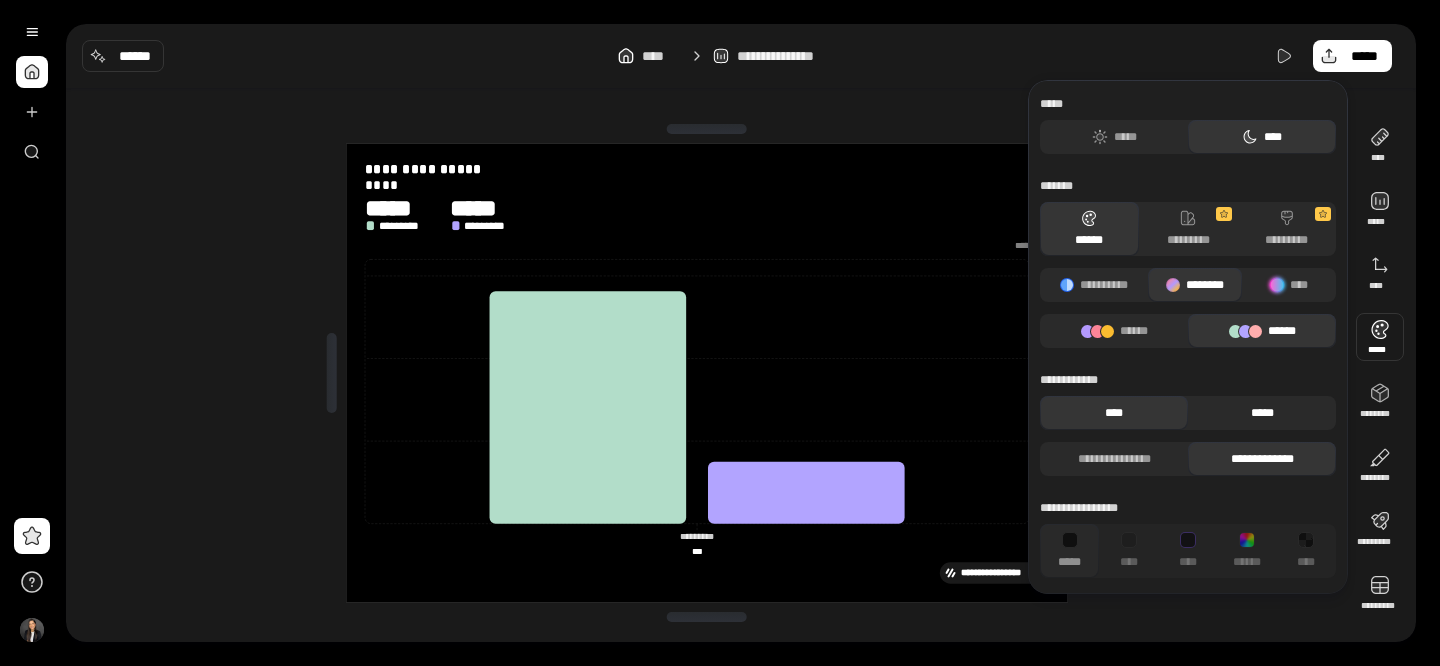 click on "*****" at bounding box center (1262, 413) 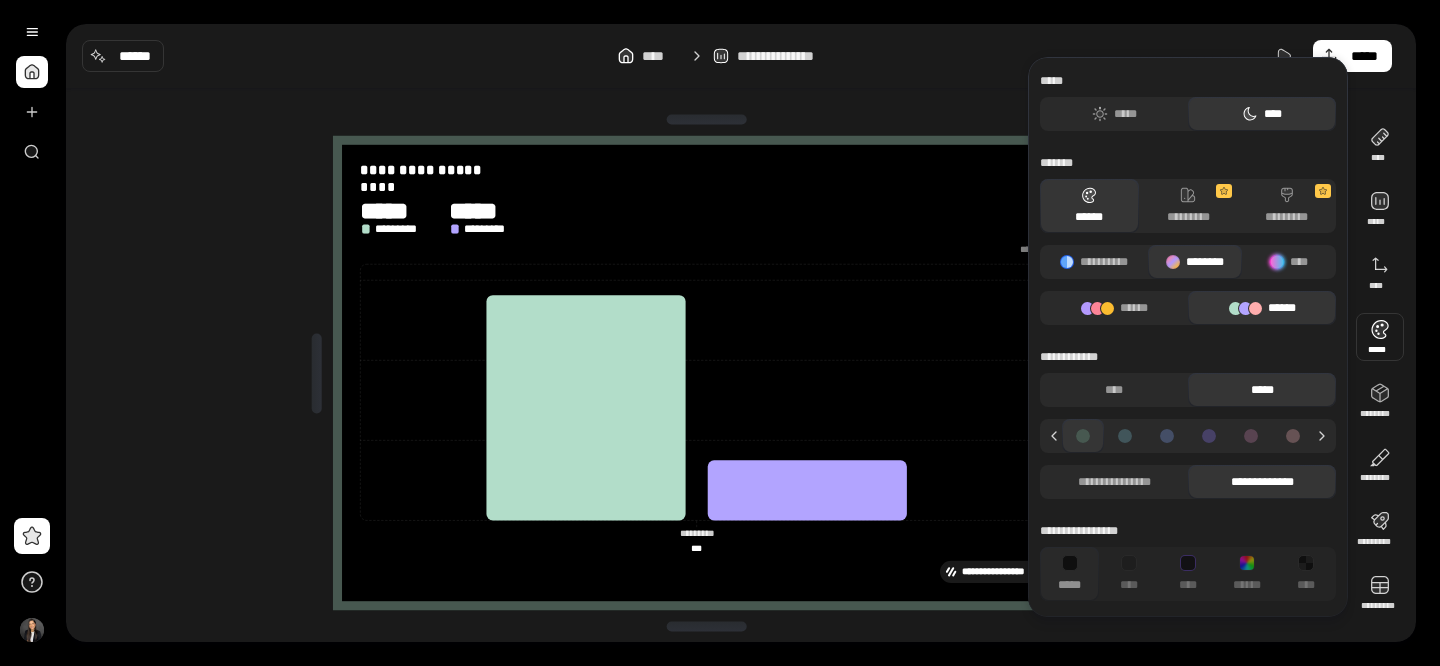 click on "**********" at bounding box center (1188, 424) 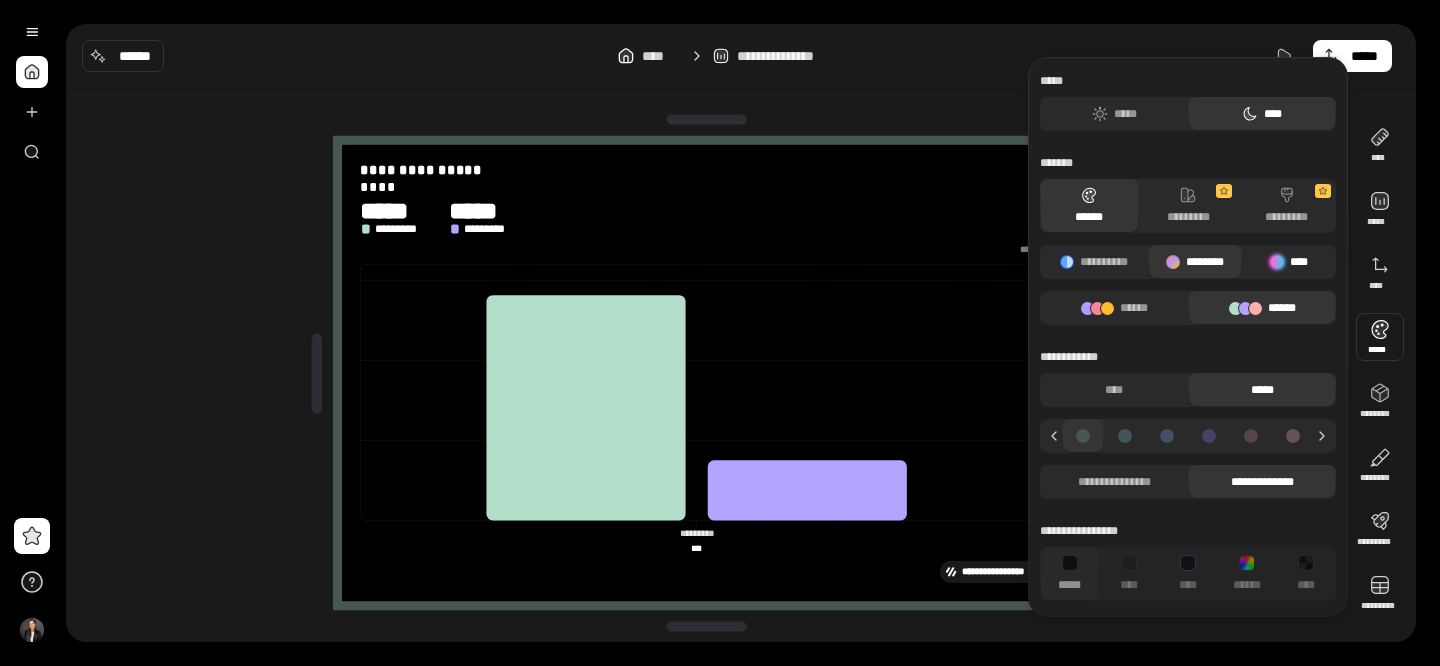 click on "****" at bounding box center (1289, 262) 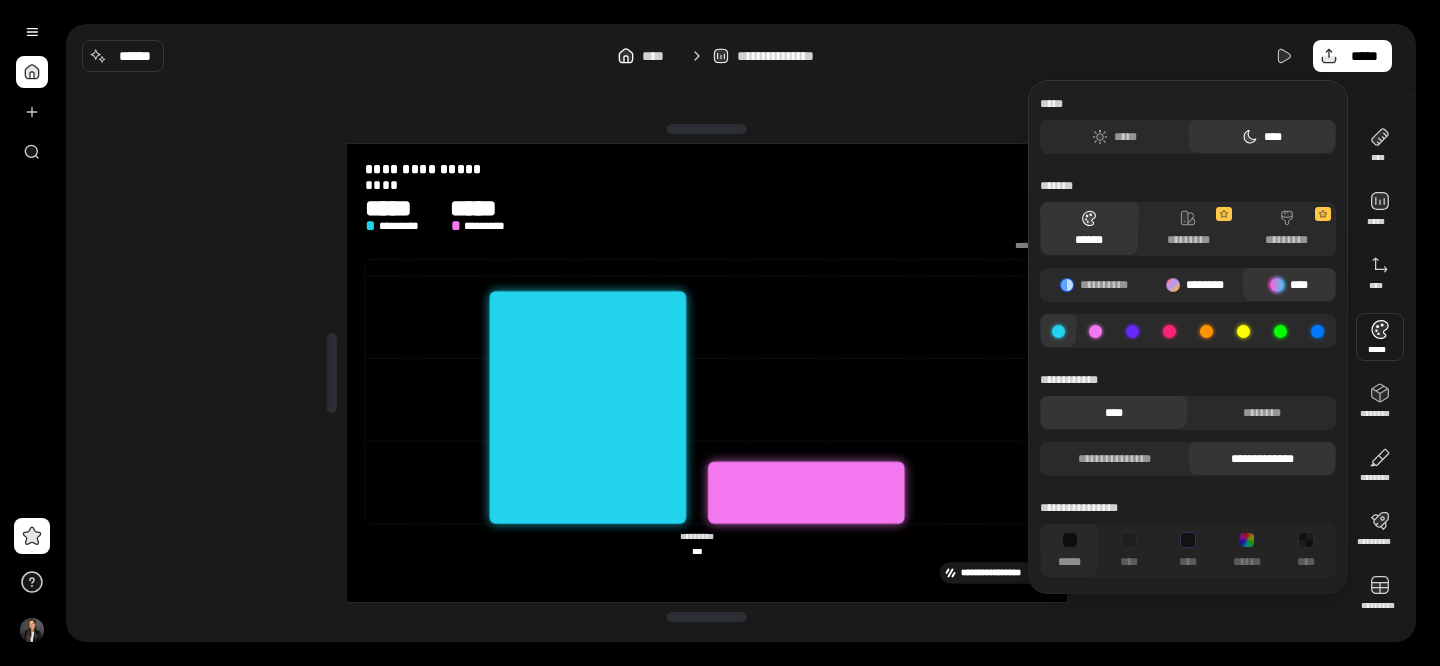 click at bounding box center [1173, 285] 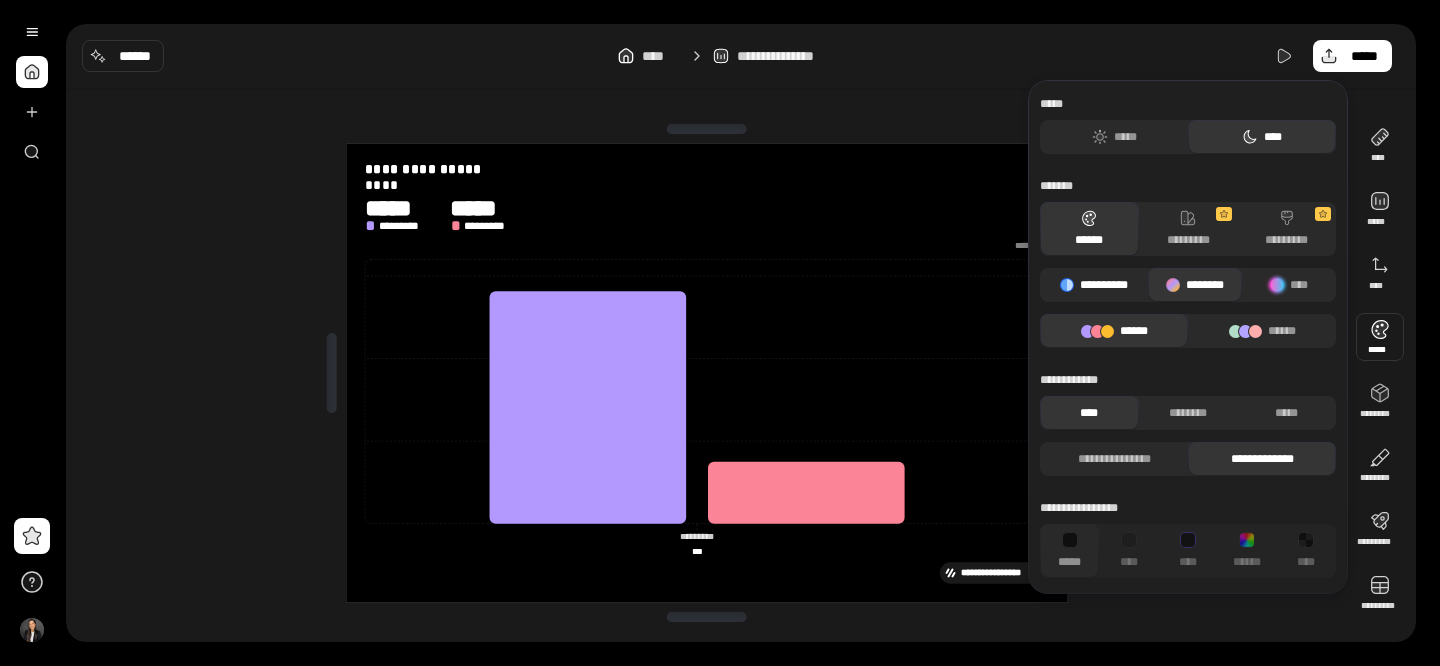 click on "**********" at bounding box center (1094, 285) 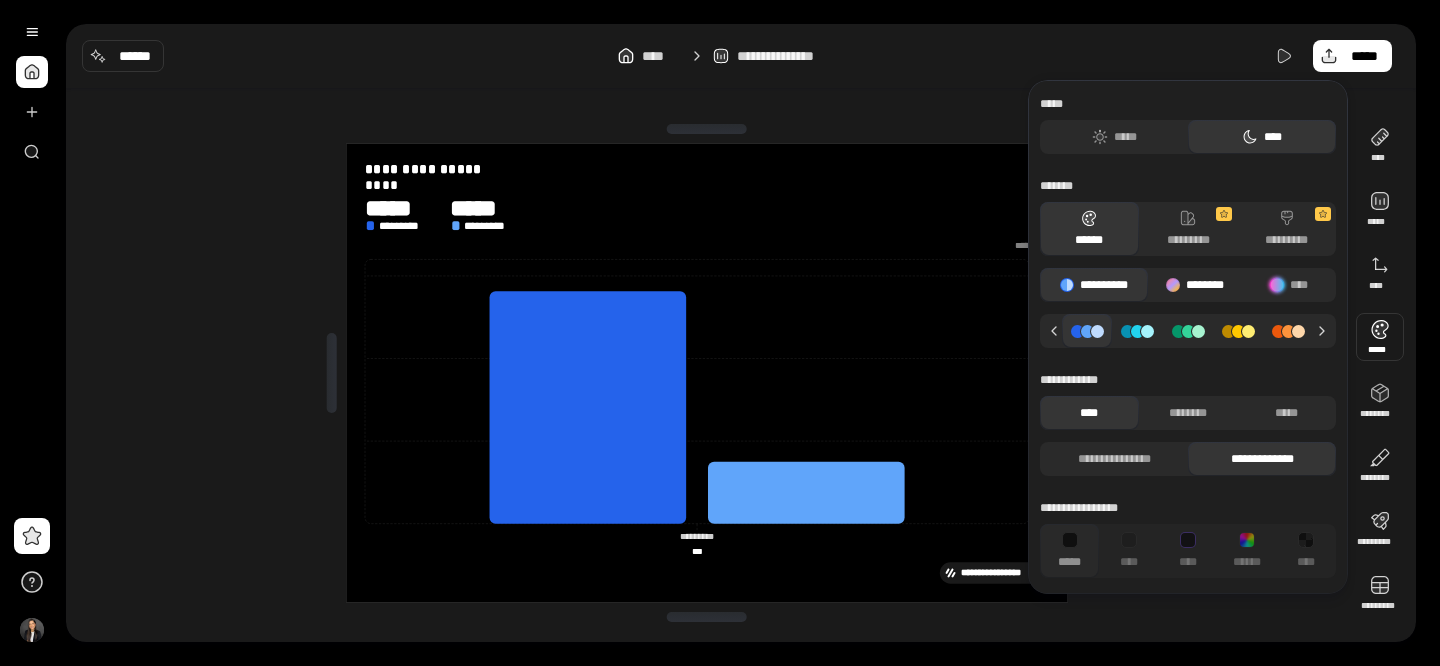 click on "********" at bounding box center (1195, 285) 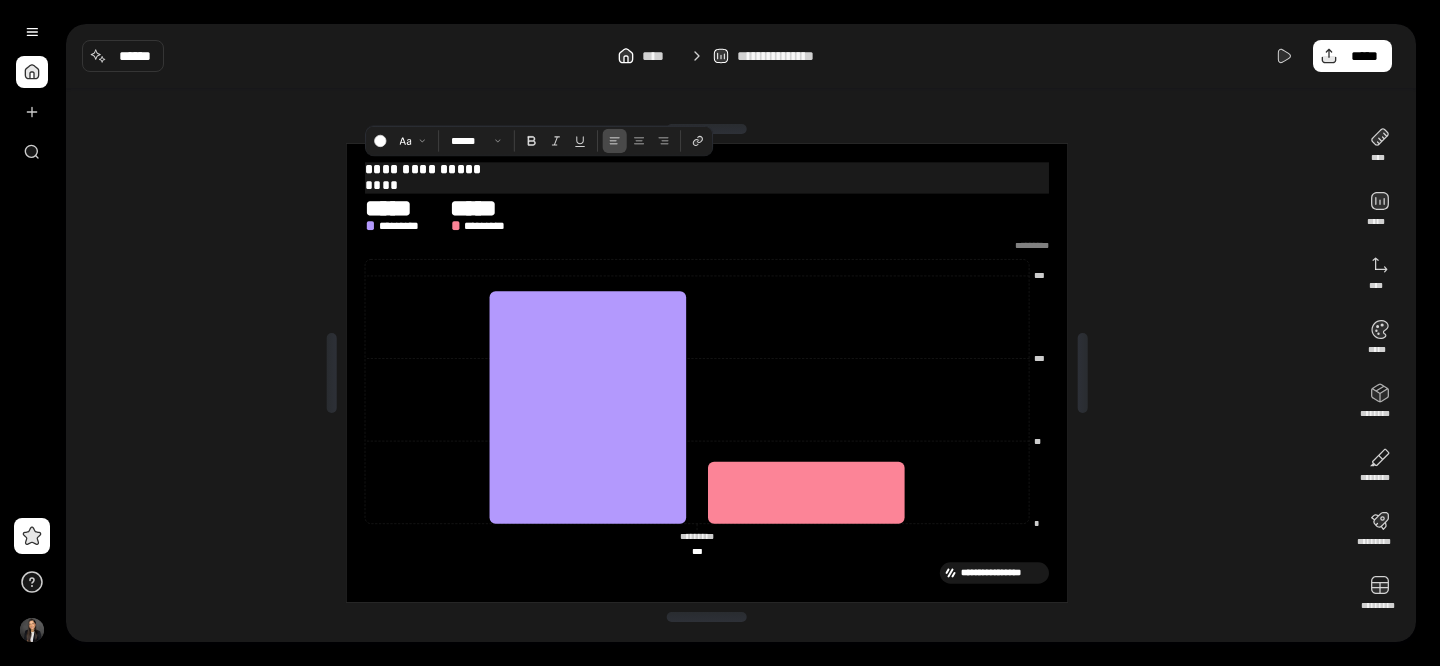 click on "****" at bounding box center (707, 185) 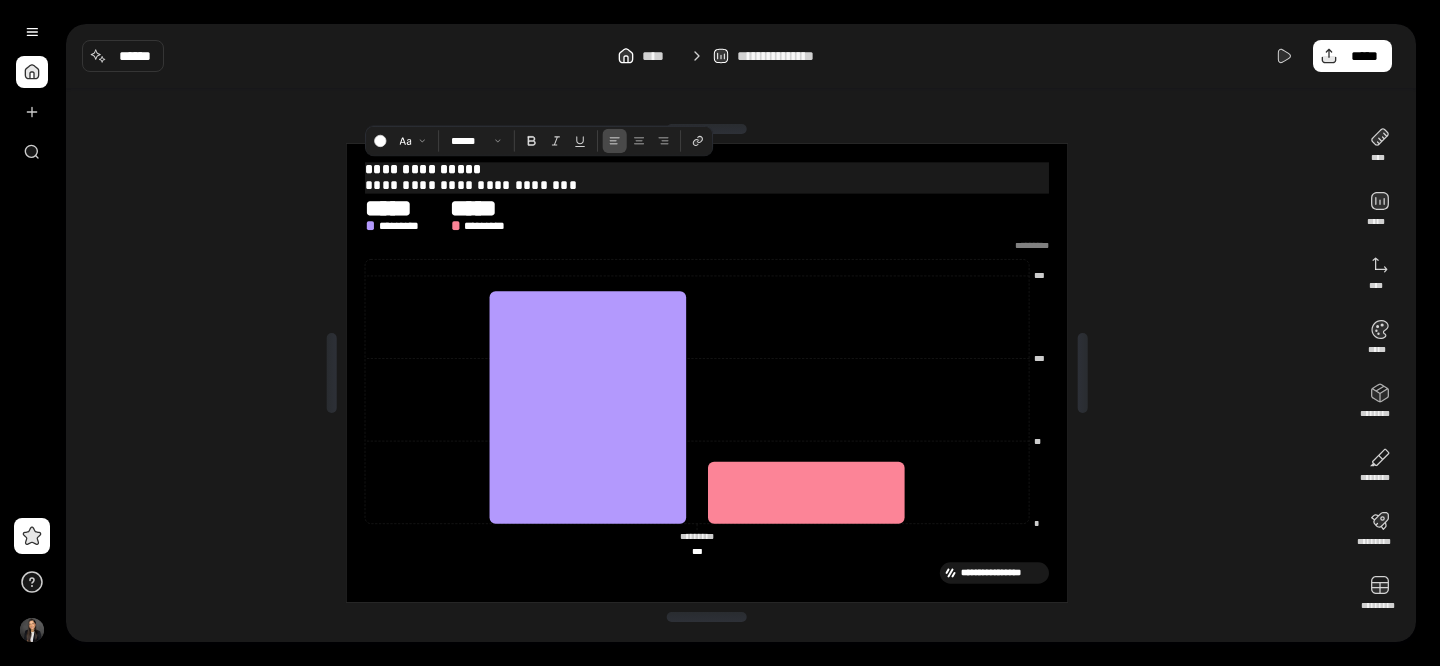 click at bounding box center [332, 373] 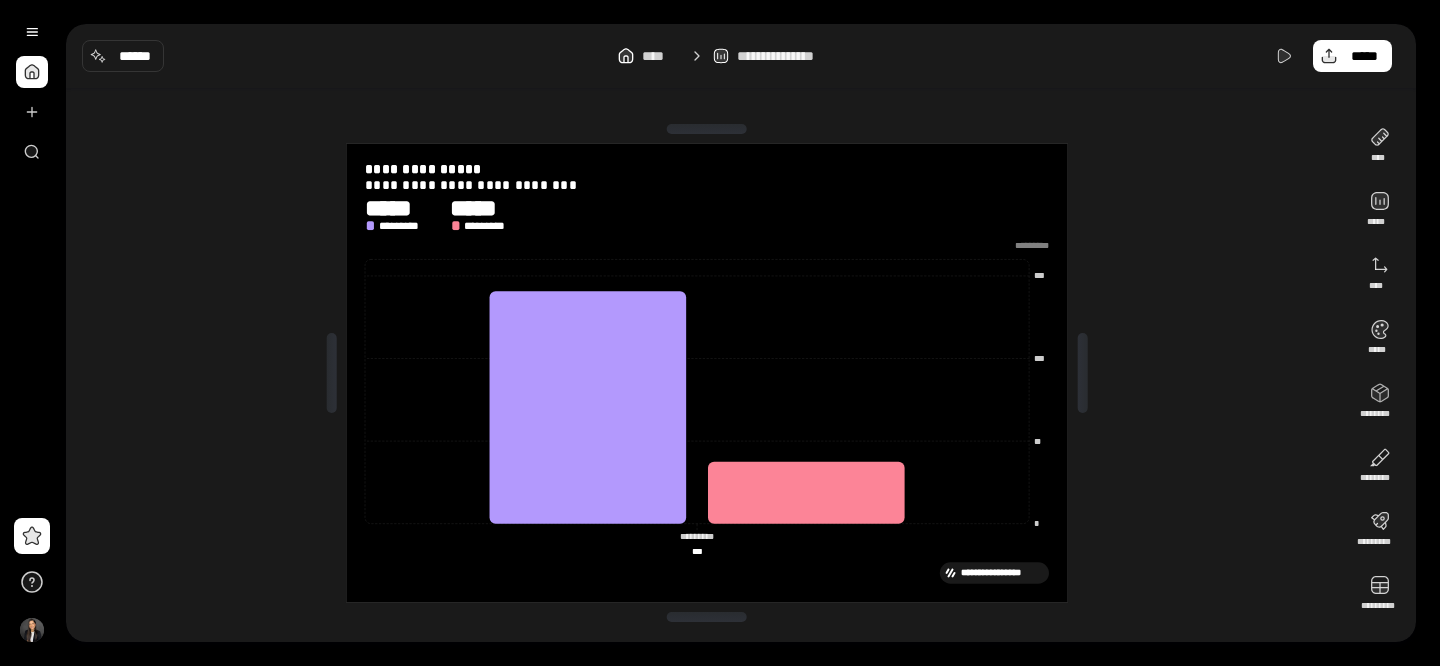 click on "**********" at bounding box center (707, 373) 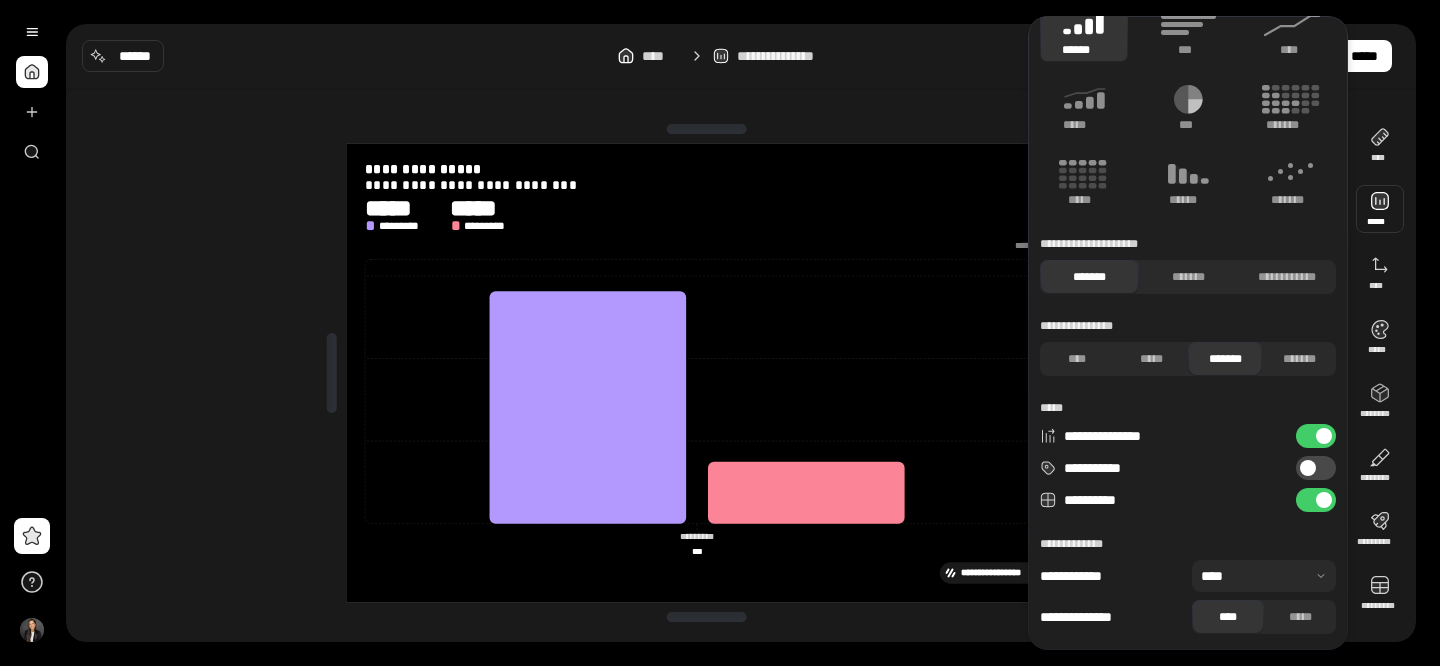 scroll, scrollTop: 28, scrollLeft: 0, axis: vertical 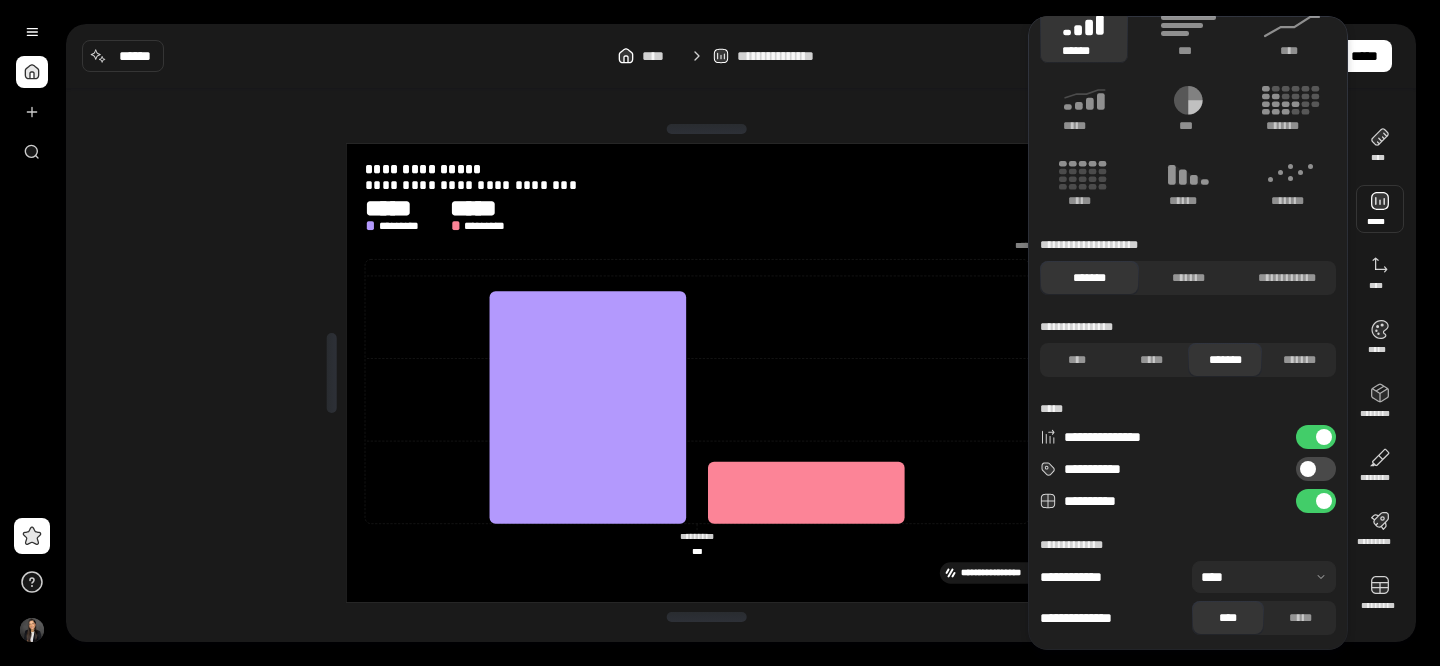 click at bounding box center (1308, 469) 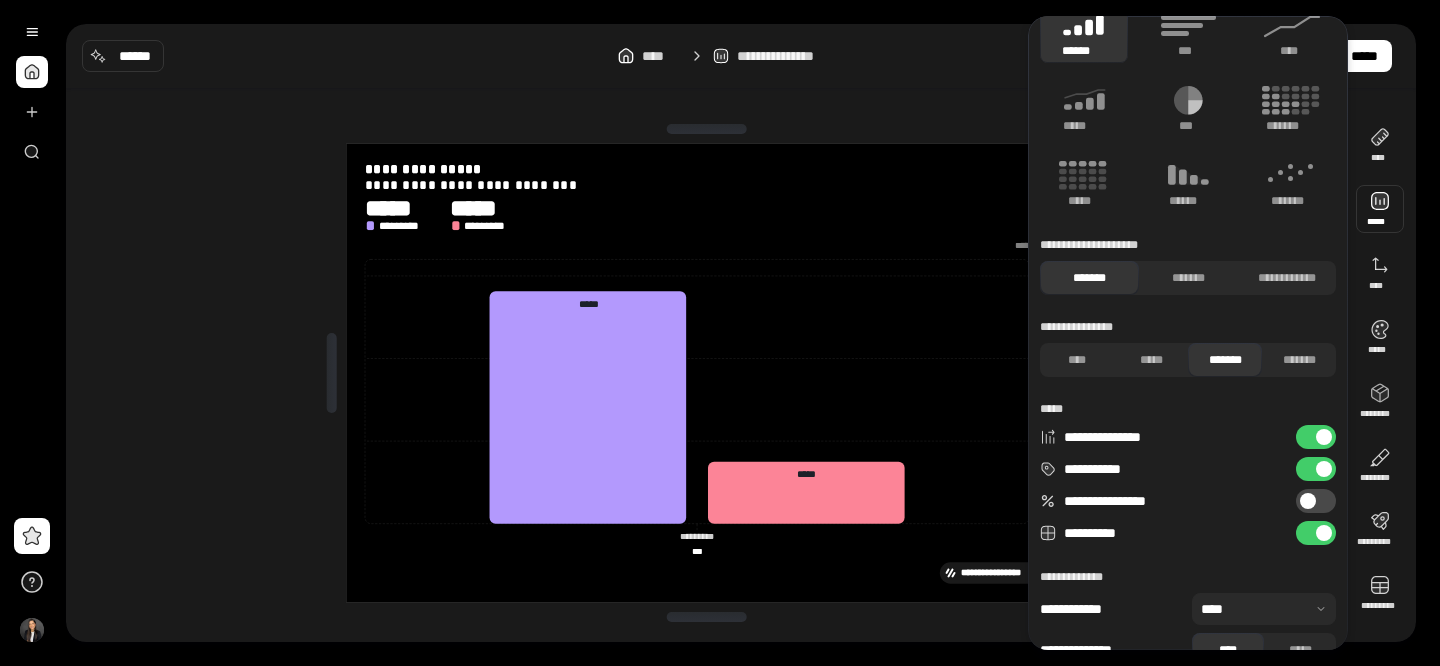 click on "**********" at bounding box center (707, 373) 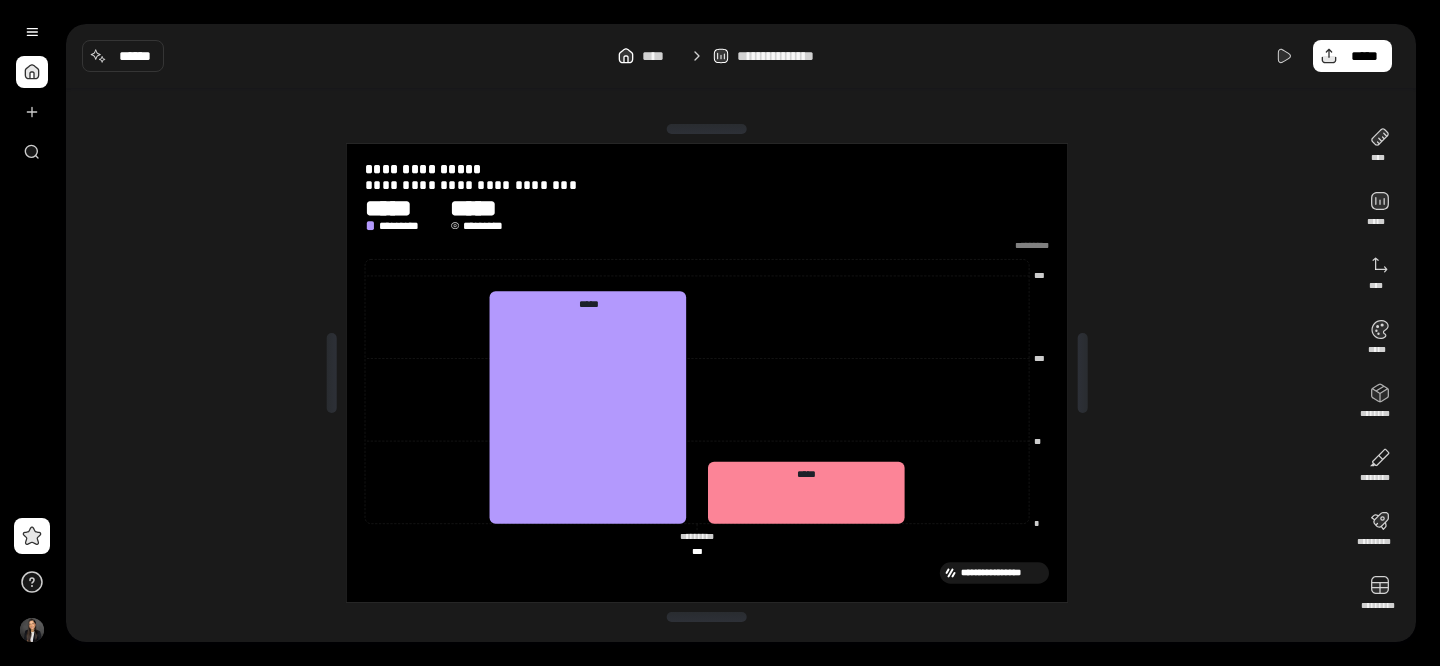 click on "*********" at bounding box center [489, 225] 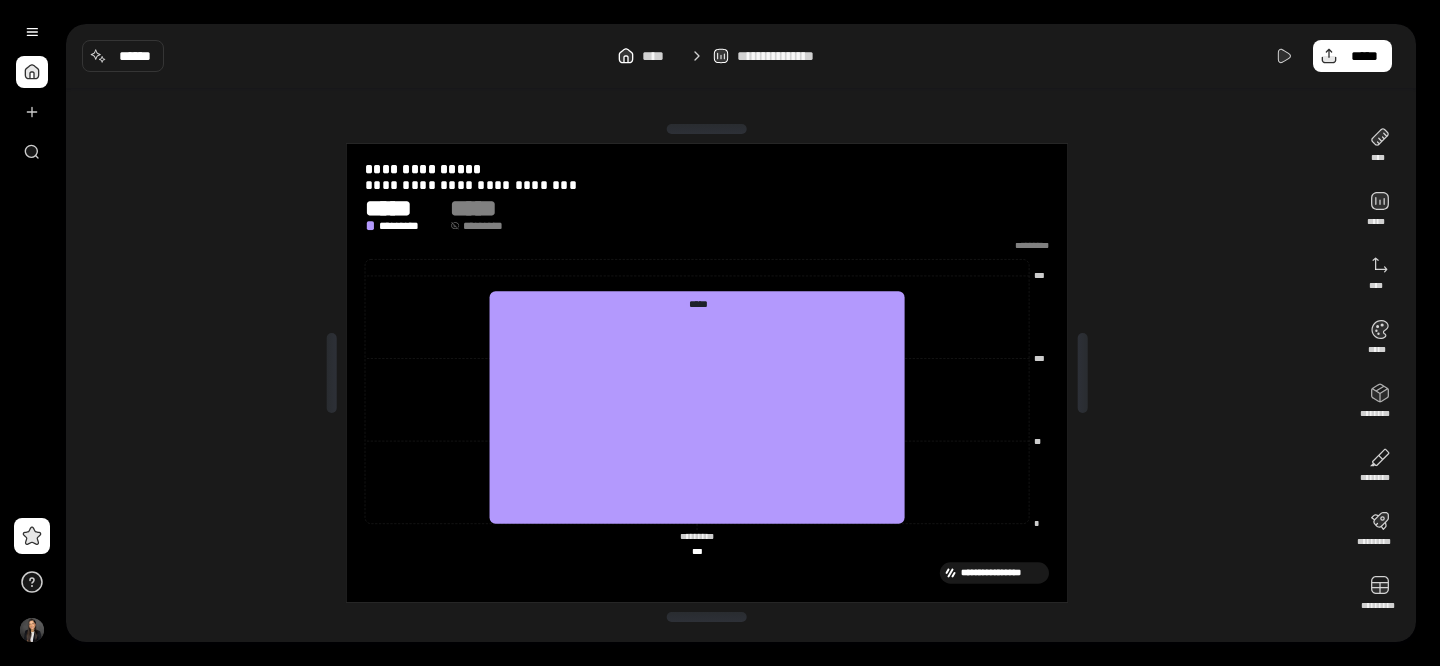click on "*********" at bounding box center [489, 225] 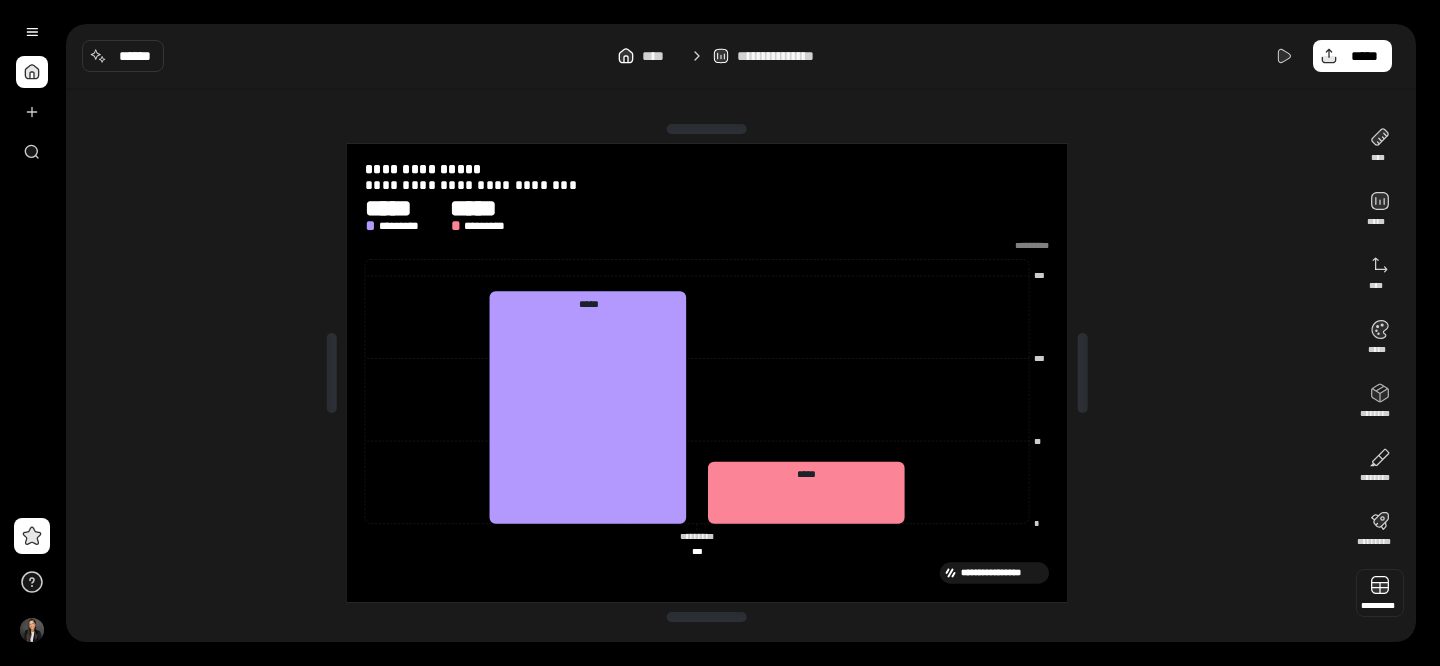 click at bounding box center (1380, 593) 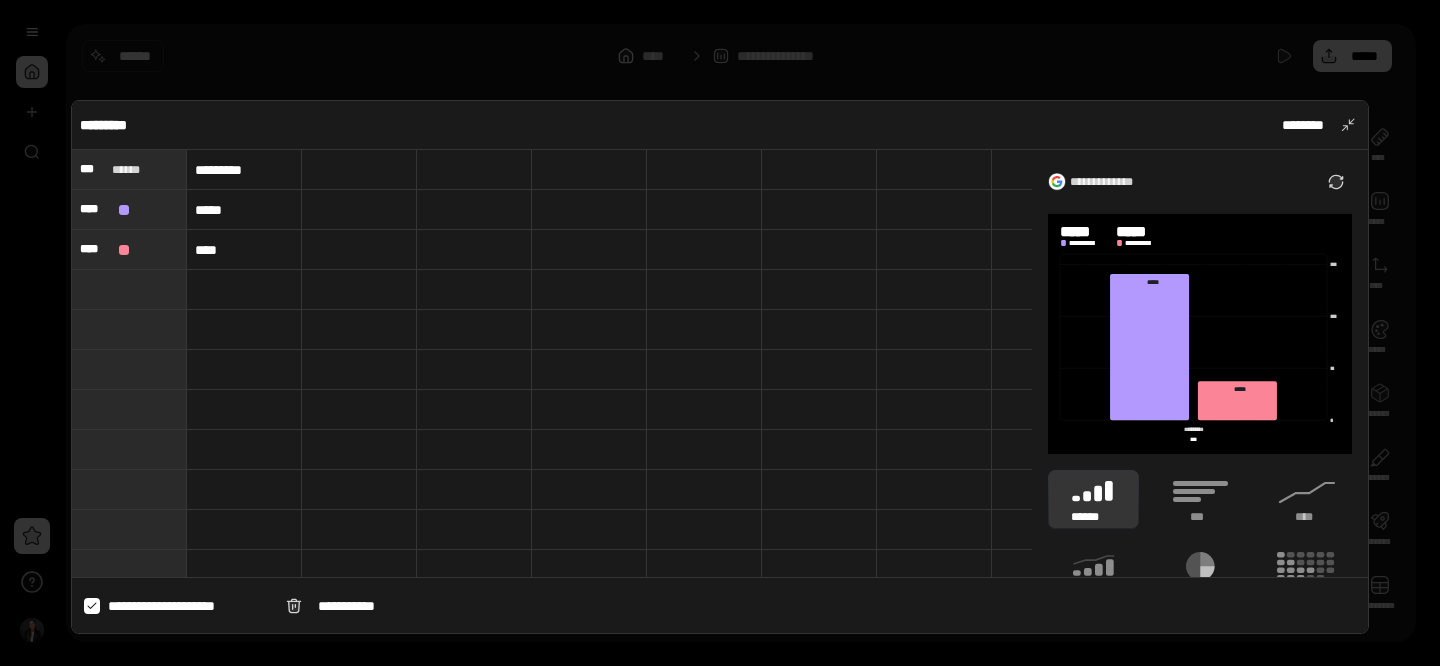 click at bounding box center (720, 333) 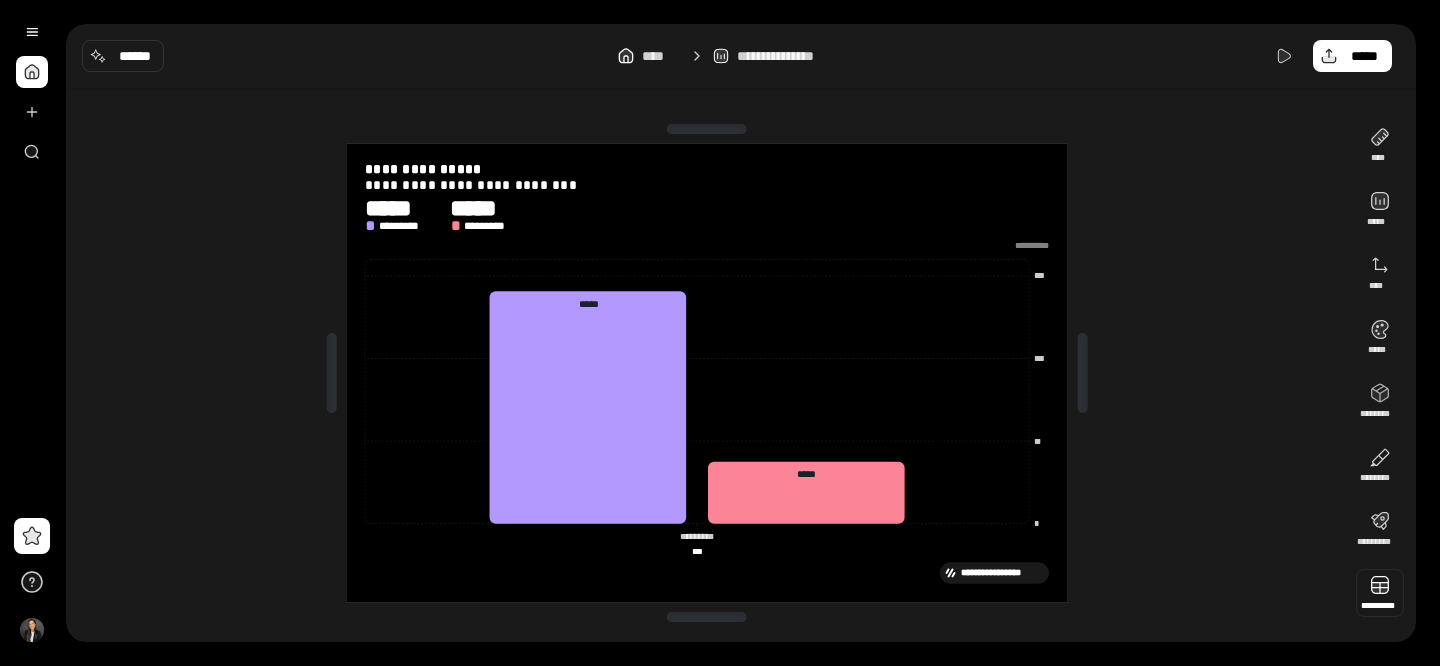 type 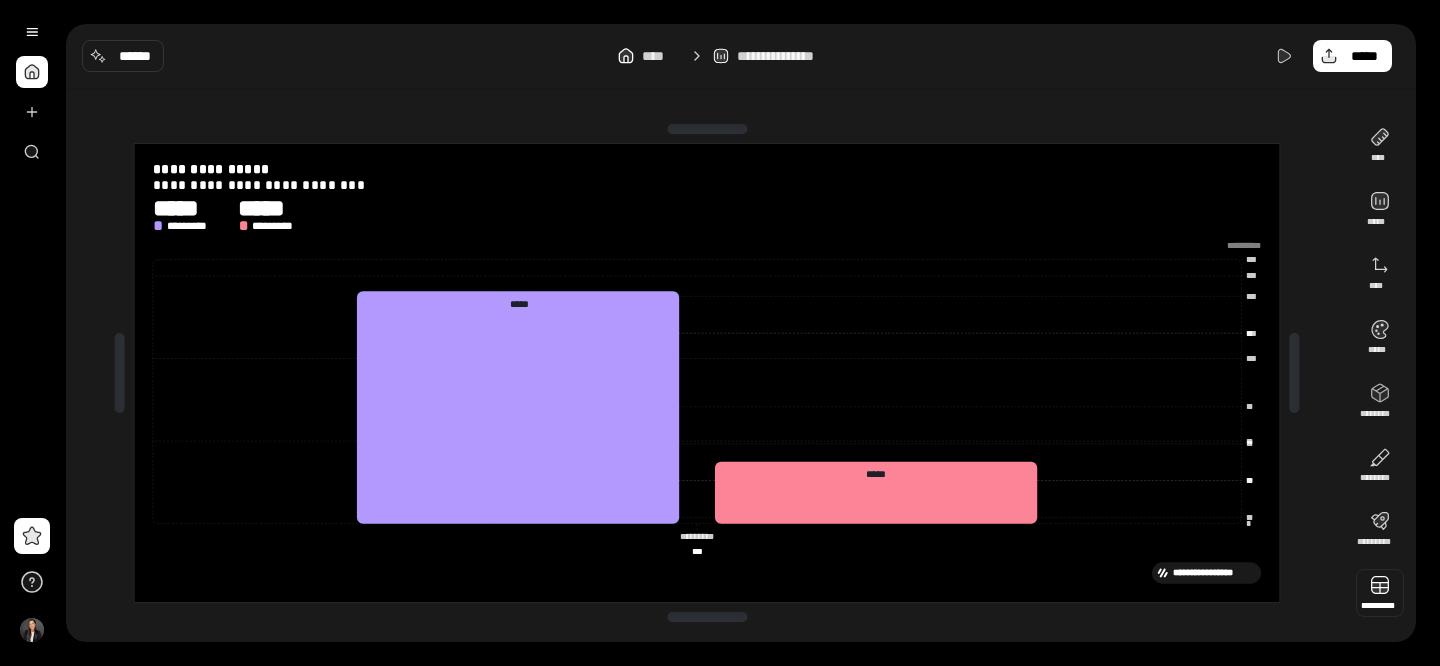 click at bounding box center (120, 373) 